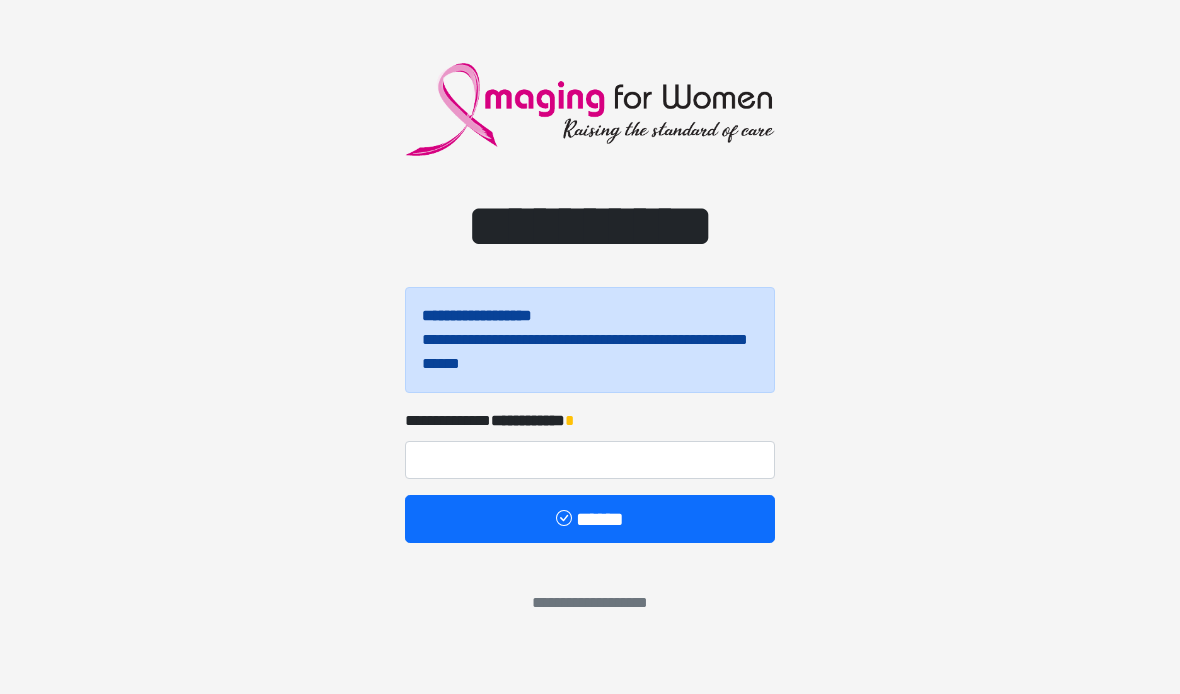 scroll, scrollTop: 0, scrollLeft: 0, axis: both 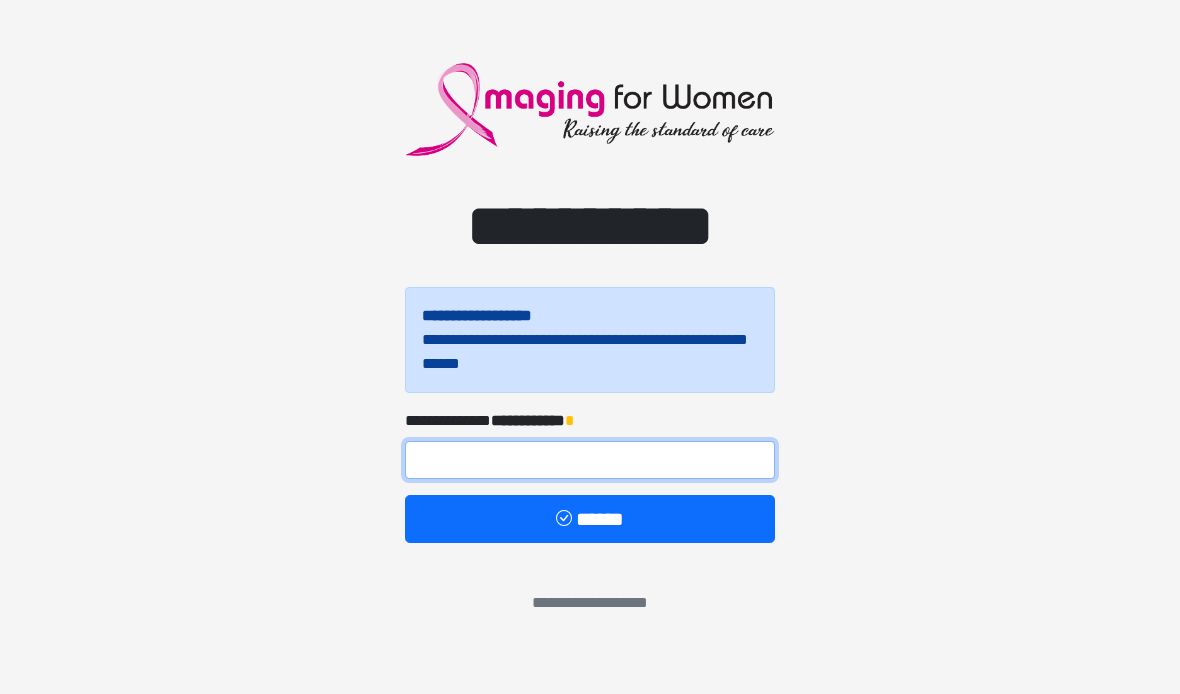 click at bounding box center [590, 460] 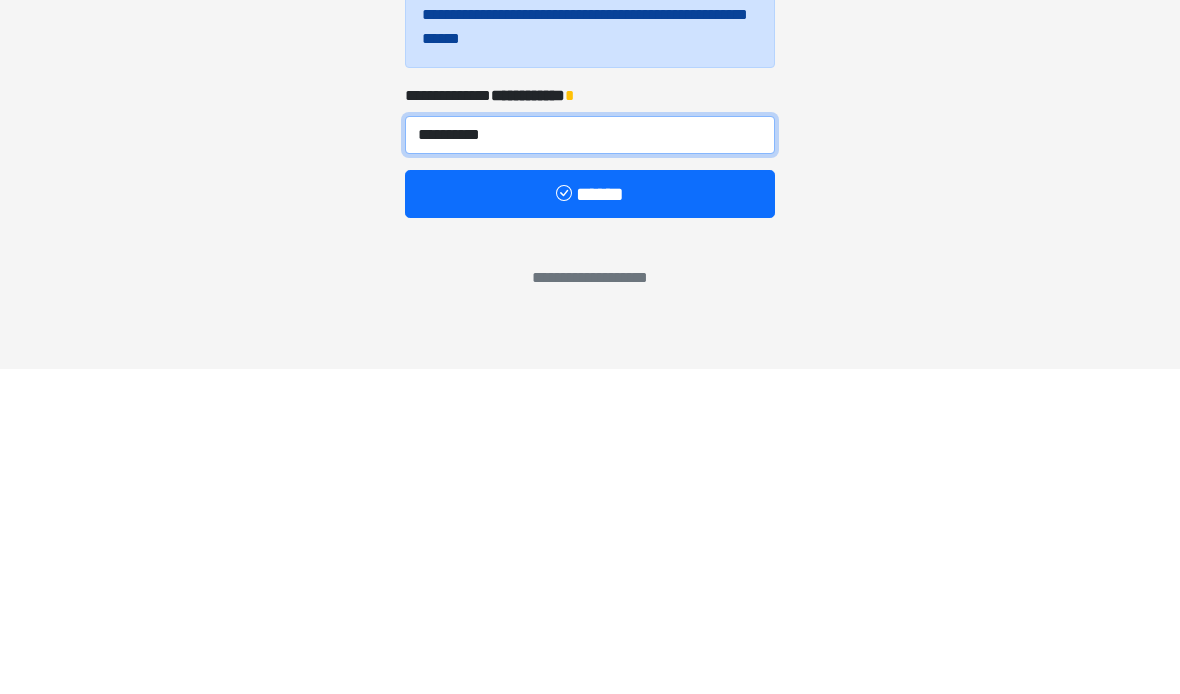 type on "**********" 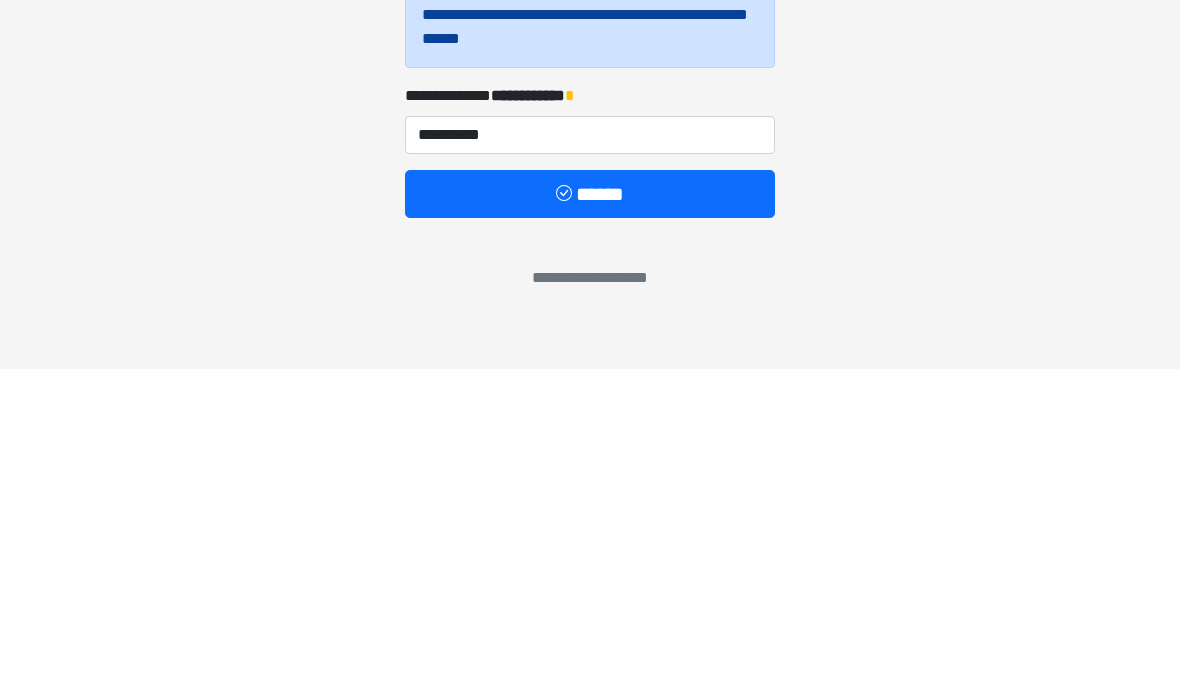 click on "******" at bounding box center (590, 519) 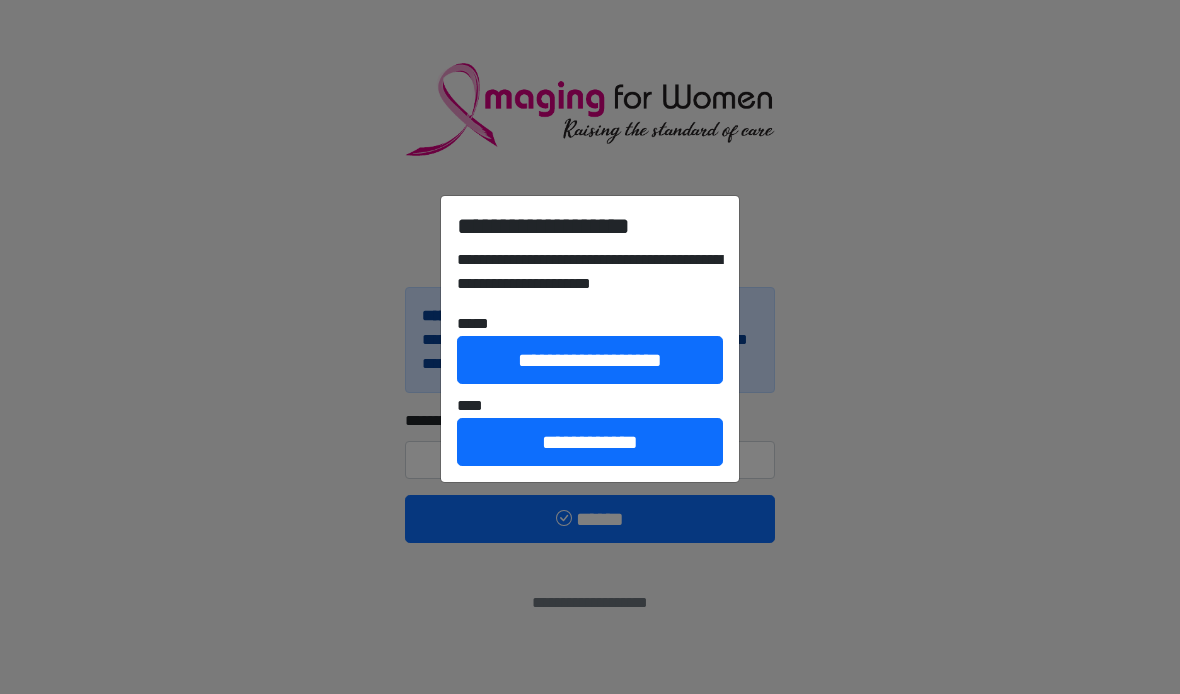 click on "**********" at bounding box center (590, 347) 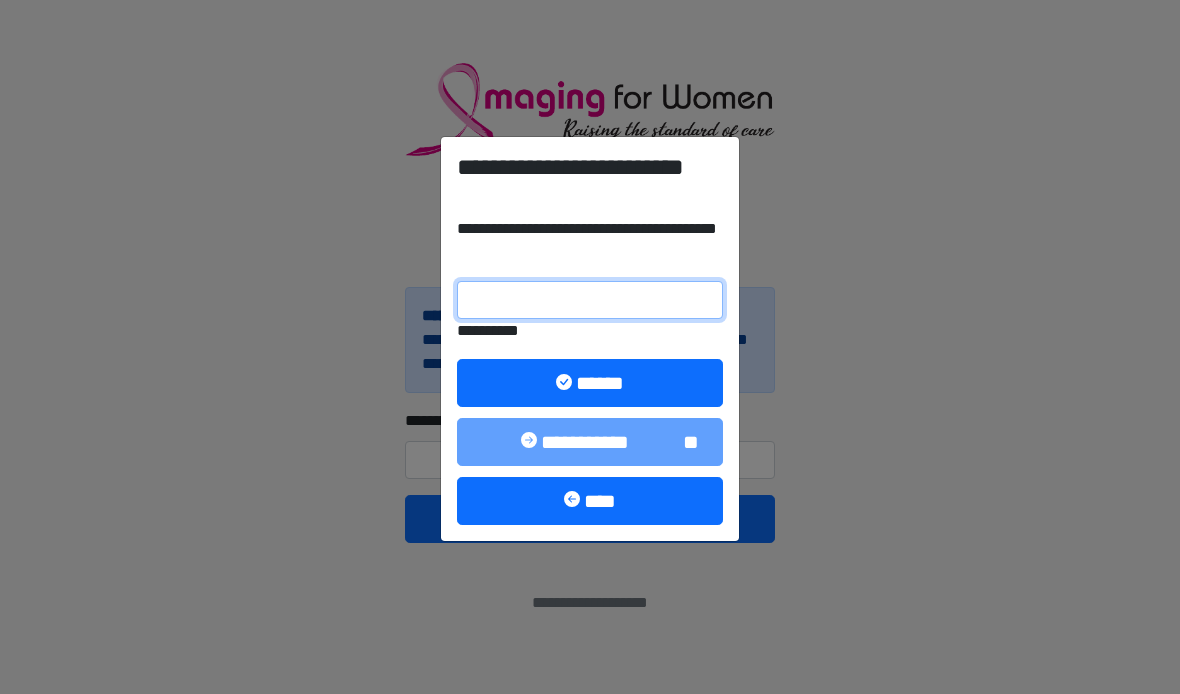 click on "**********" at bounding box center (590, 300) 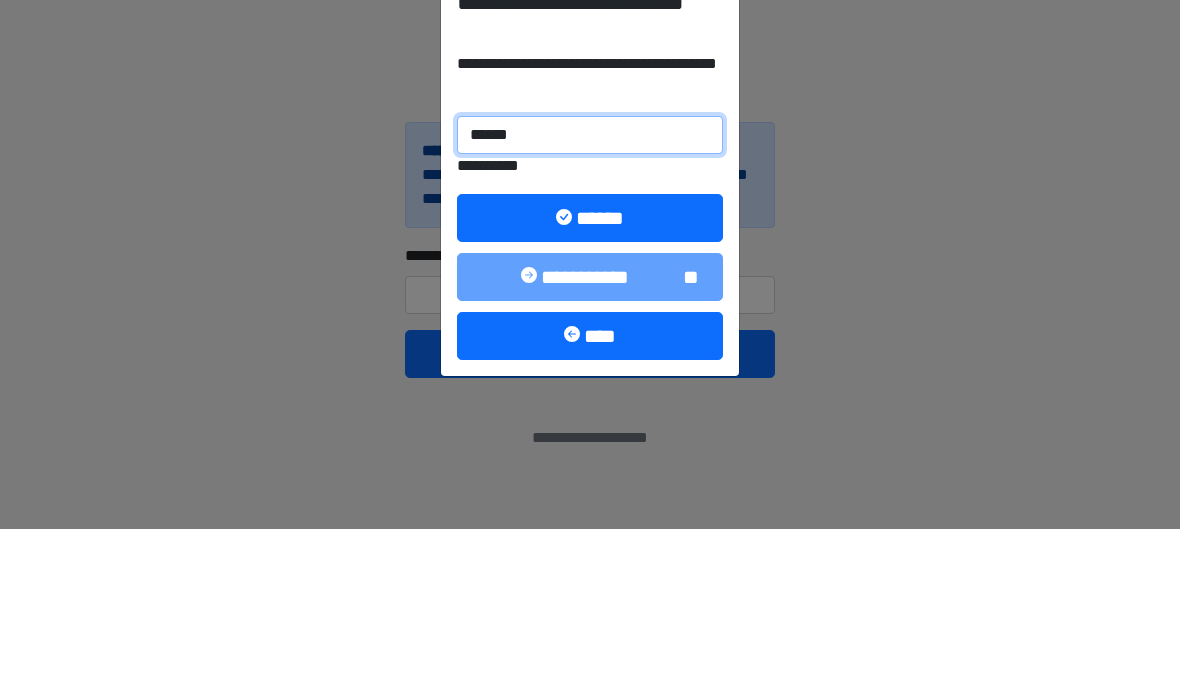 type on "******" 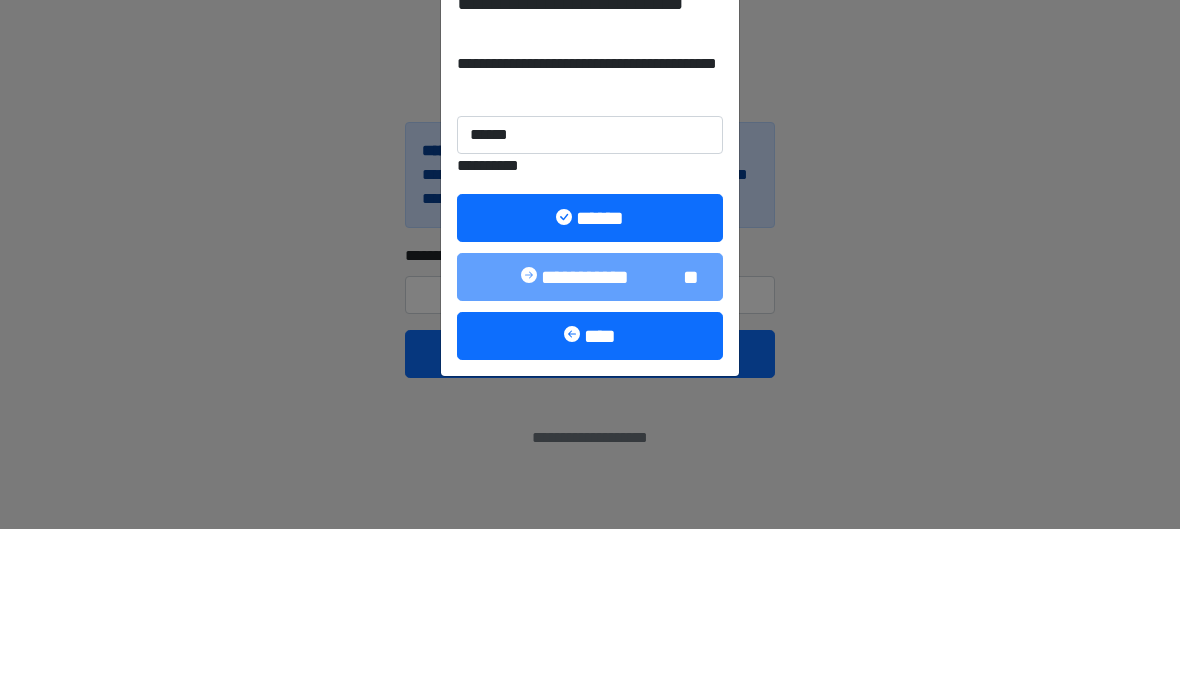click on "******" at bounding box center (590, 383) 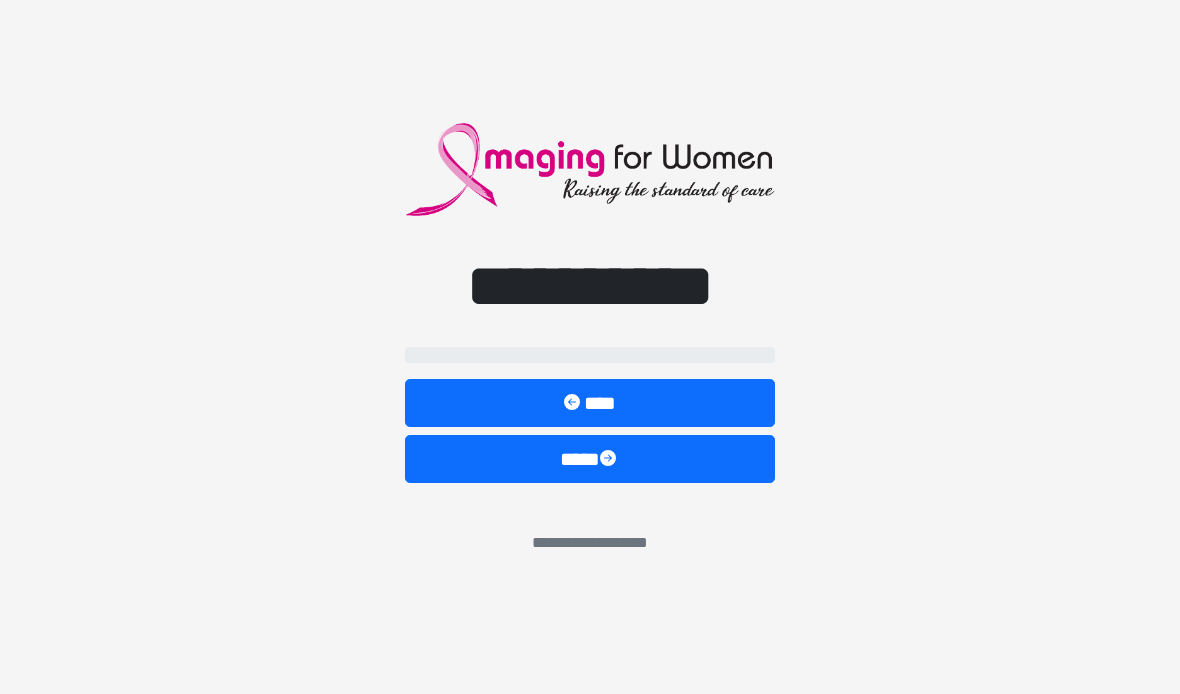 select on "**" 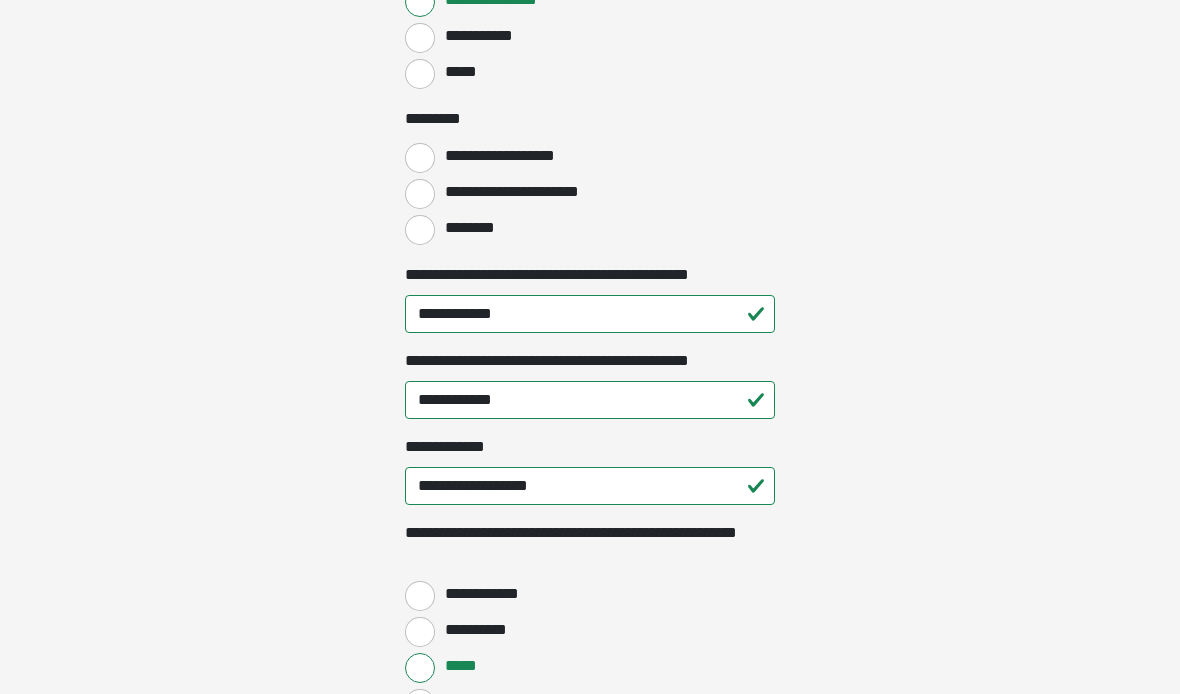 scroll, scrollTop: 2286, scrollLeft: 0, axis: vertical 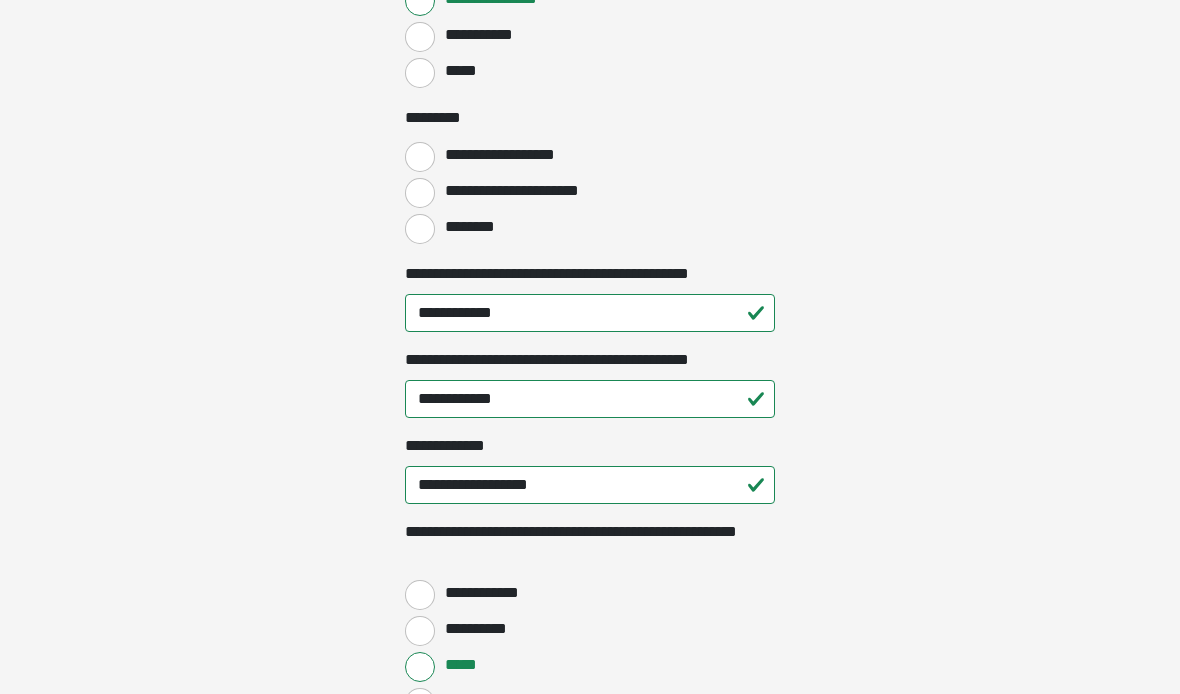 click on "********" at bounding box center [420, 229] 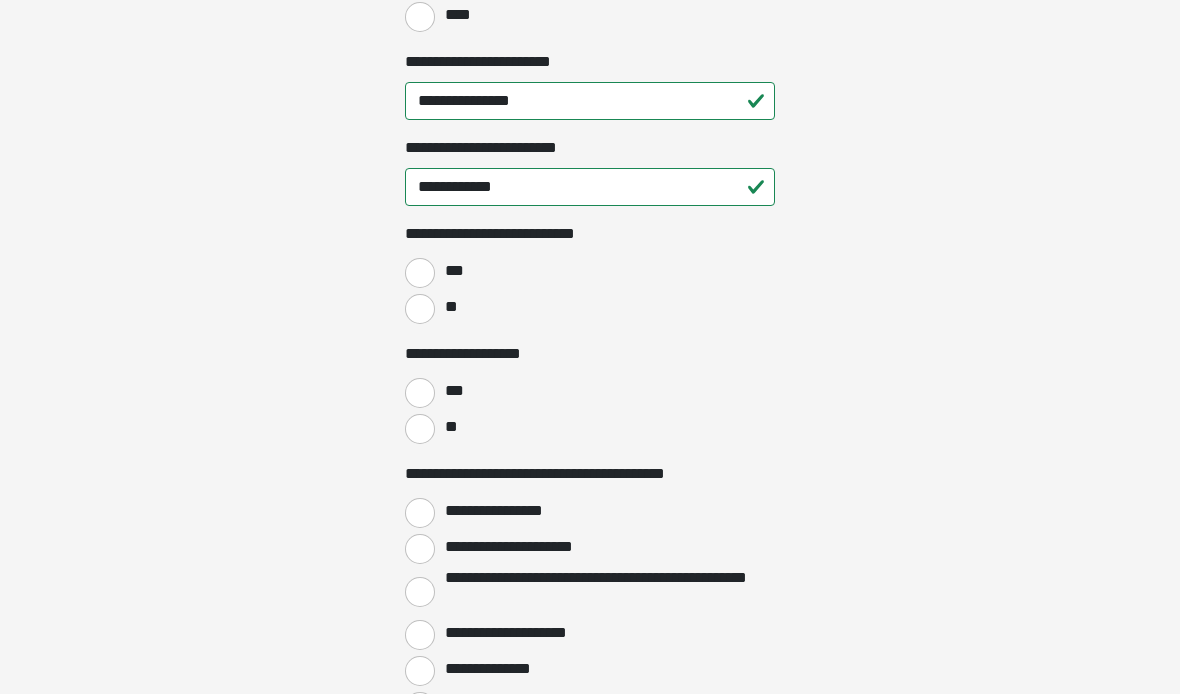 scroll, scrollTop: 2975, scrollLeft: 0, axis: vertical 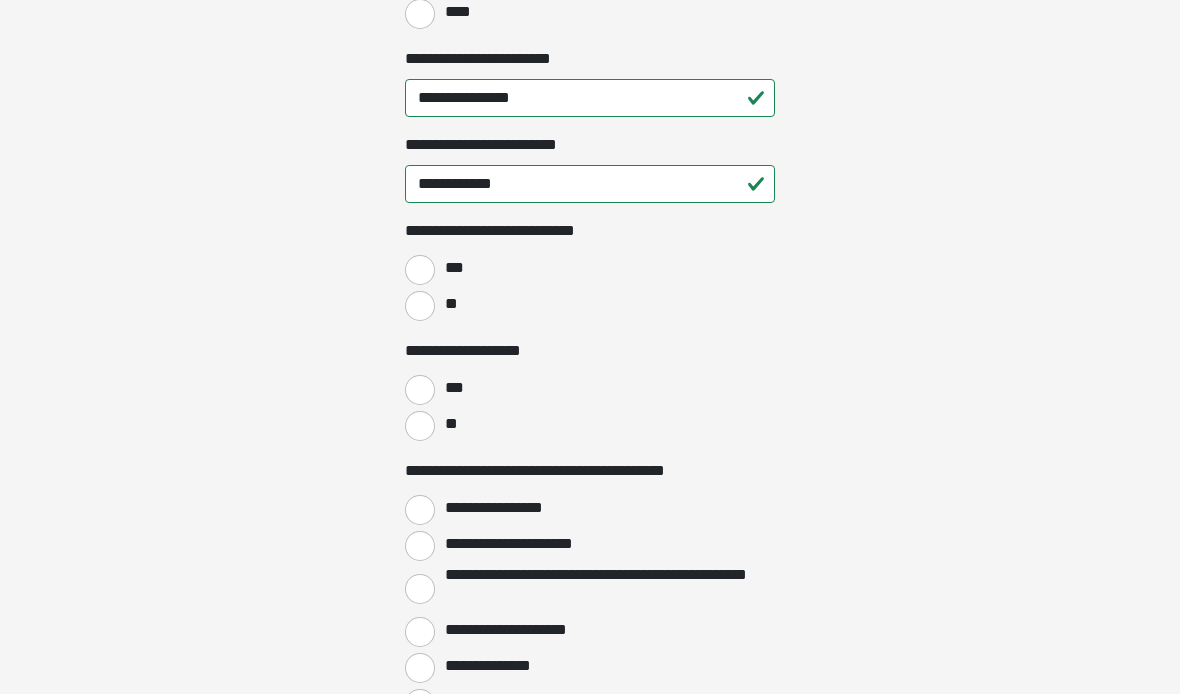 click on "**" at bounding box center (420, 306) 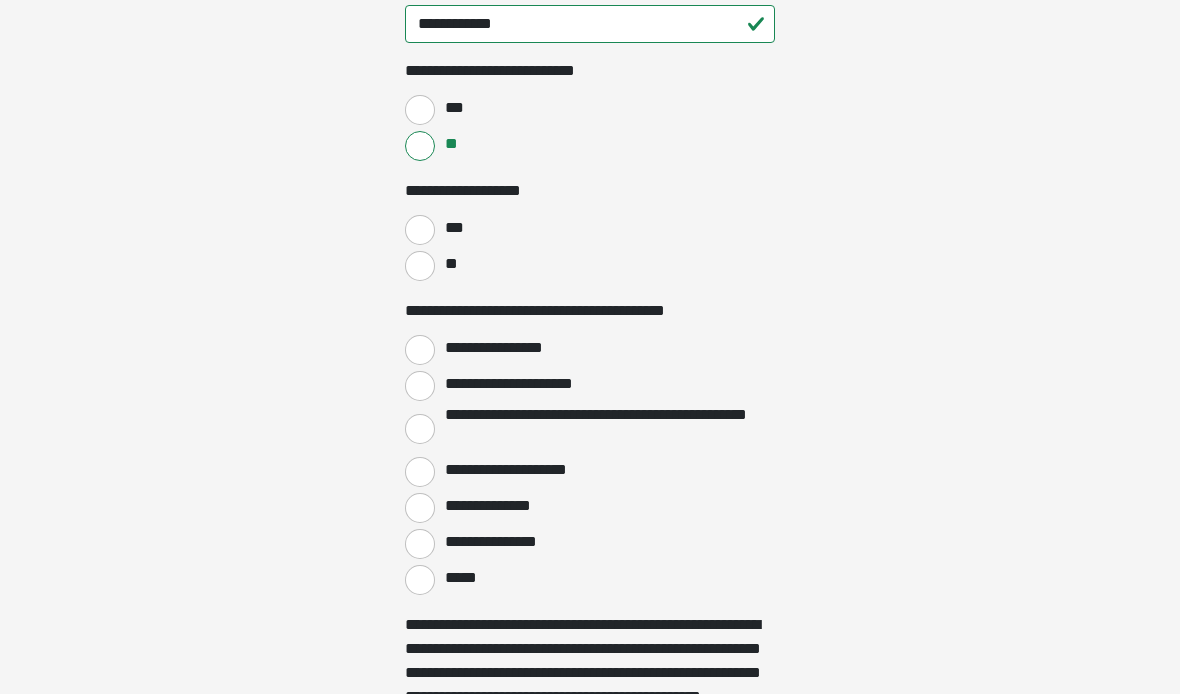 scroll, scrollTop: 3137, scrollLeft: 0, axis: vertical 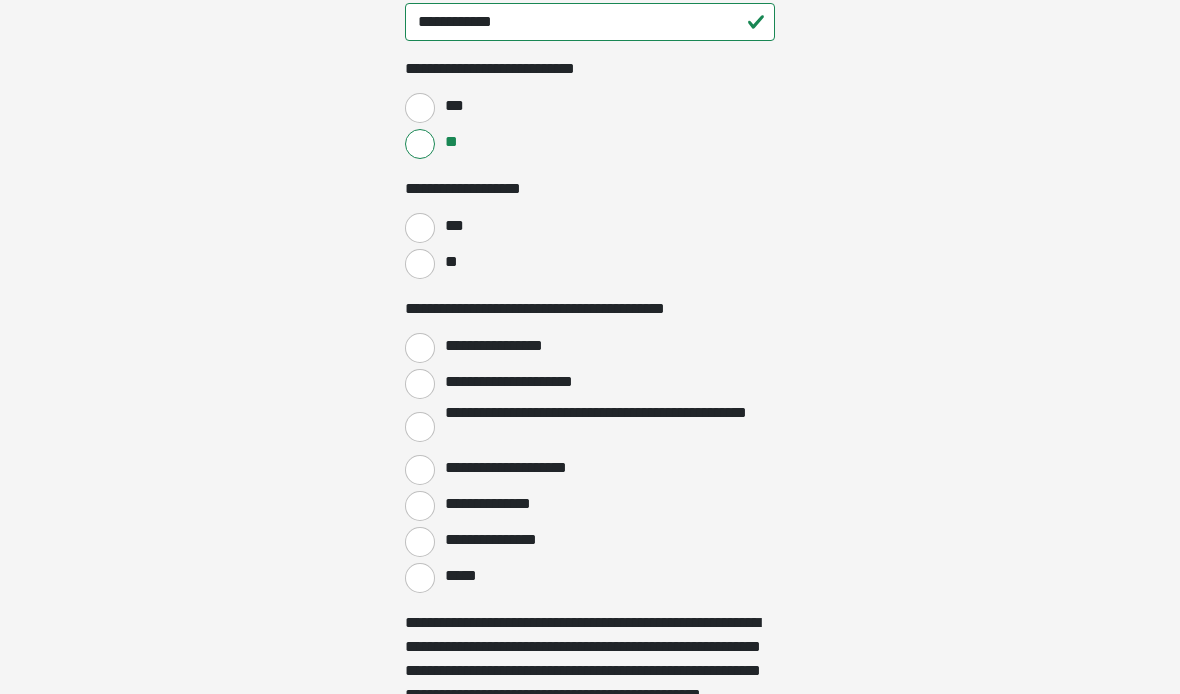 click on "**" at bounding box center [420, 264] 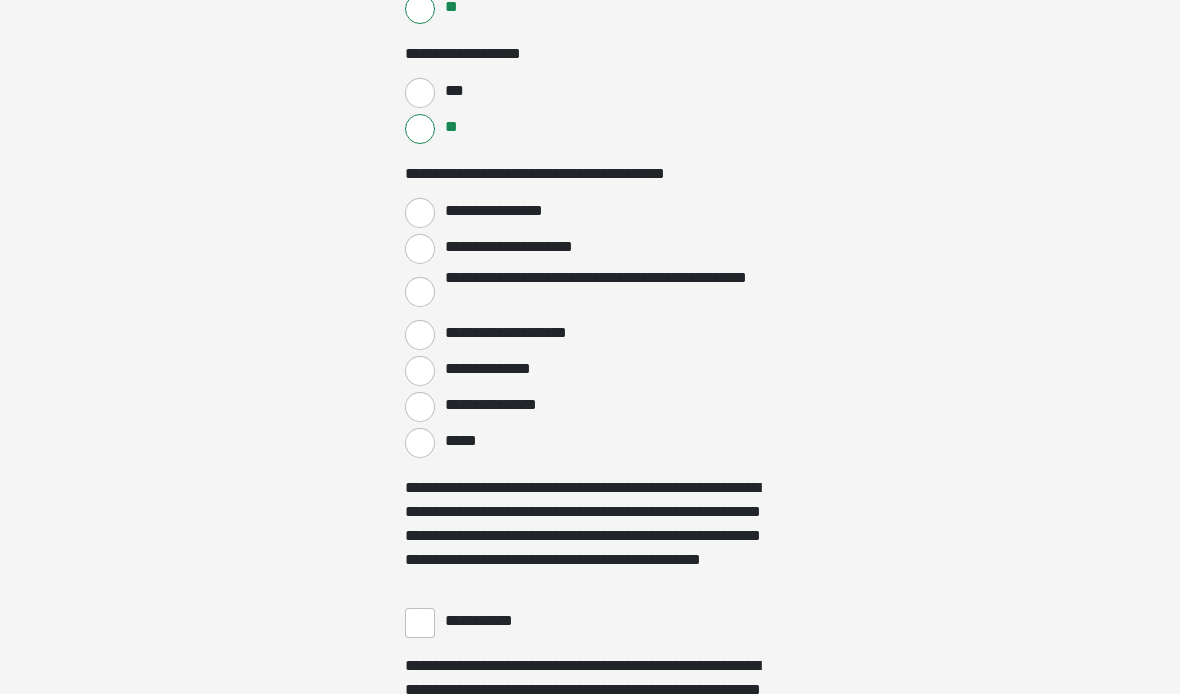 click on "**********" at bounding box center (420, 214) 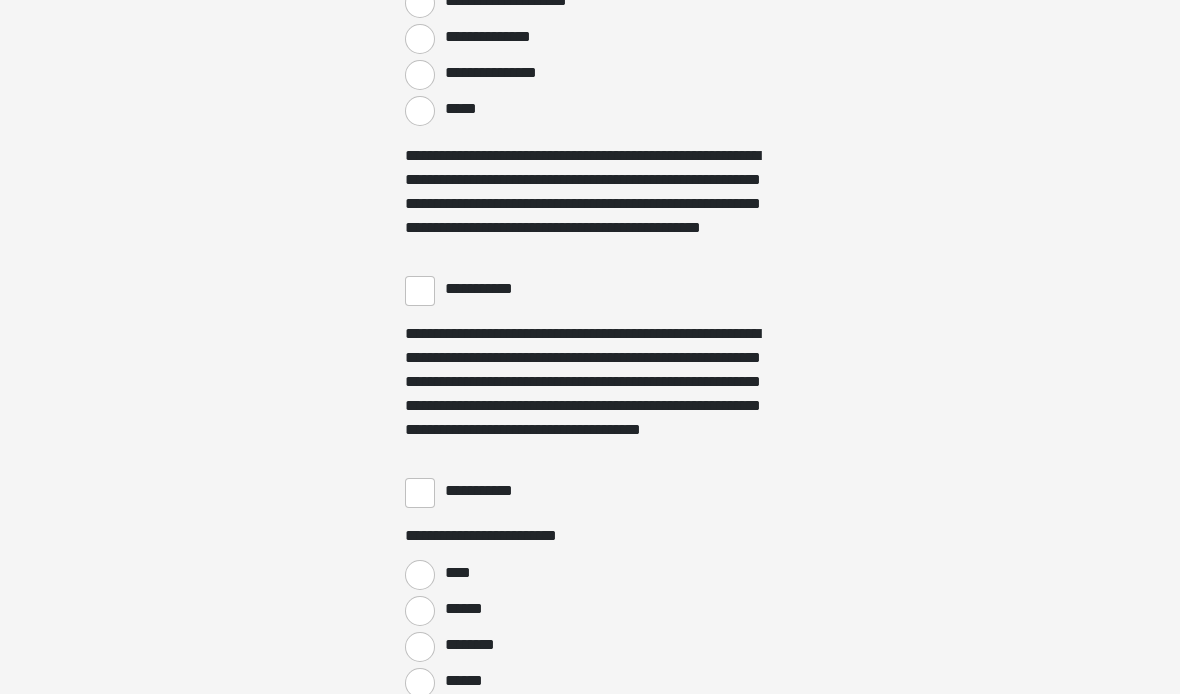 click on "**********" at bounding box center (420, 292) 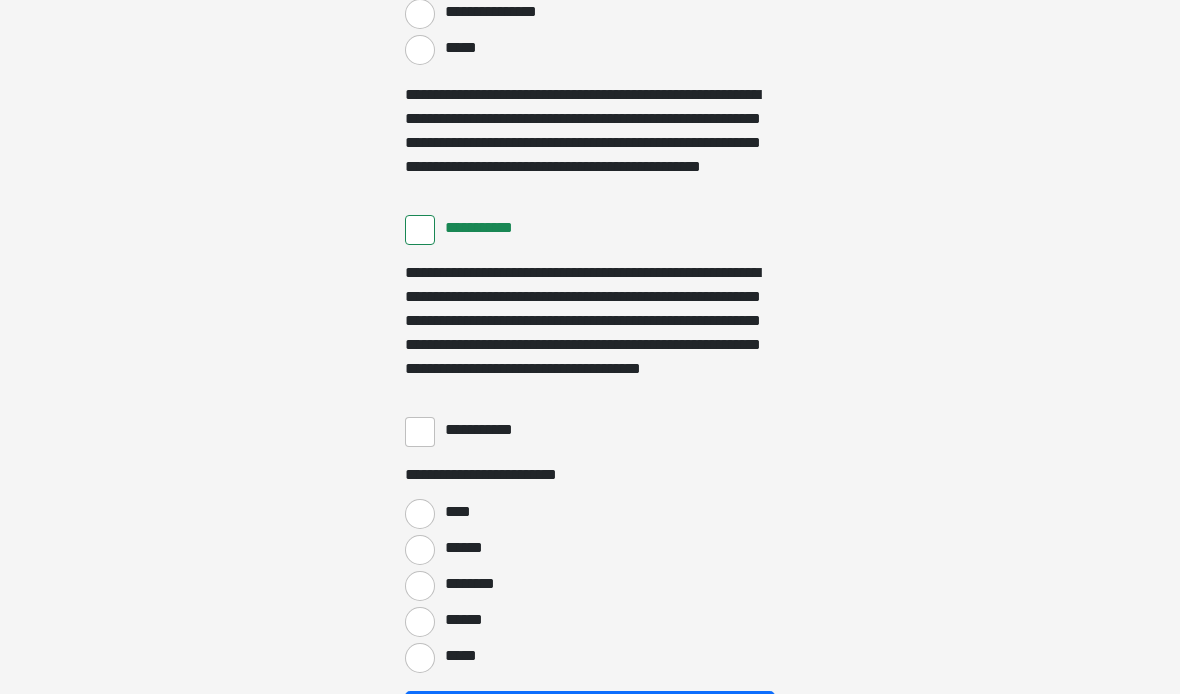 scroll, scrollTop: 3740, scrollLeft: 0, axis: vertical 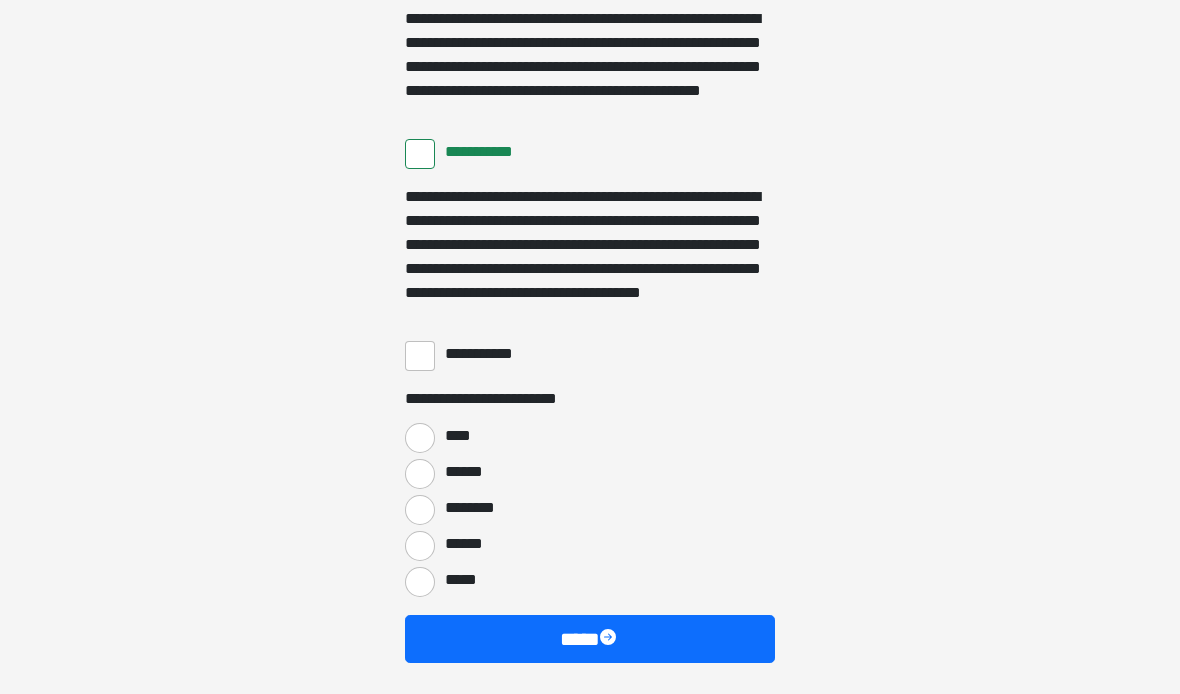 click at bounding box center (610, 640) 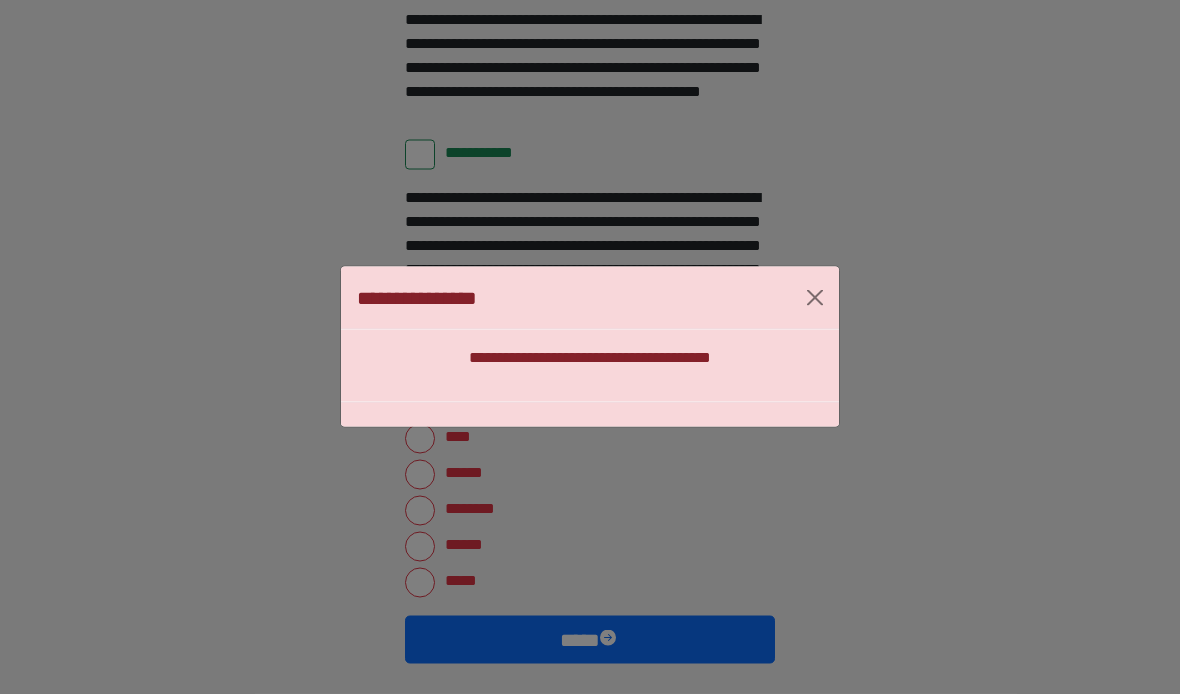 scroll, scrollTop: 3740, scrollLeft: 0, axis: vertical 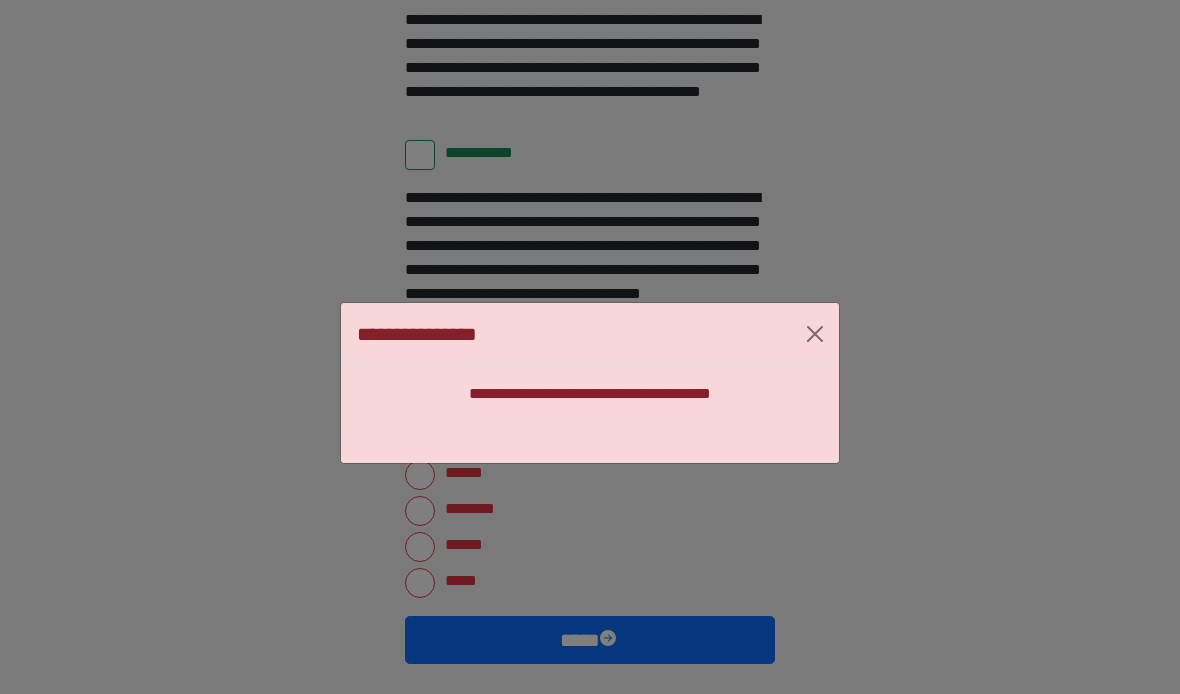 click at bounding box center [815, 334] 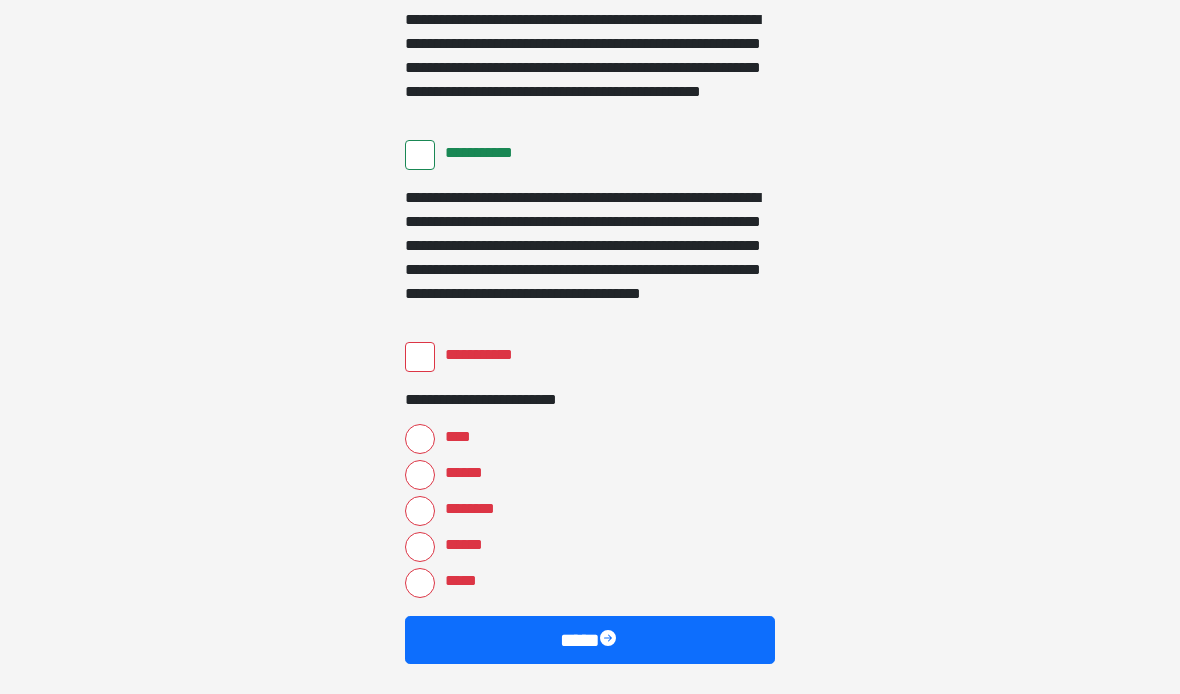 click on "**********" at bounding box center (420, 357) 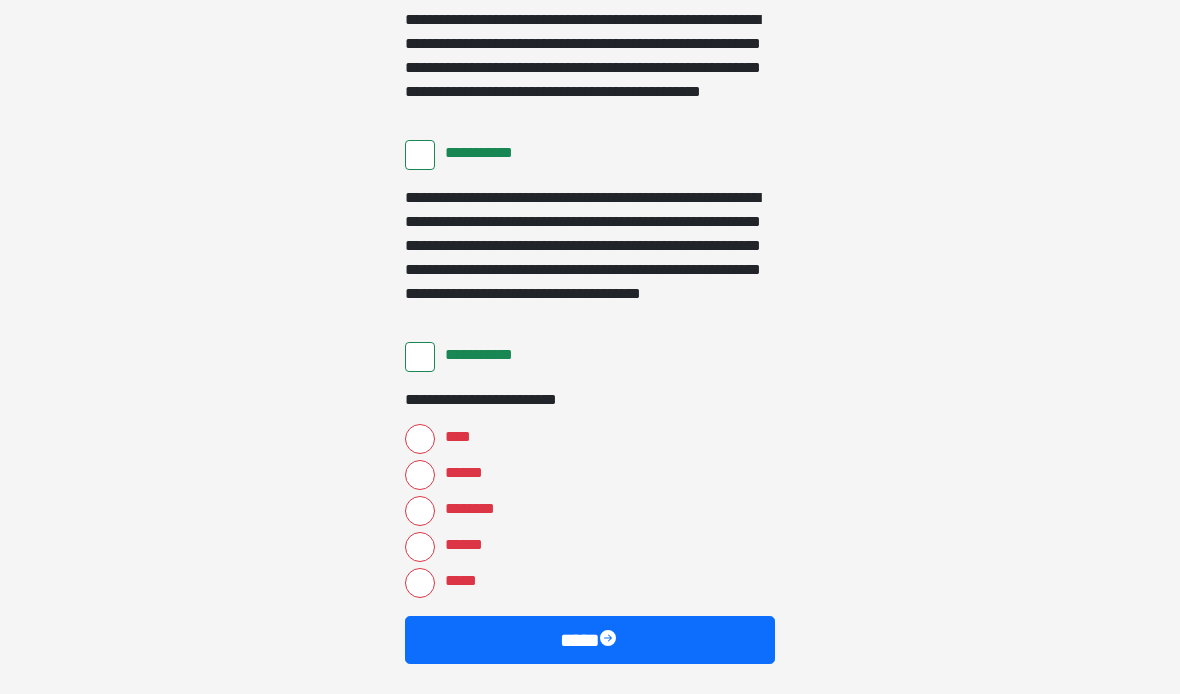 scroll, scrollTop: 3740, scrollLeft: 0, axis: vertical 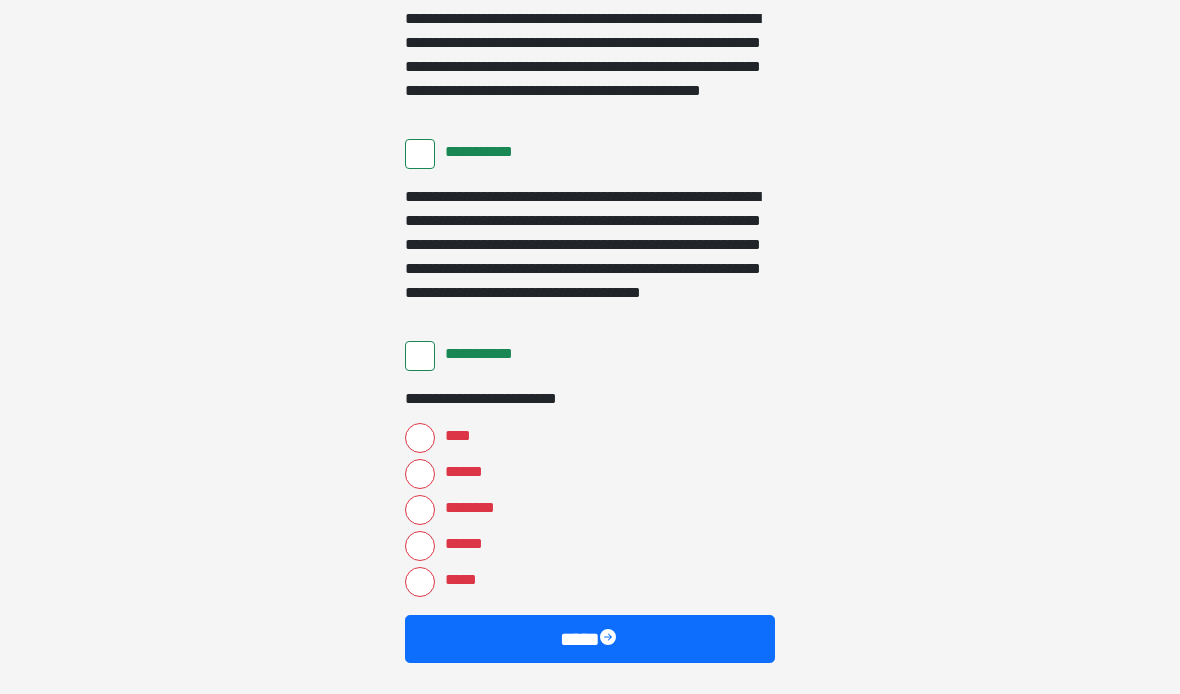click on "****" at bounding box center [590, 640] 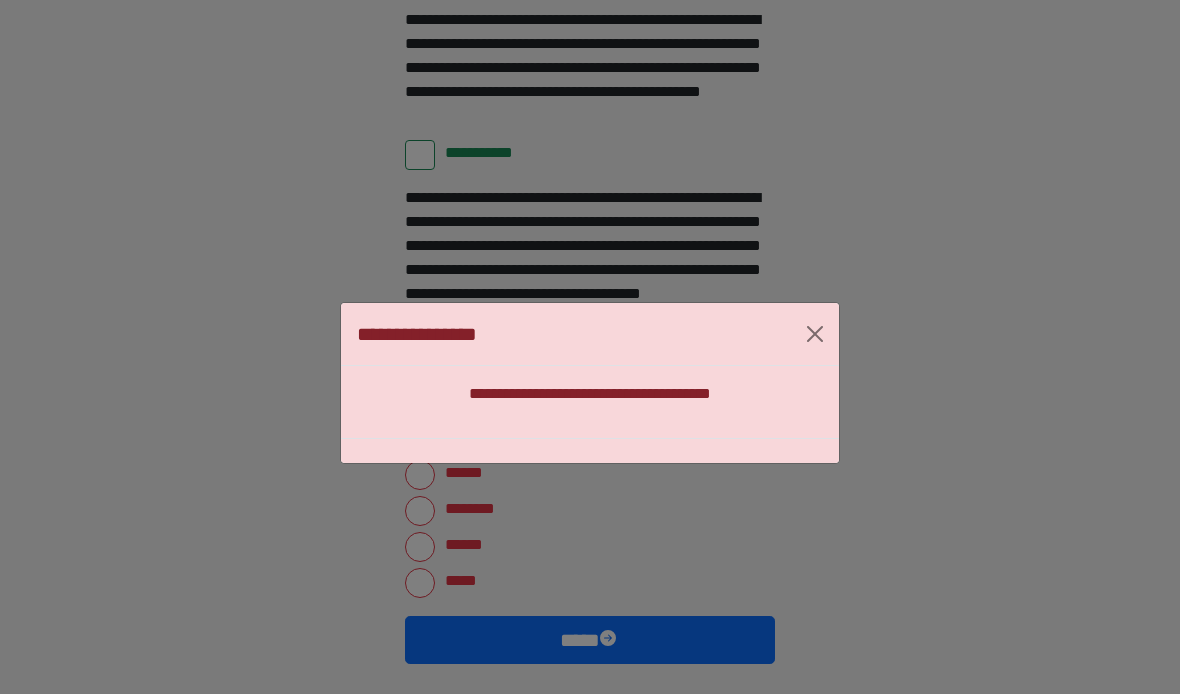 click at bounding box center (815, 334) 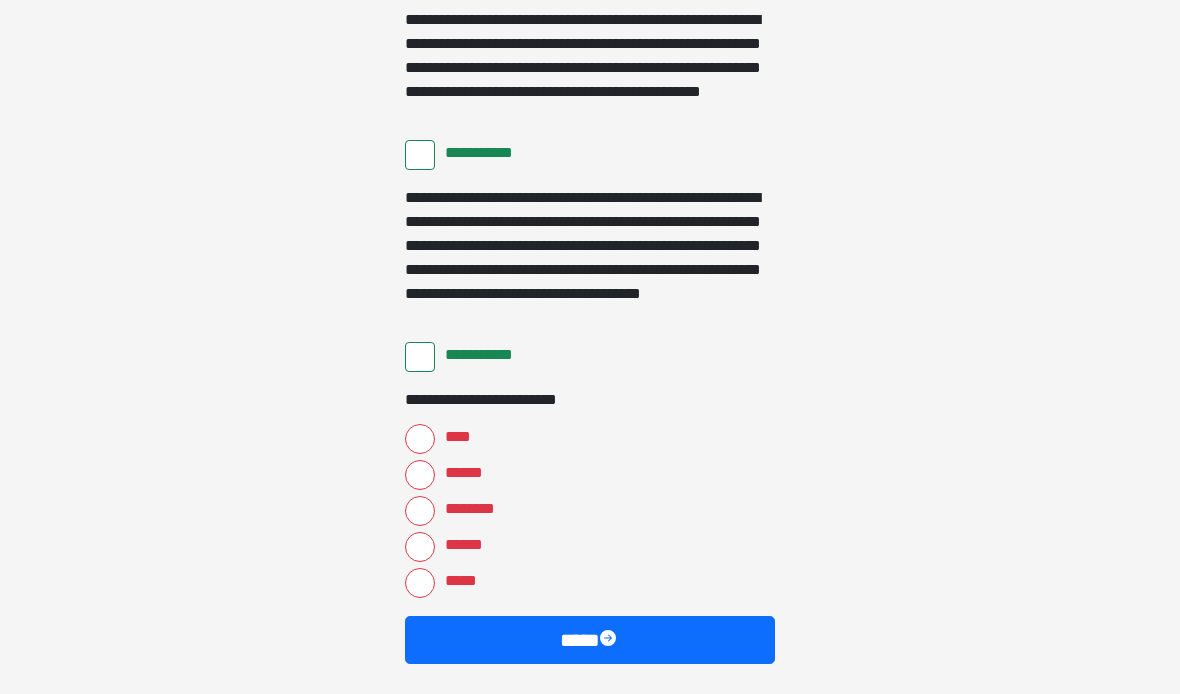 click on "****" at bounding box center (454, 437) 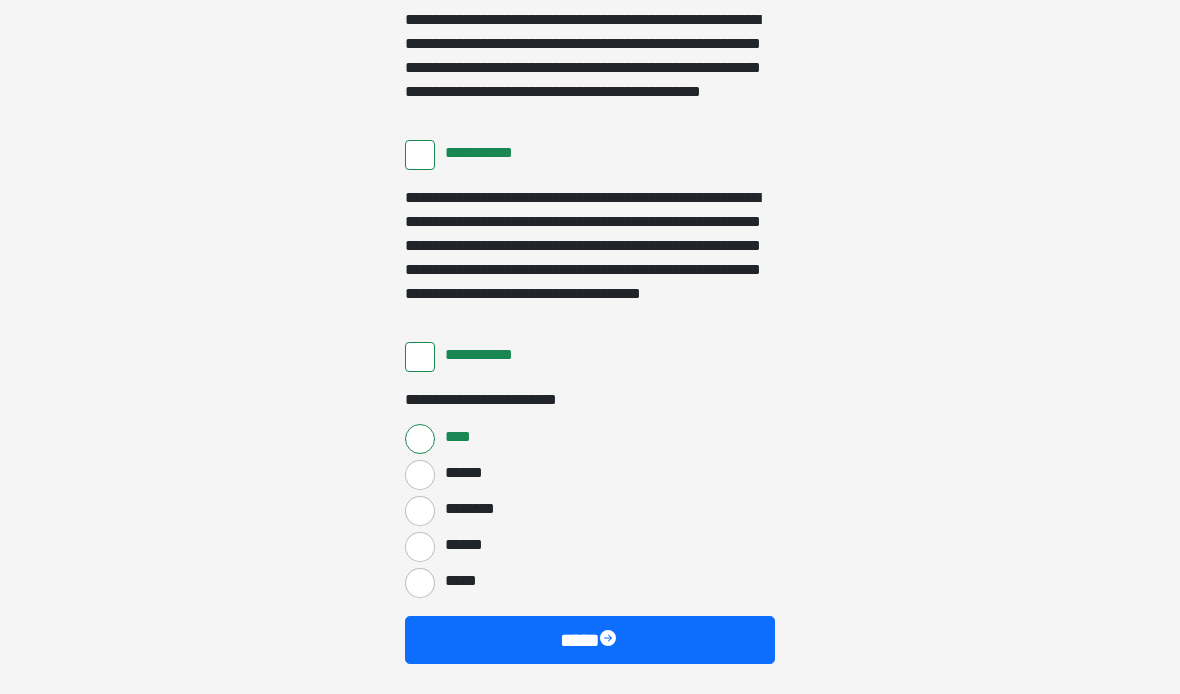 click at bounding box center (610, 640) 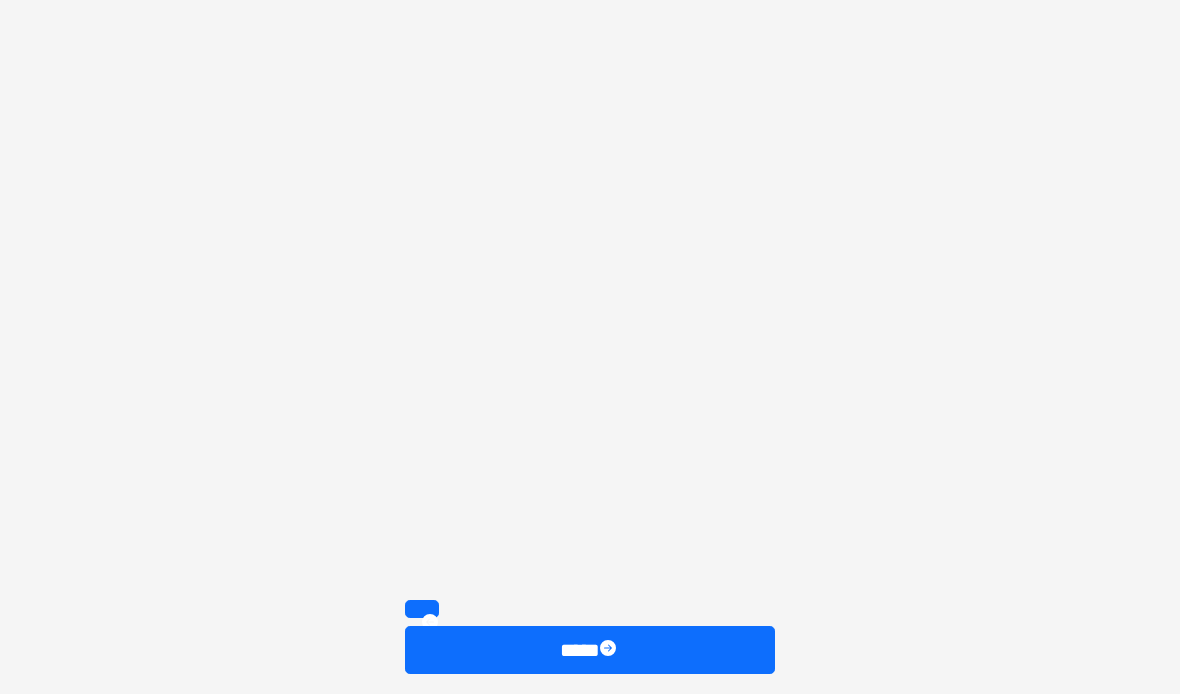 scroll, scrollTop: 2762, scrollLeft: 0, axis: vertical 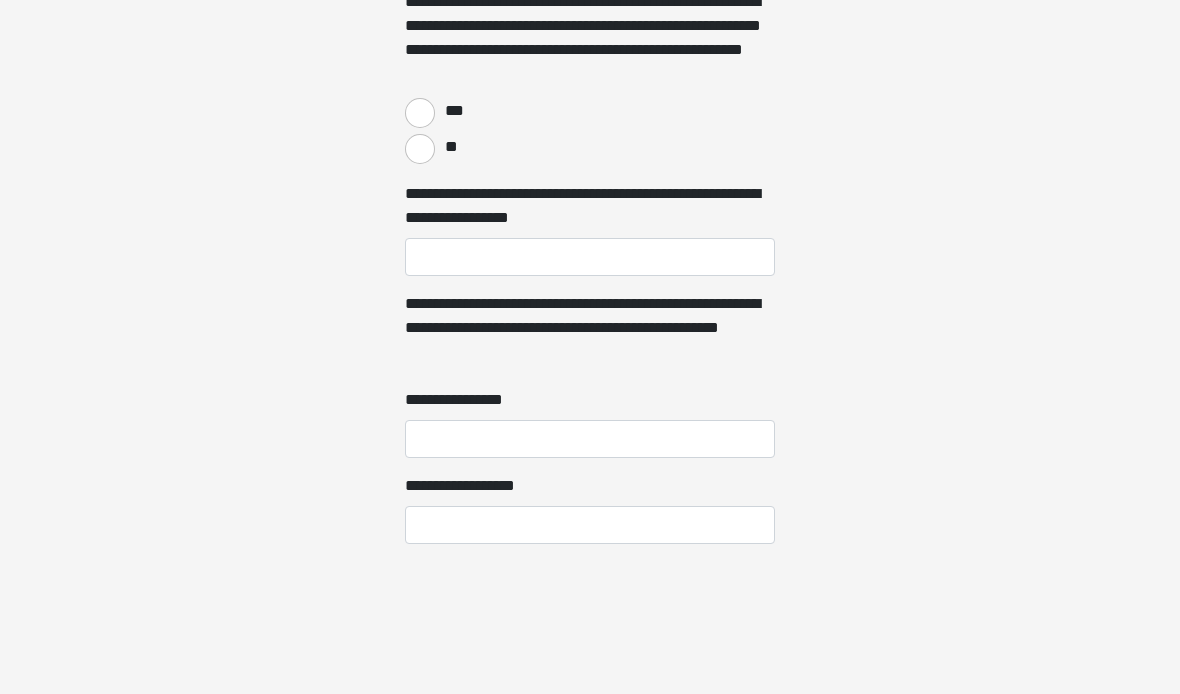 click on "**********" at bounding box center (590, -2415) 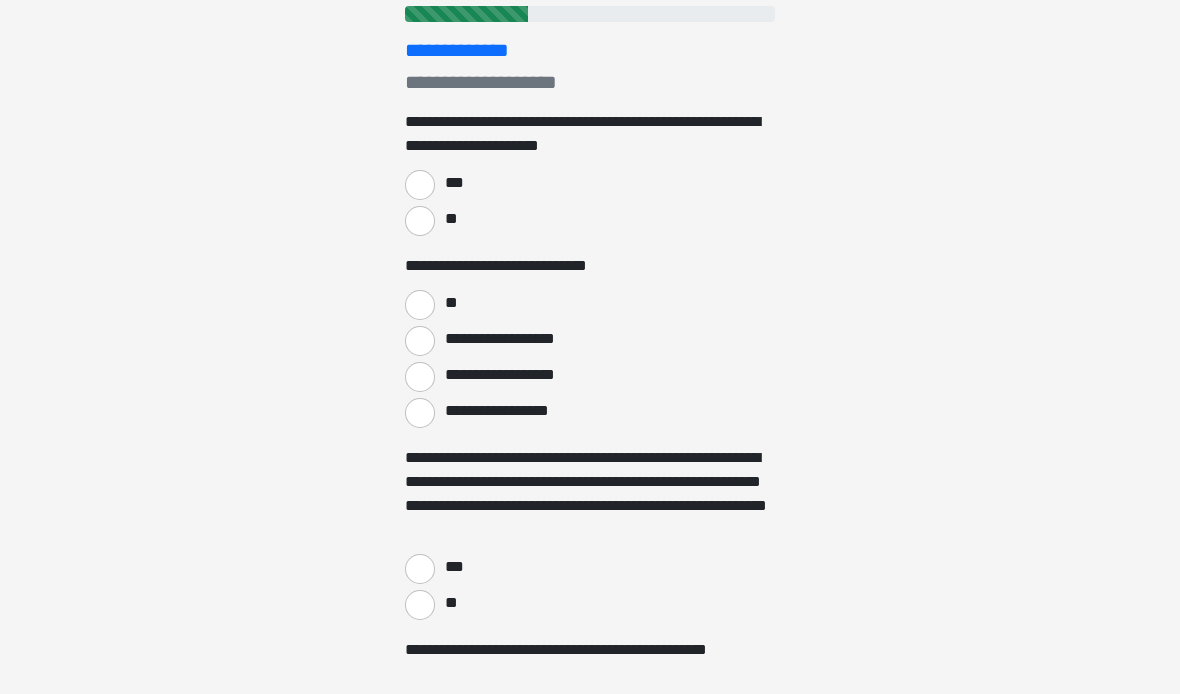scroll, scrollTop: 274, scrollLeft: 0, axis: vertical 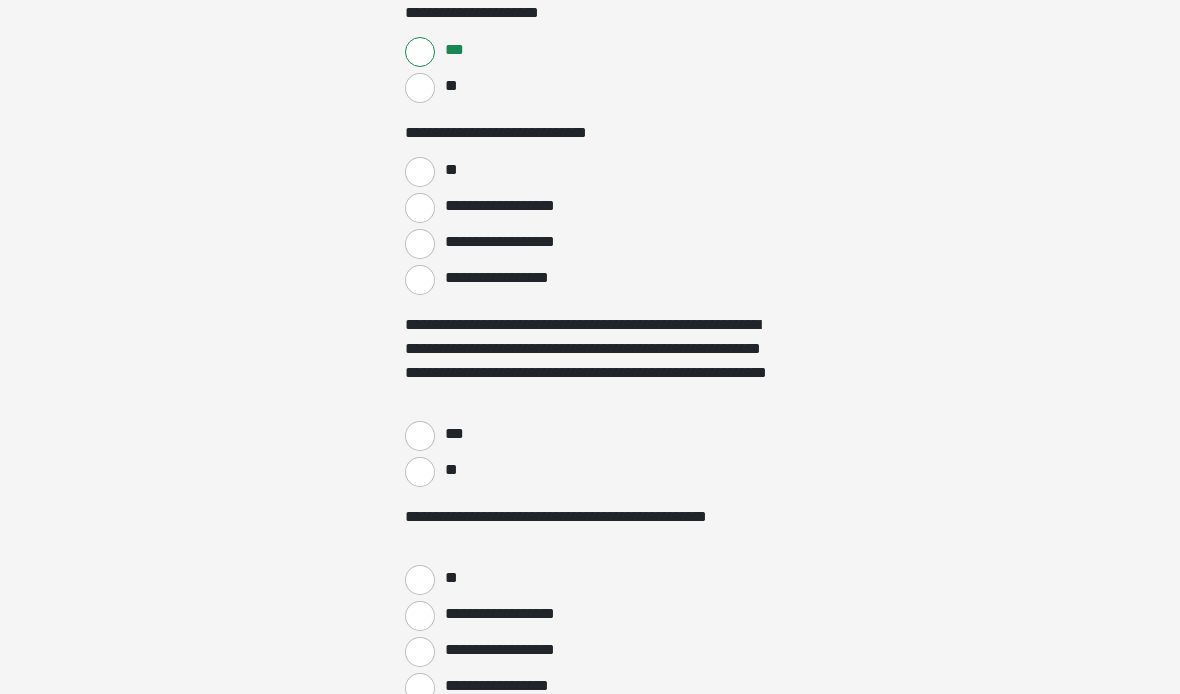 click on "**" at bounding box center [420, 172] 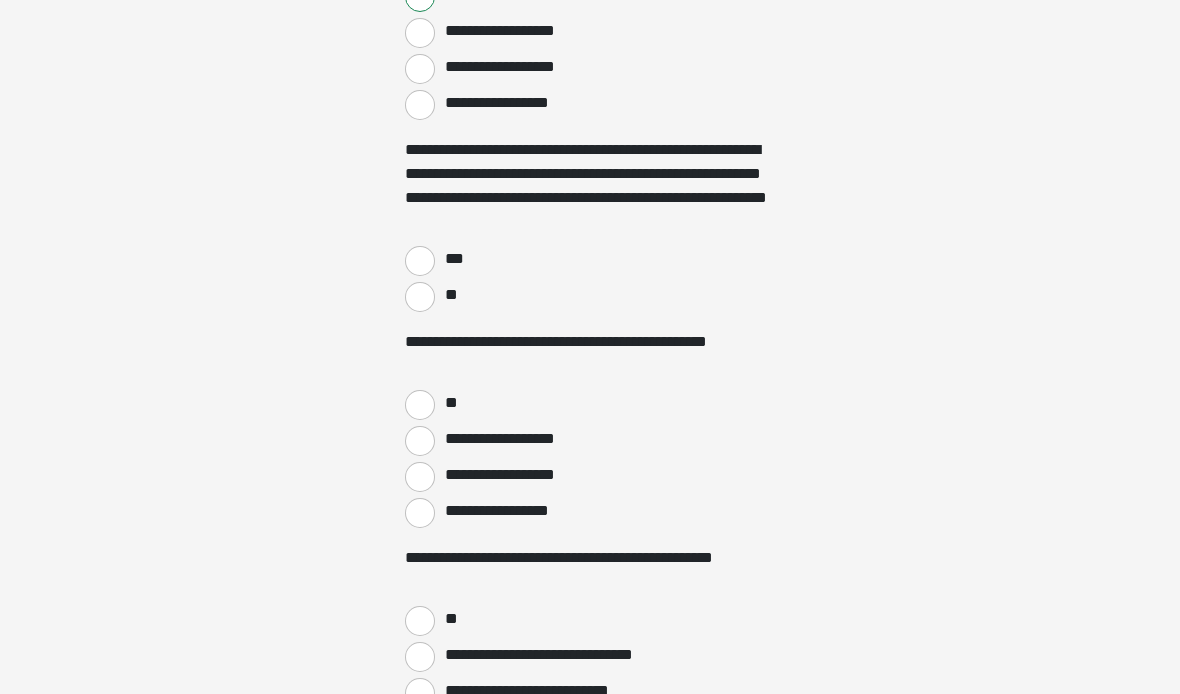 scroll, scrollTop: 582, scrollLeft: 0, axis: vertical 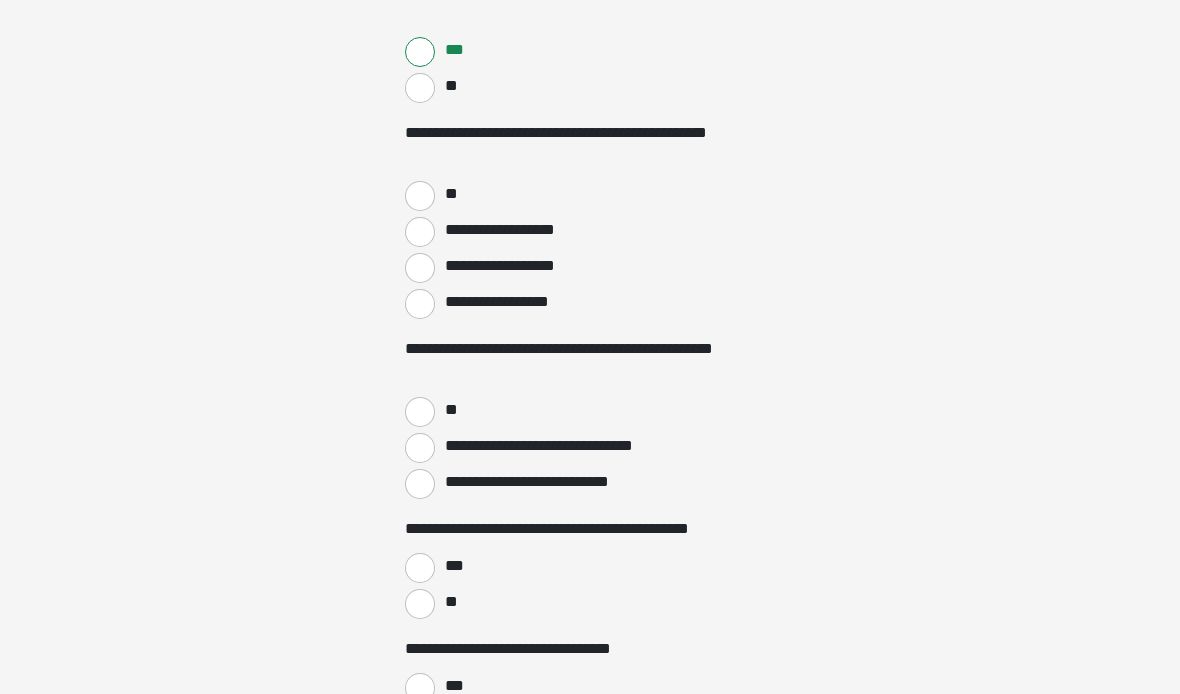 click on "**" at bounding box center (420, 196) 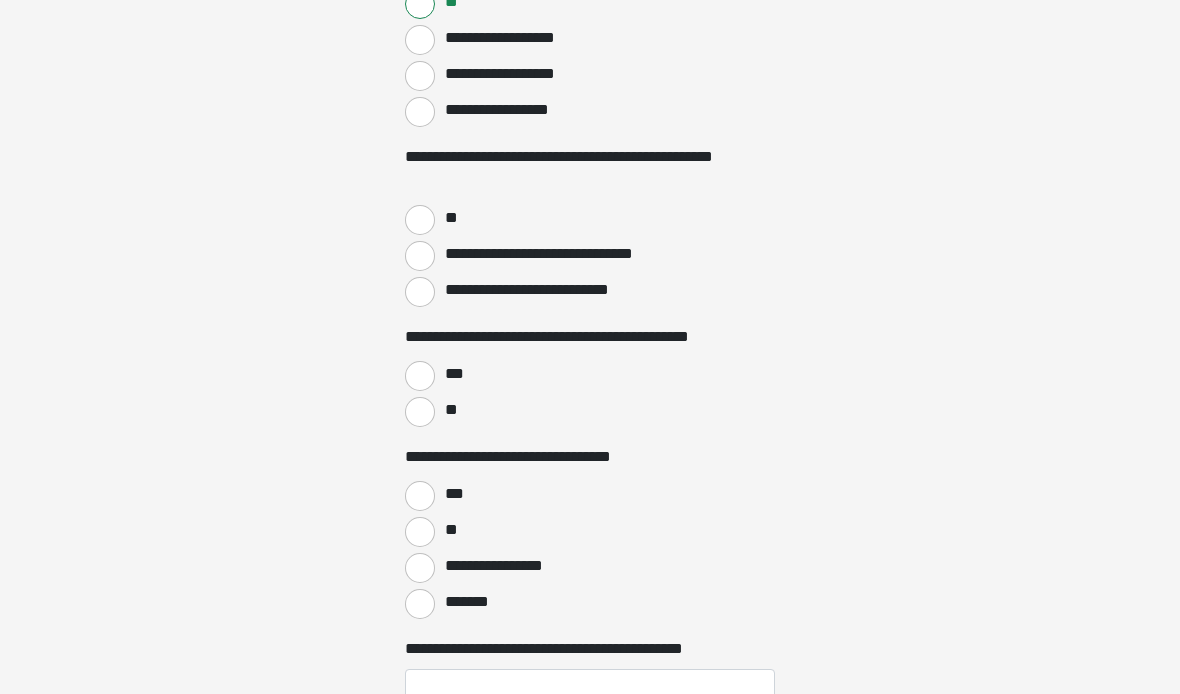 scroll, scrollTop: 983, scrollLeft: 0, axis: vertical 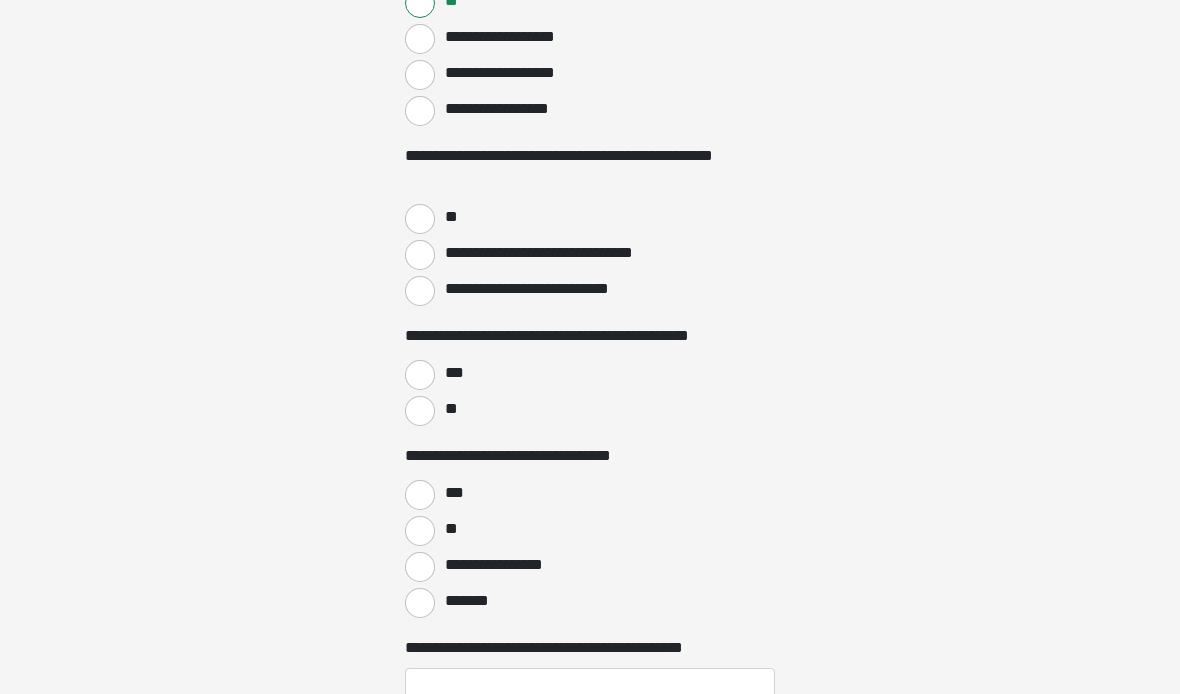 click on "**********" at bounding box center (420, 256) 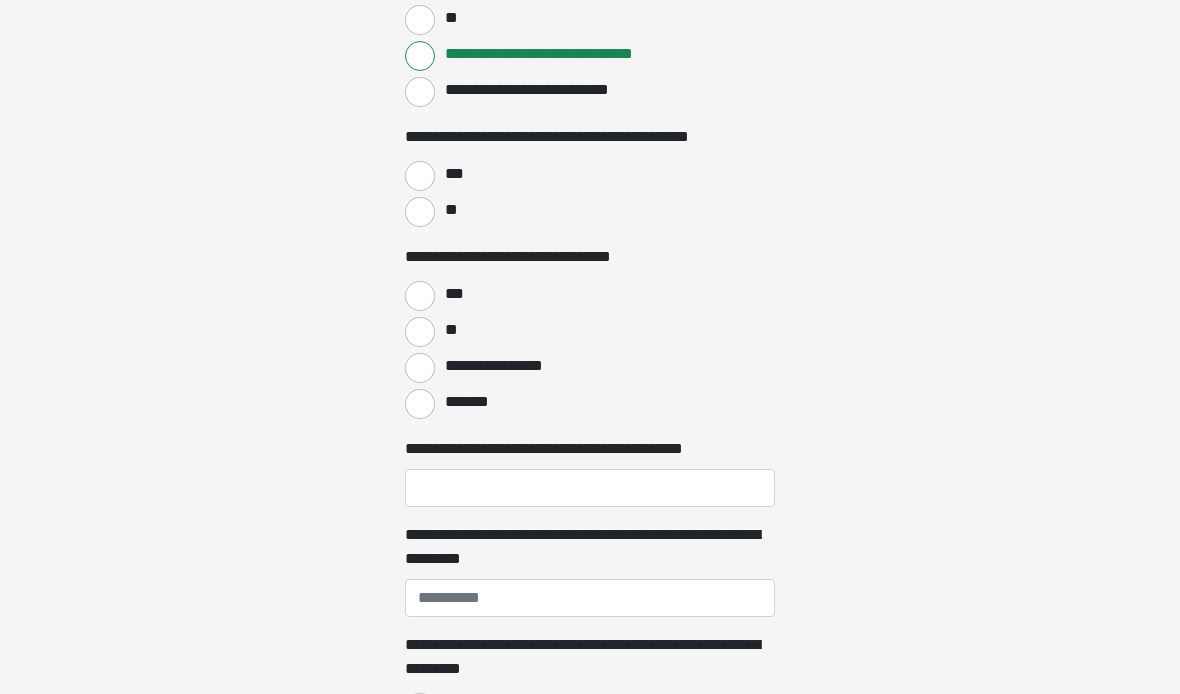 scroll, scrollTop: 1183, scrollLeft: 0, axis: vertical 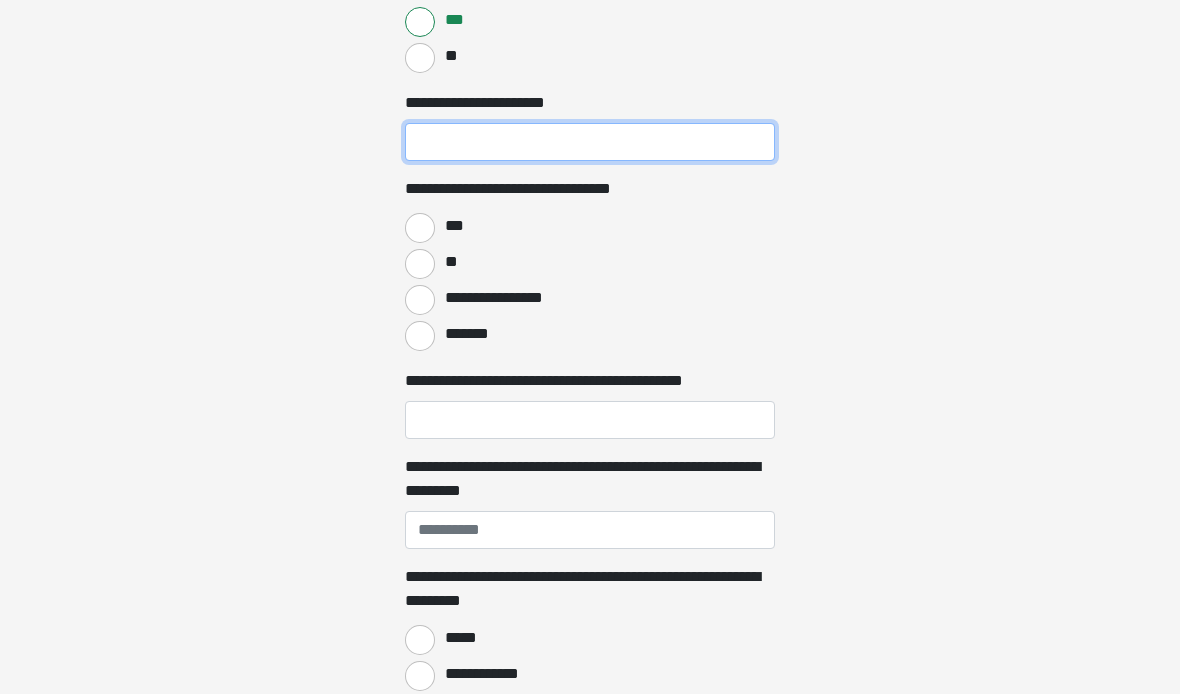click on "**********" at bounding box center [590, 142] 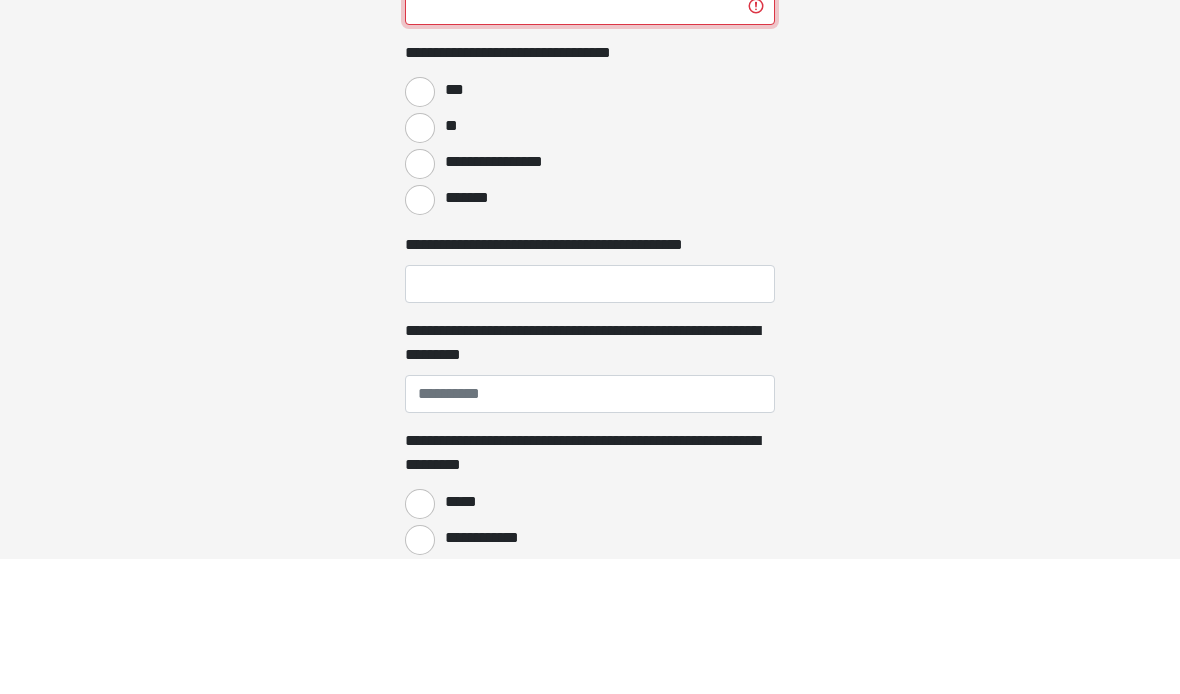 type on "****" 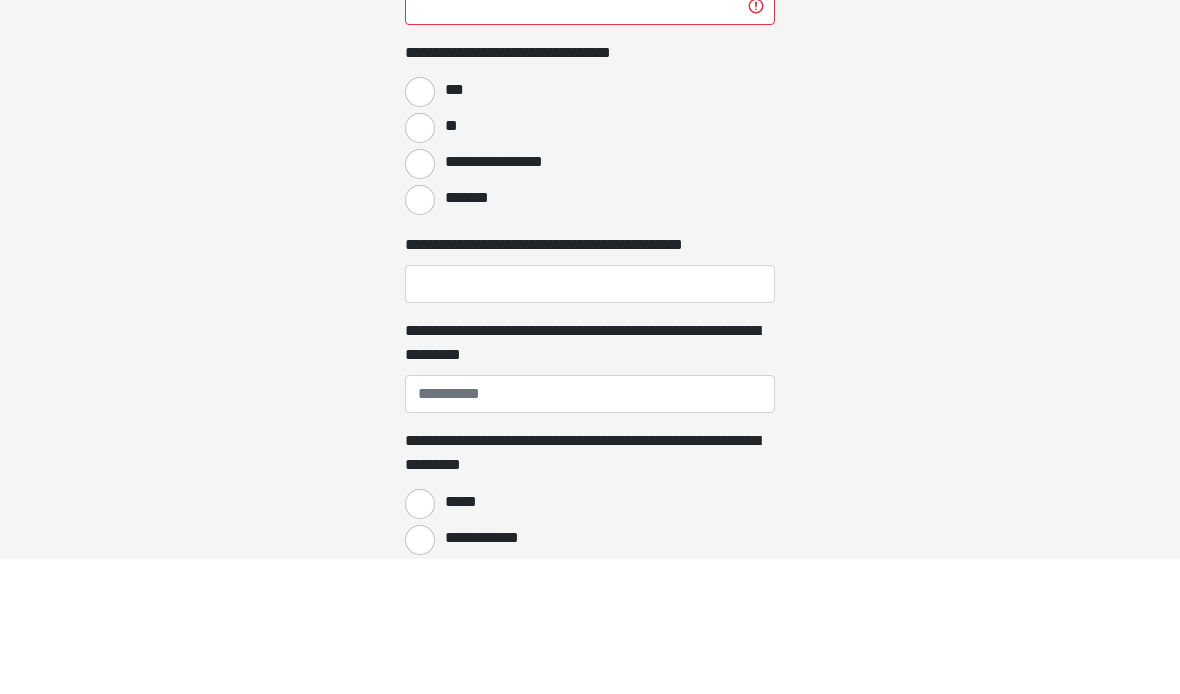 click on "***" at bounding box center (420, 228) 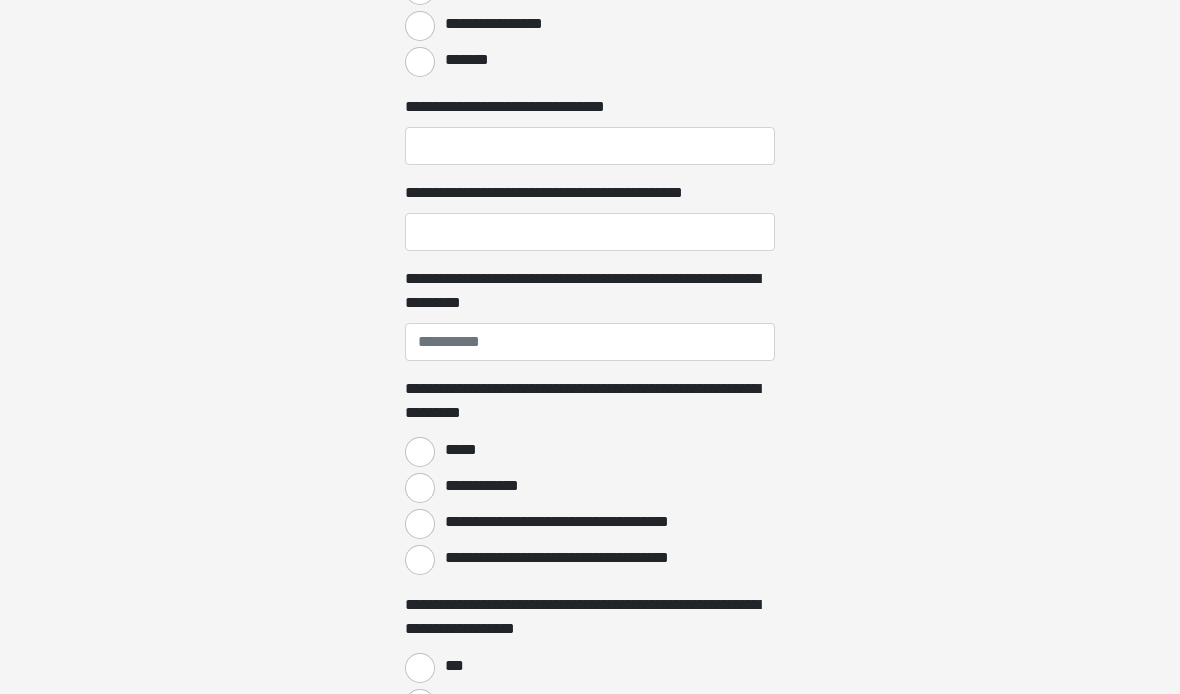scroll, scrollTop: 1613, scrollLeft: 0, axis: vertical 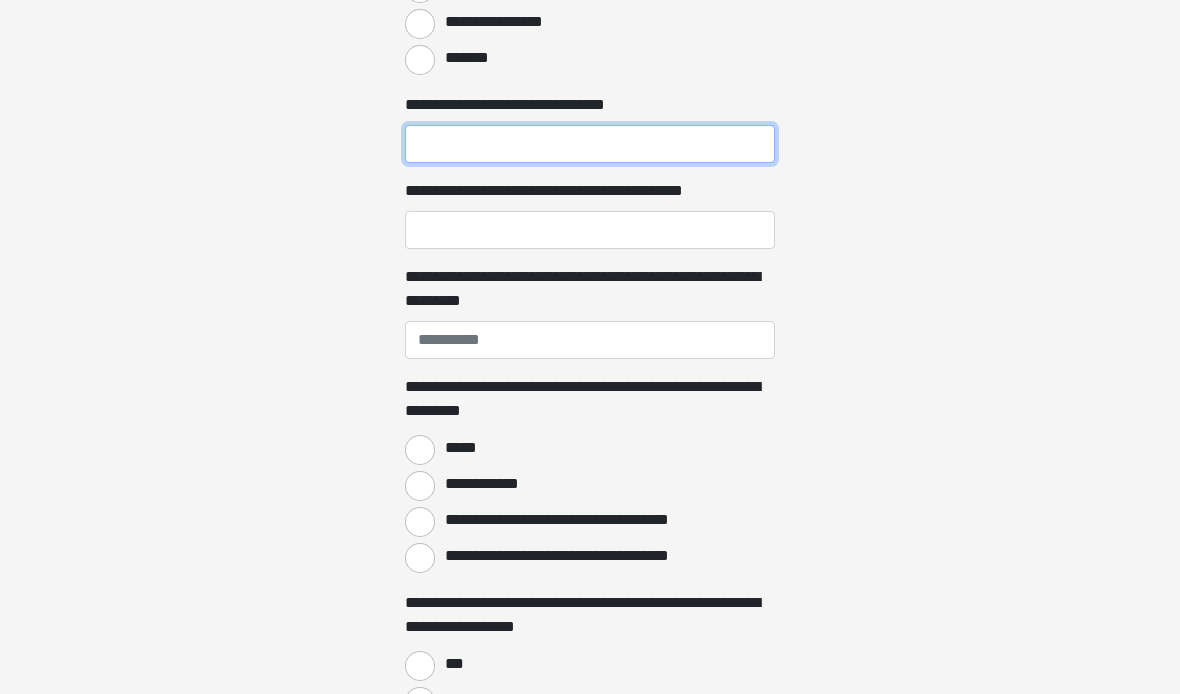 click on "**********" at bounding box center (590, 144) 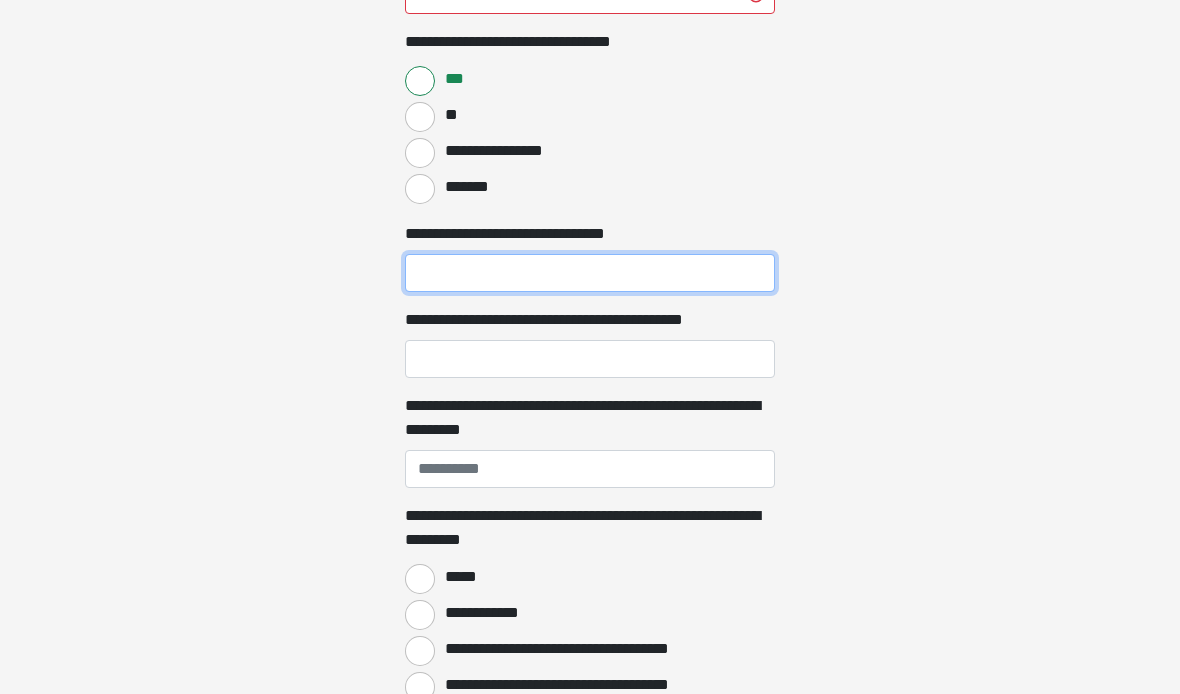 scroll, scrollTop: 1477, scrollLeft: 0, axis: vertical 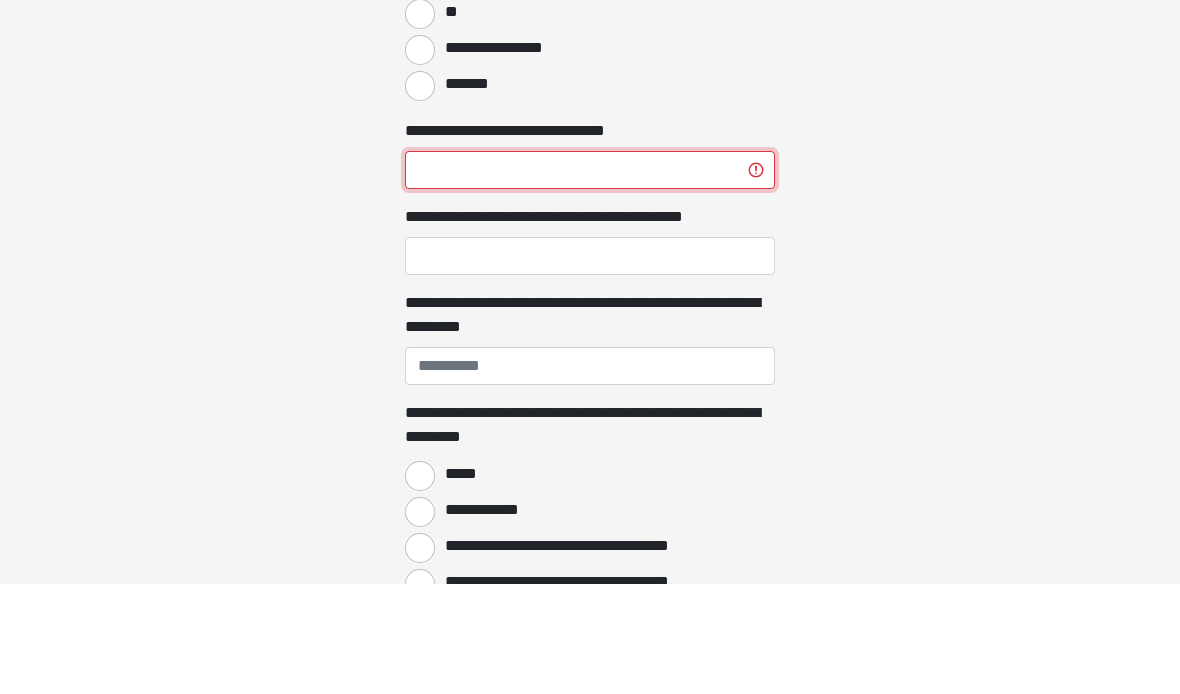 type on "*" 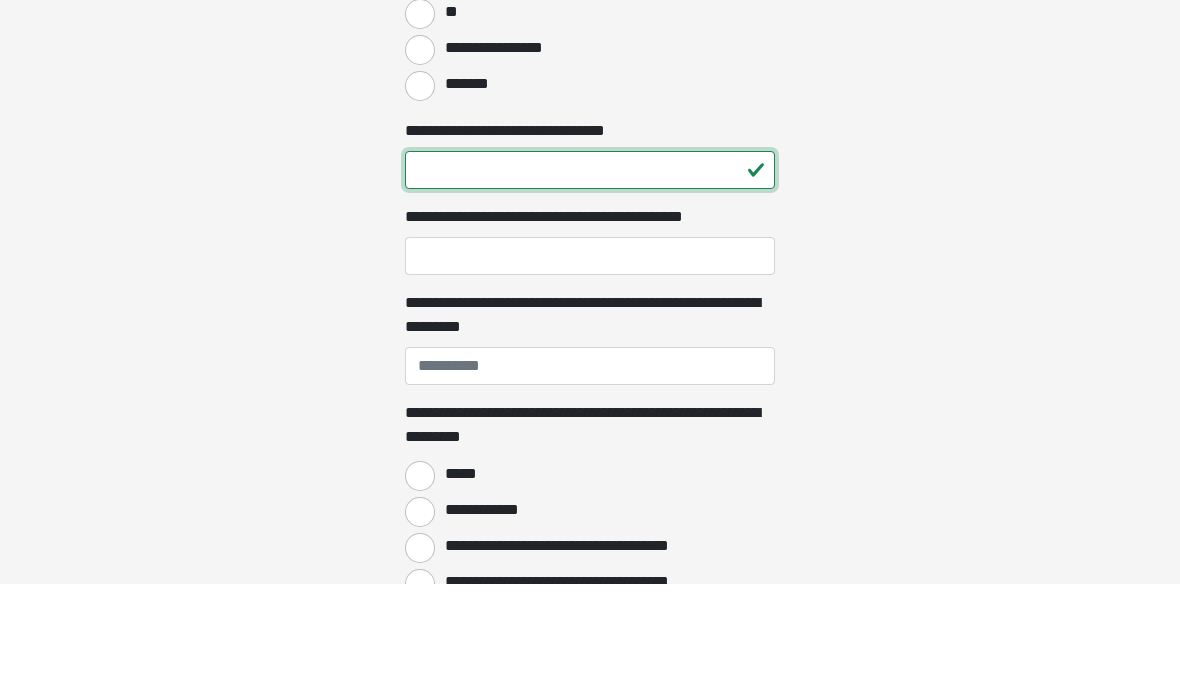 type on "**" 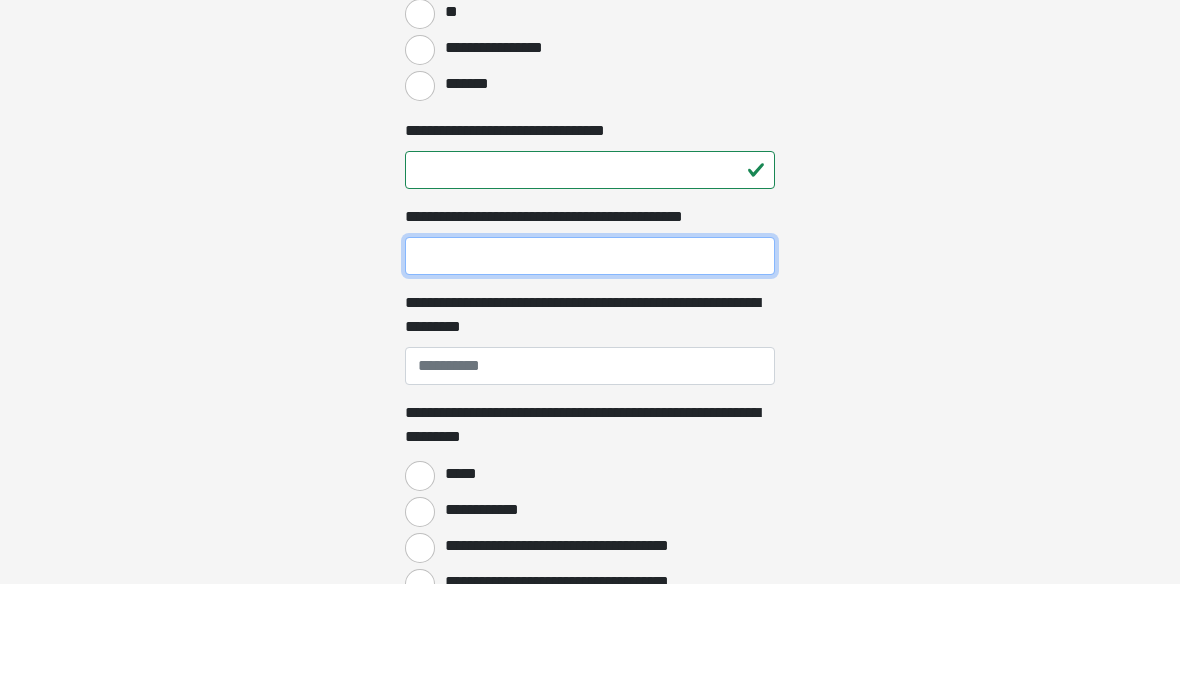 click on "**********" at bounding box center [590, 366] 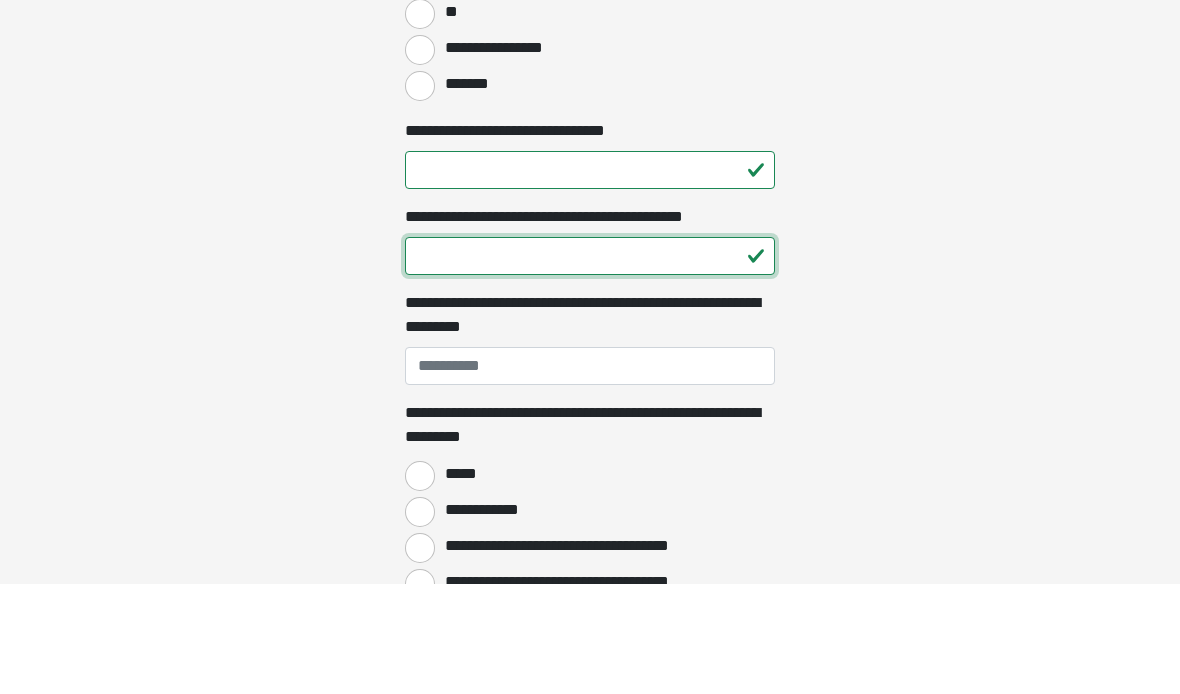 type on "**" 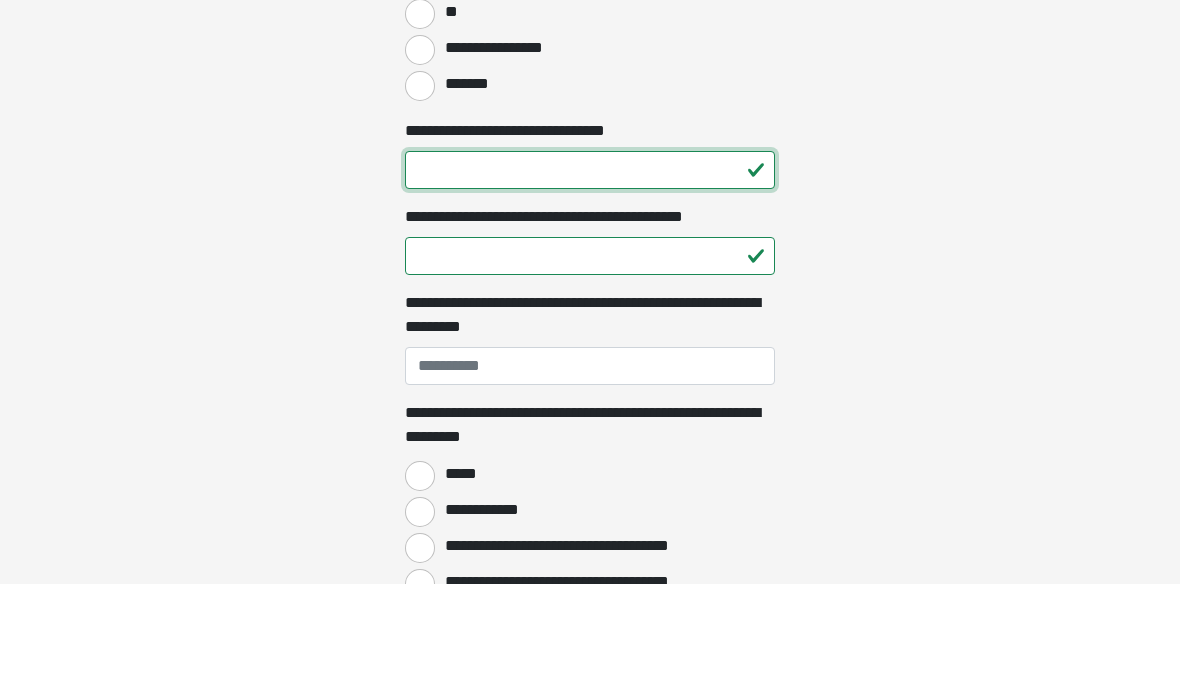 click on "**" at bounding box center [590, 280] 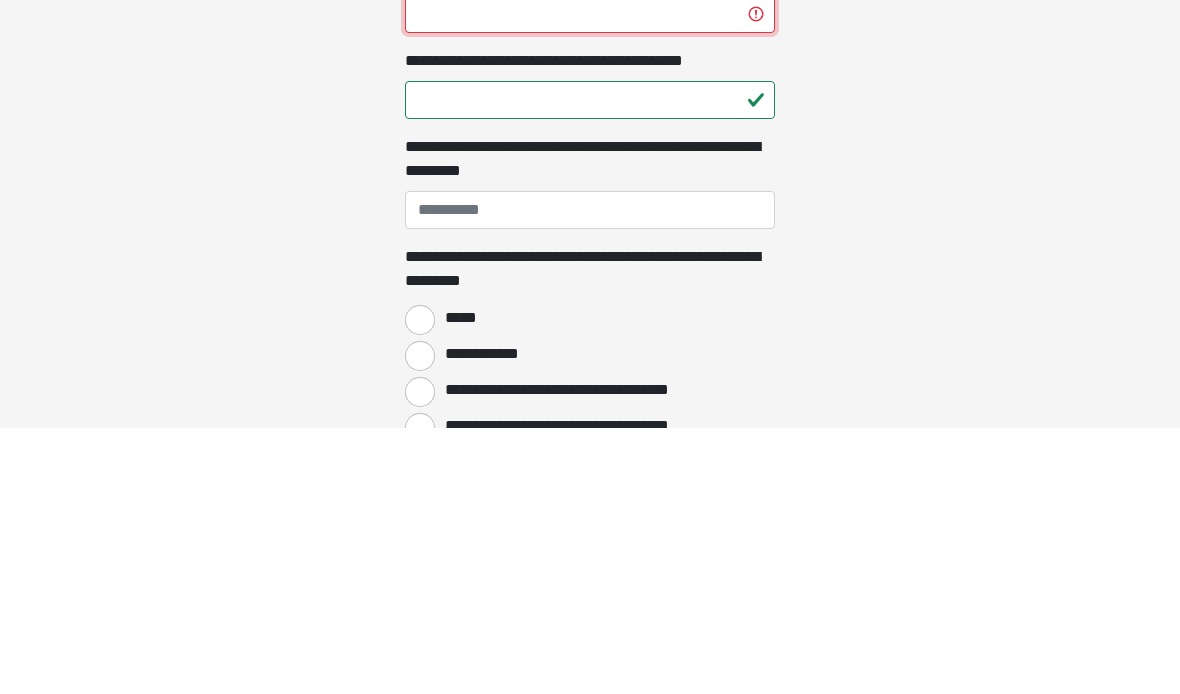 type on "****" 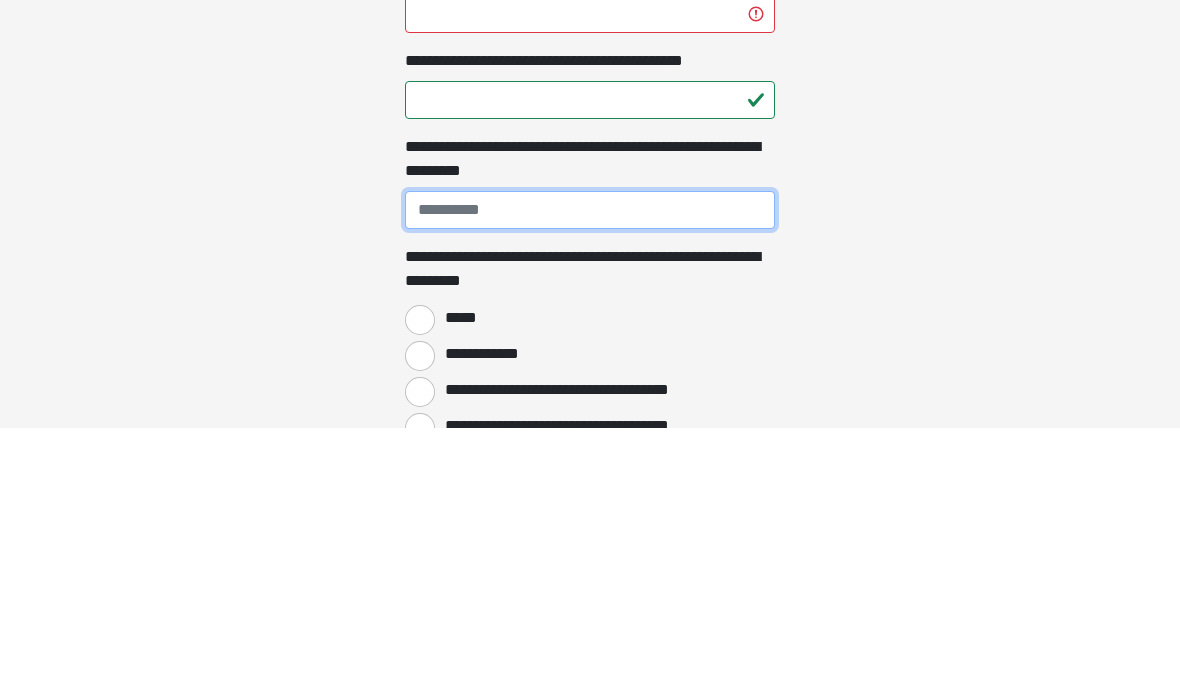 click on "**********" at bounding box center (590, 476) 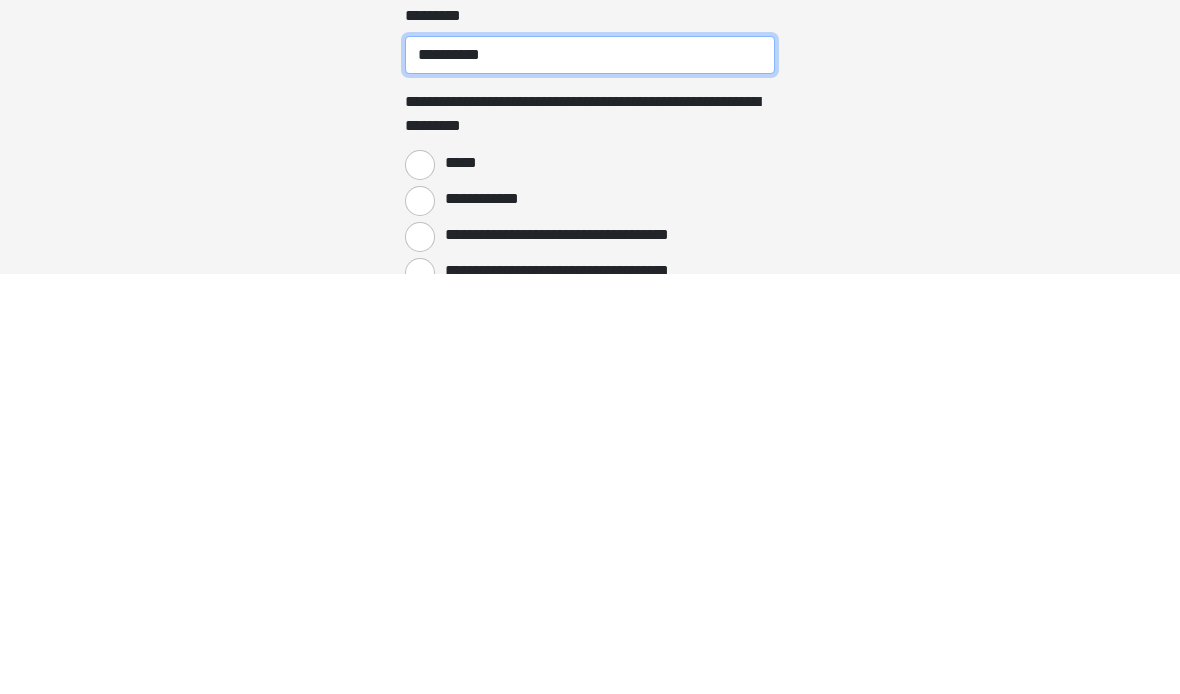 type on "**********" 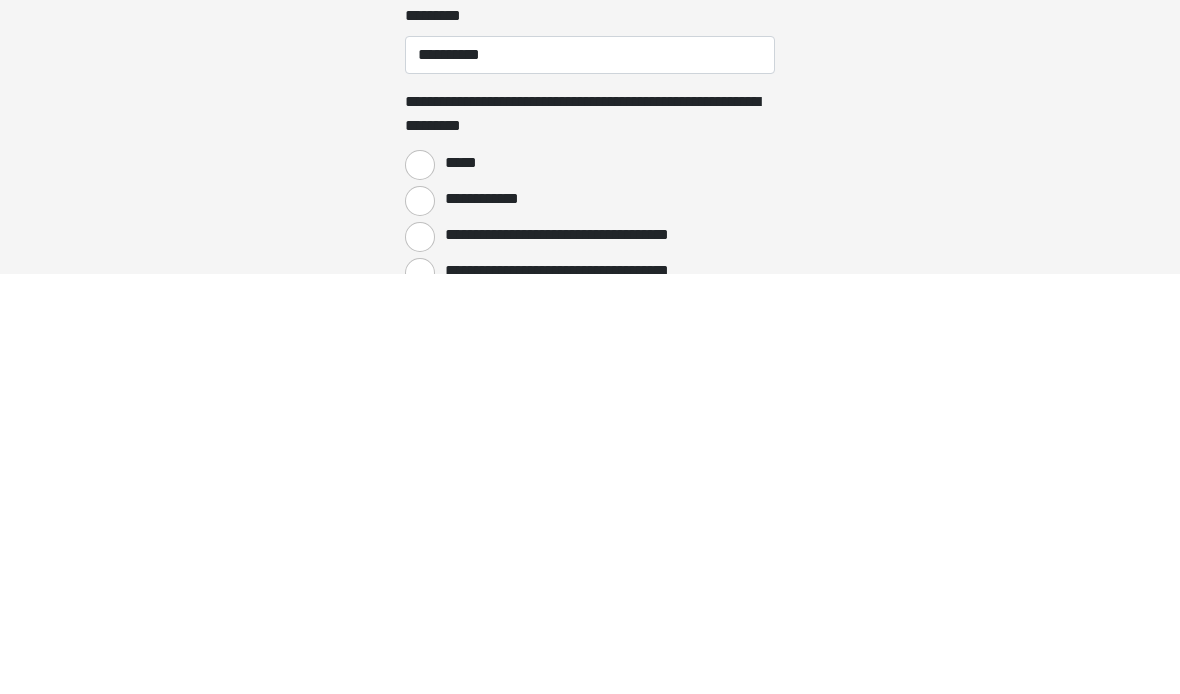 click on "**********" at bounding box center (420, 694) 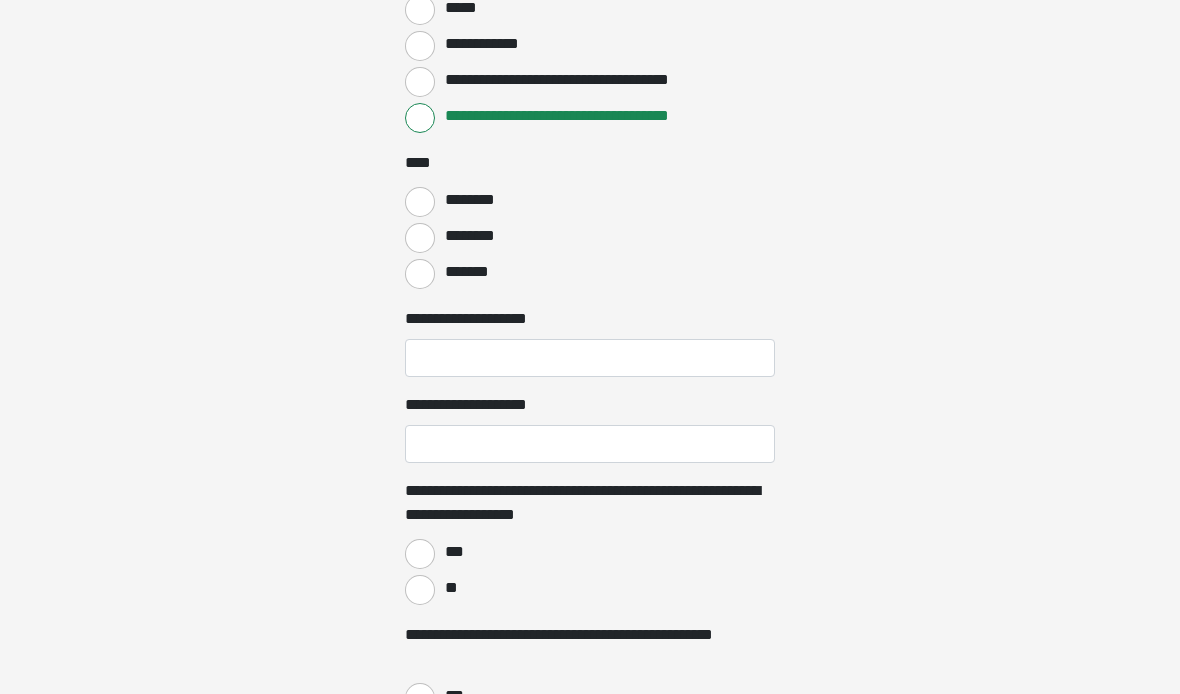 scroll, scrollTop: 2053, scrollLeft: 0, axis: vertical 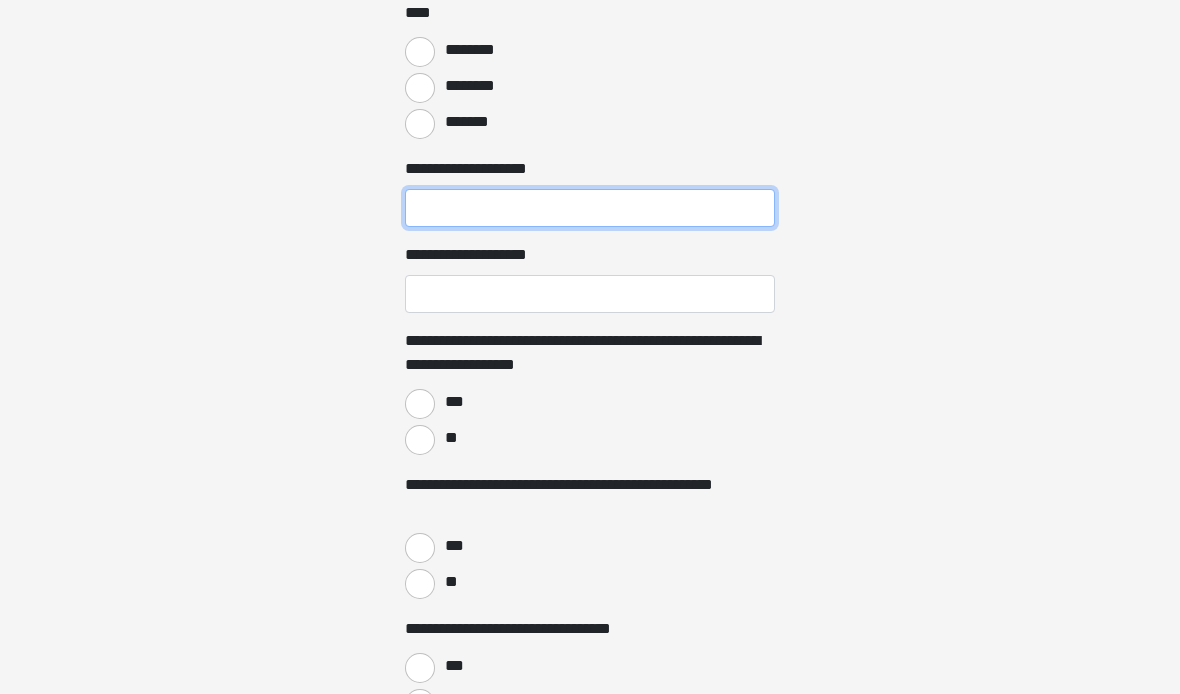 click on "**********" at bounding box center (590, 208) 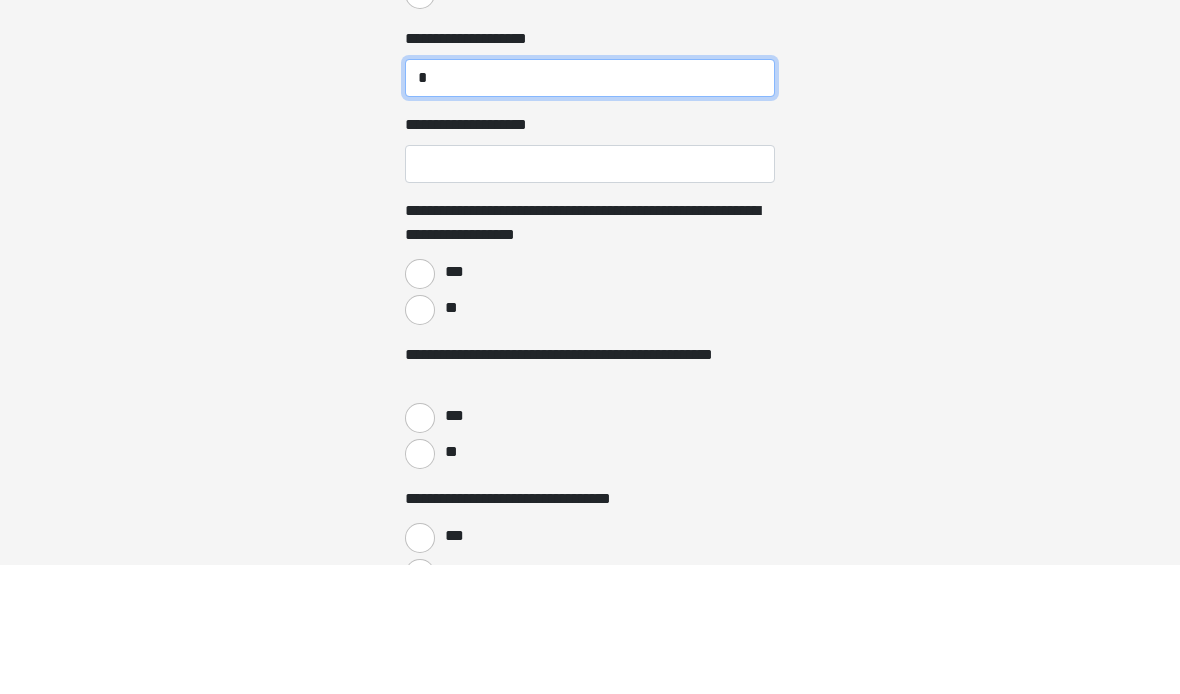 type on "*" 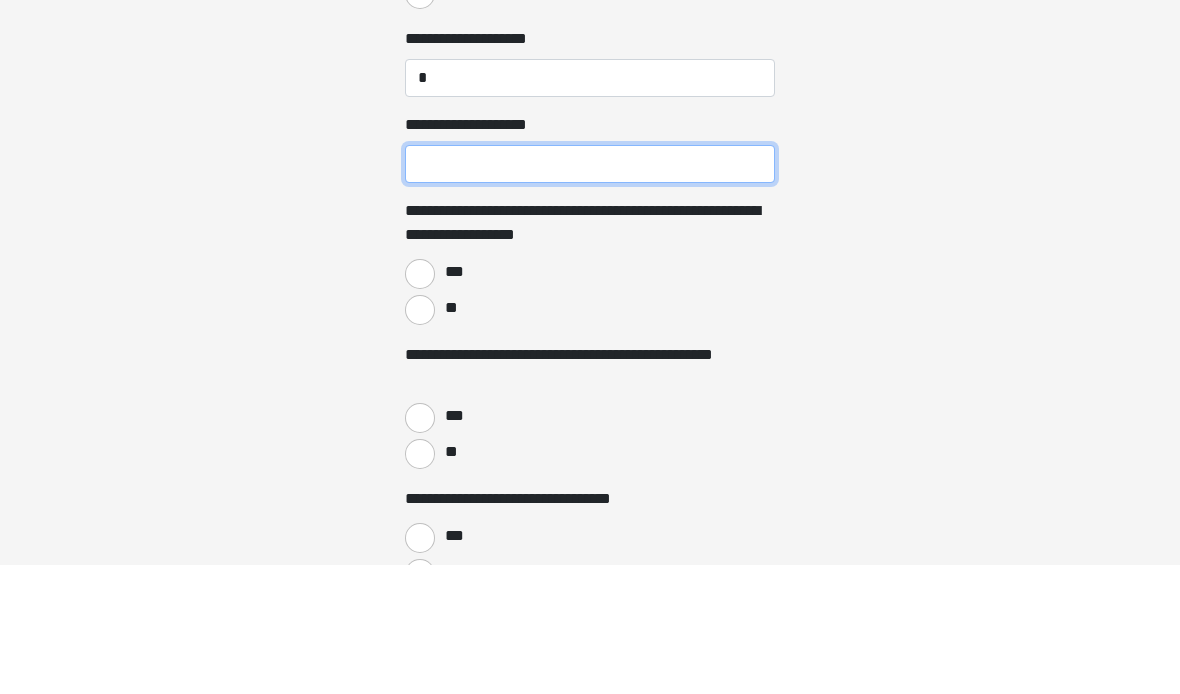 click on "**********" at bounding box center [590, 294] 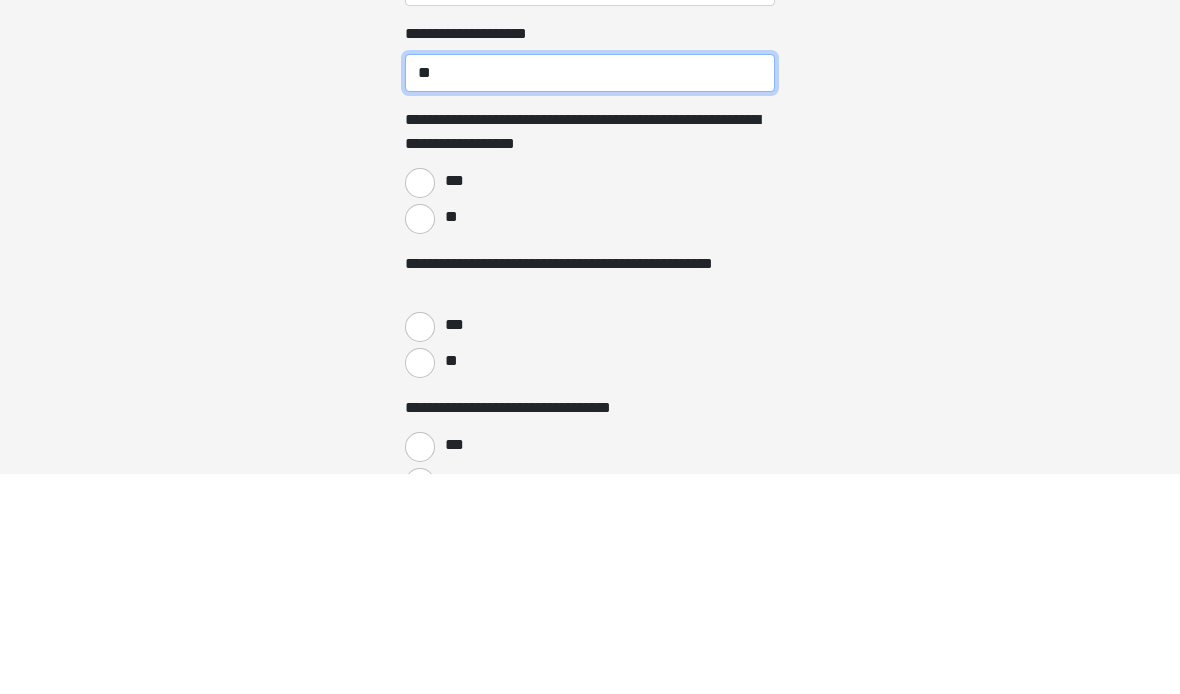 type on "**" 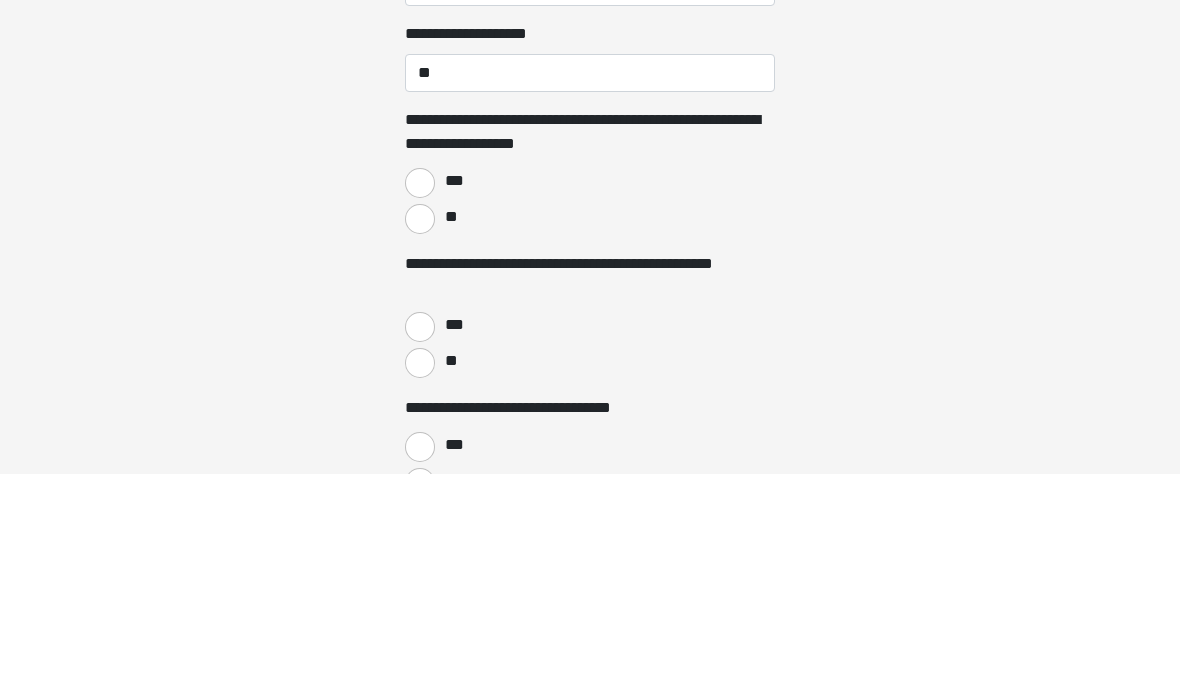 click on "**" at bounding box center (420, 440) 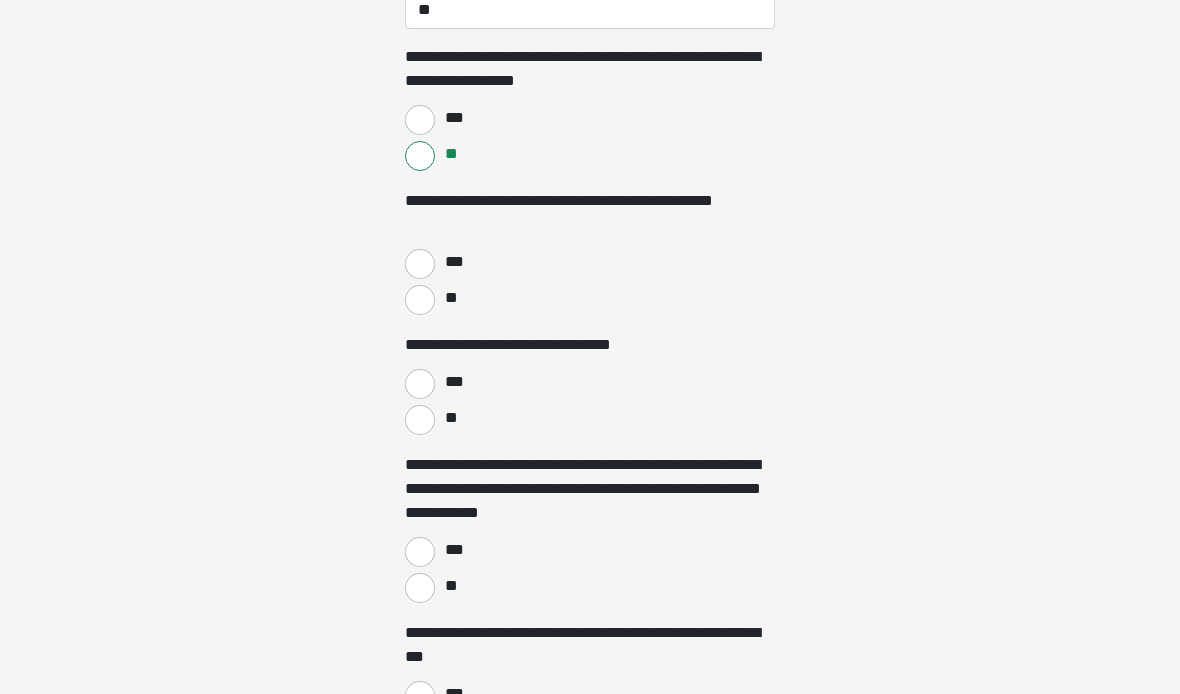 scroll, scrollTop: 2486, scrollLeft: 0, axis: vertical 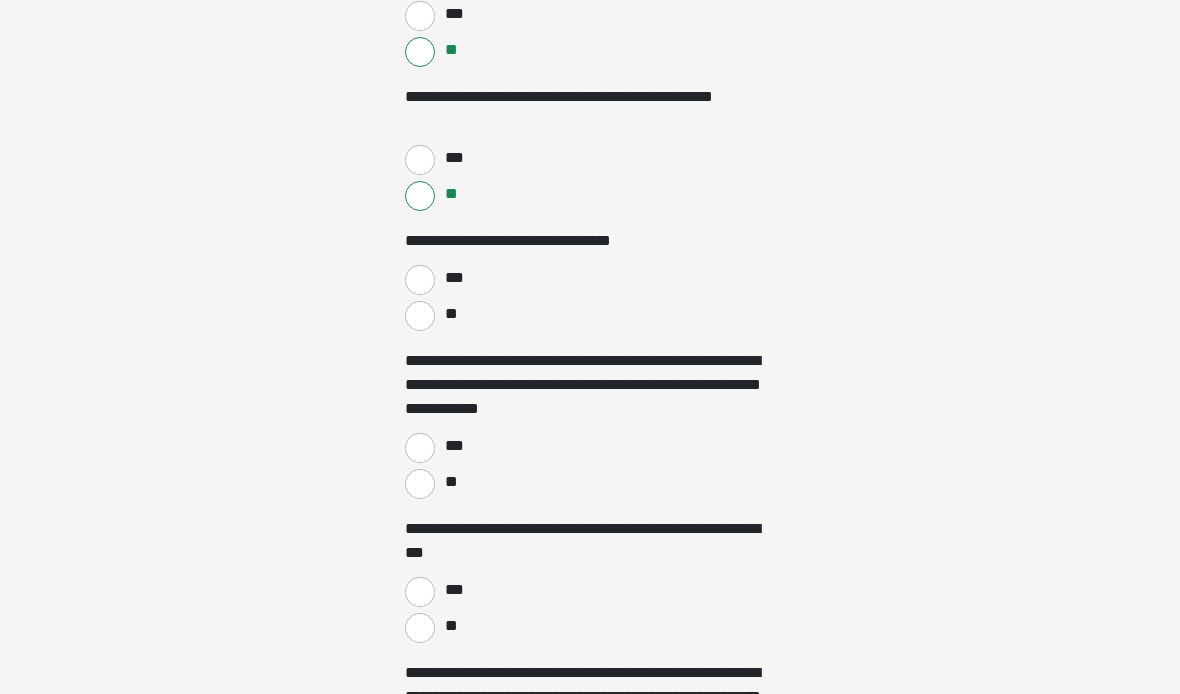 click on "**" at bounding box center (420, 317) 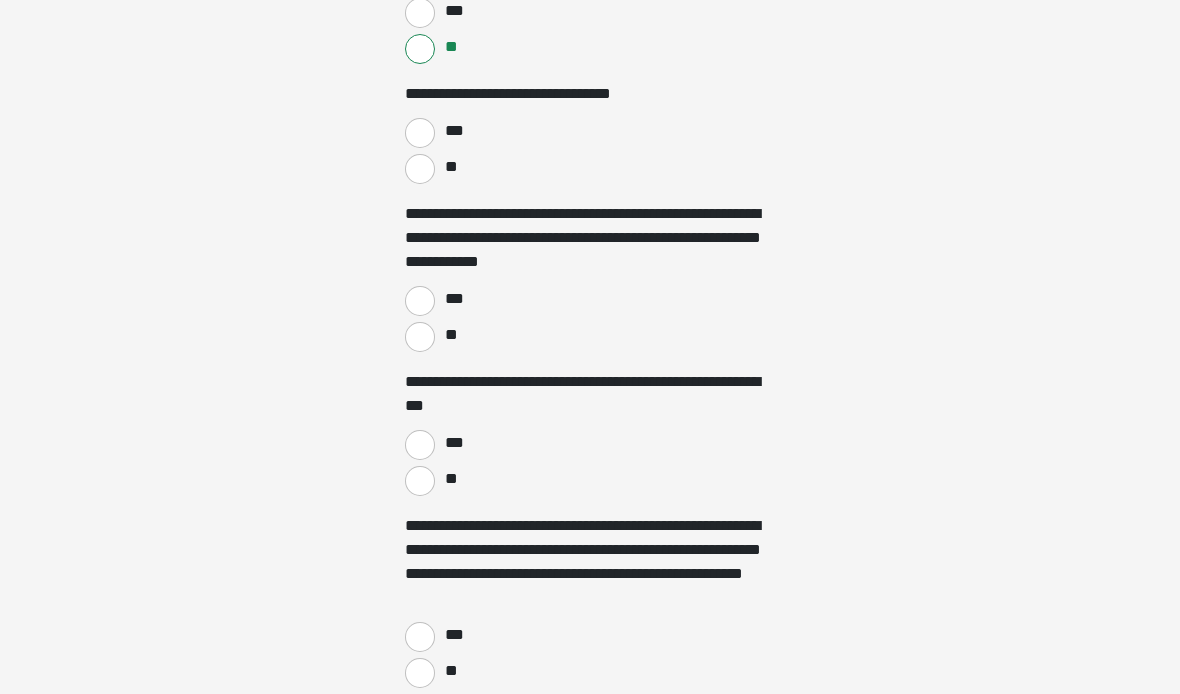 scroll, scrollTop: 2738, scrollLeft: 0, axis: vertical 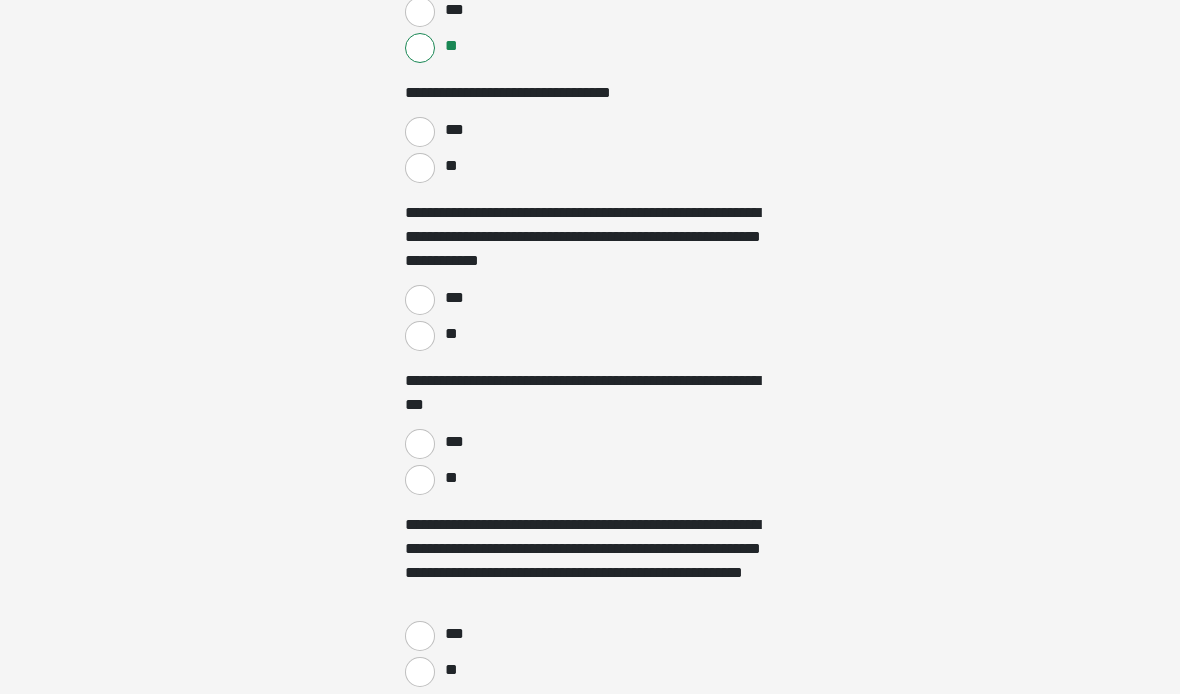 click on "**" at bounding box center [420, 337] 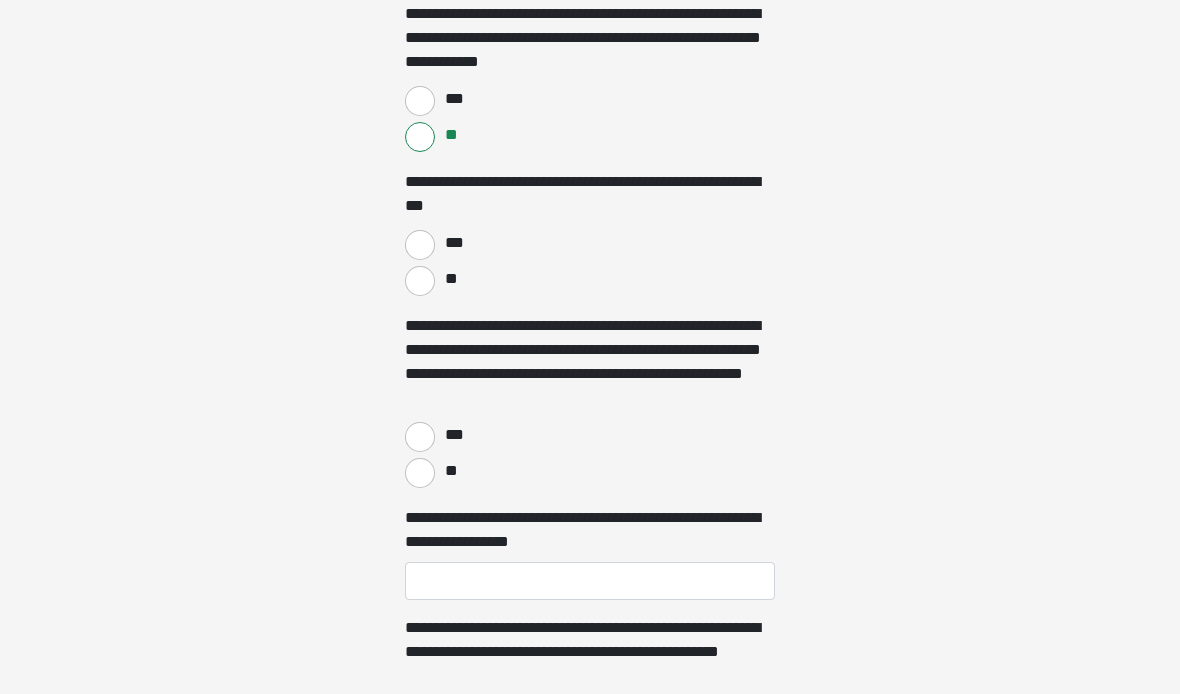 scroll, scrollTop: 2937, scrollLeft: 0, axis: vertical 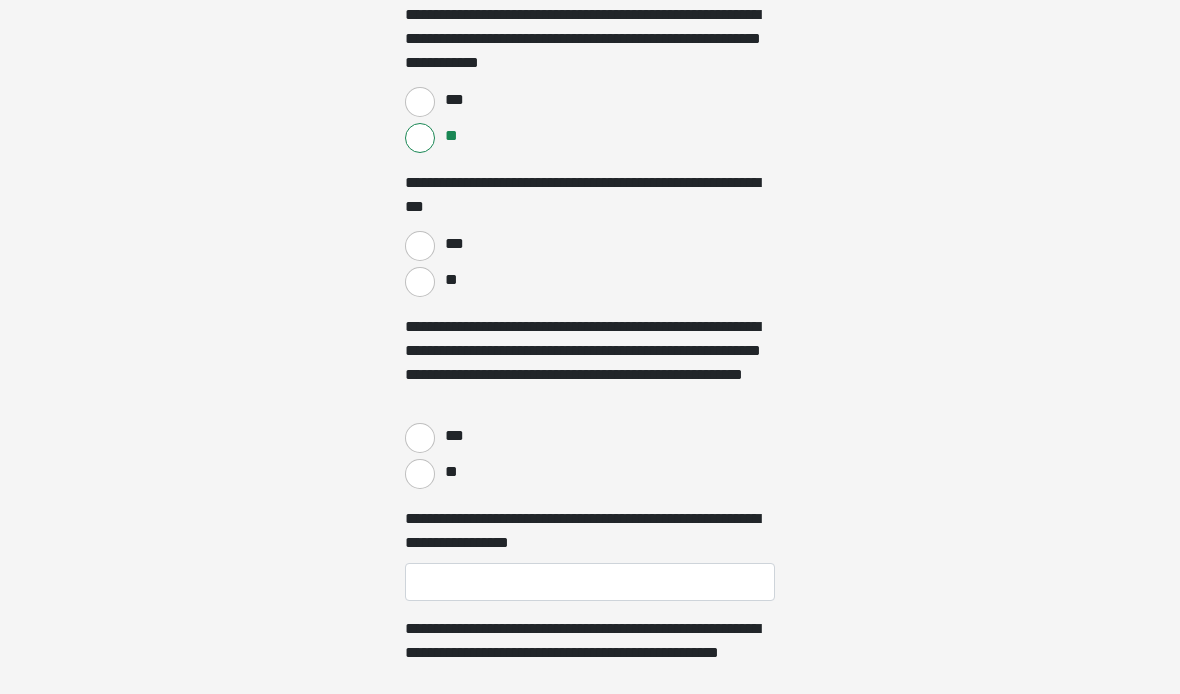 click on "**" at bounding box center (420, 282) 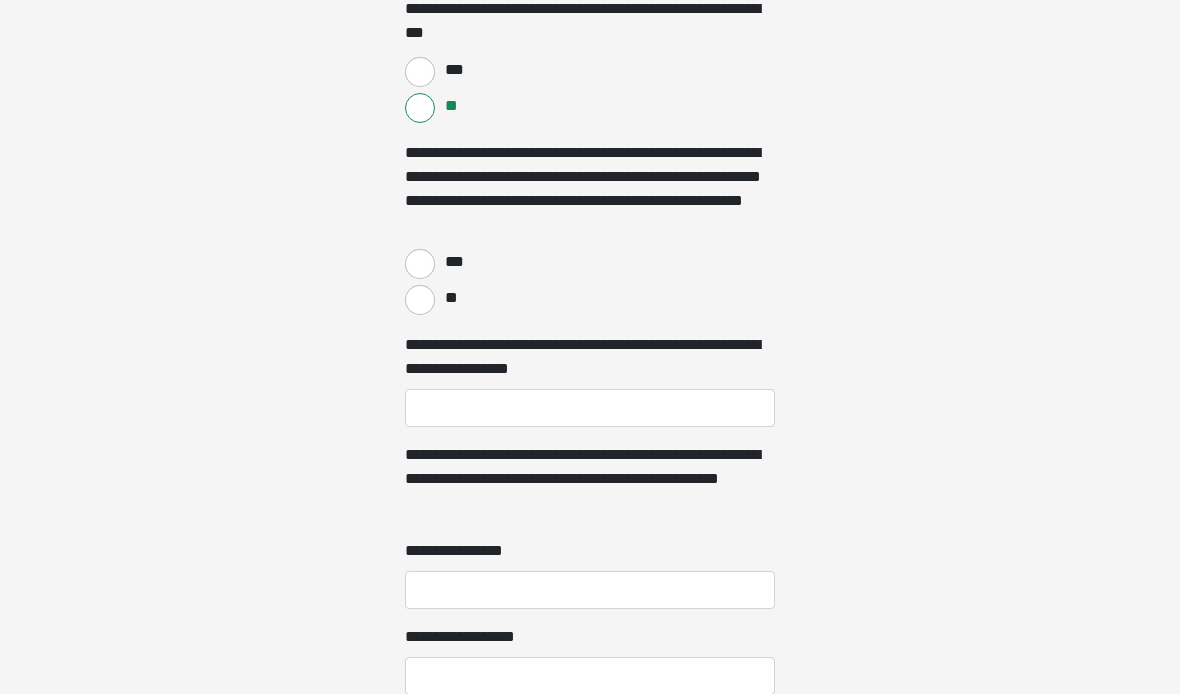 scroll, scrollTop: 3111, scrollLeft: 0, axis: vertical 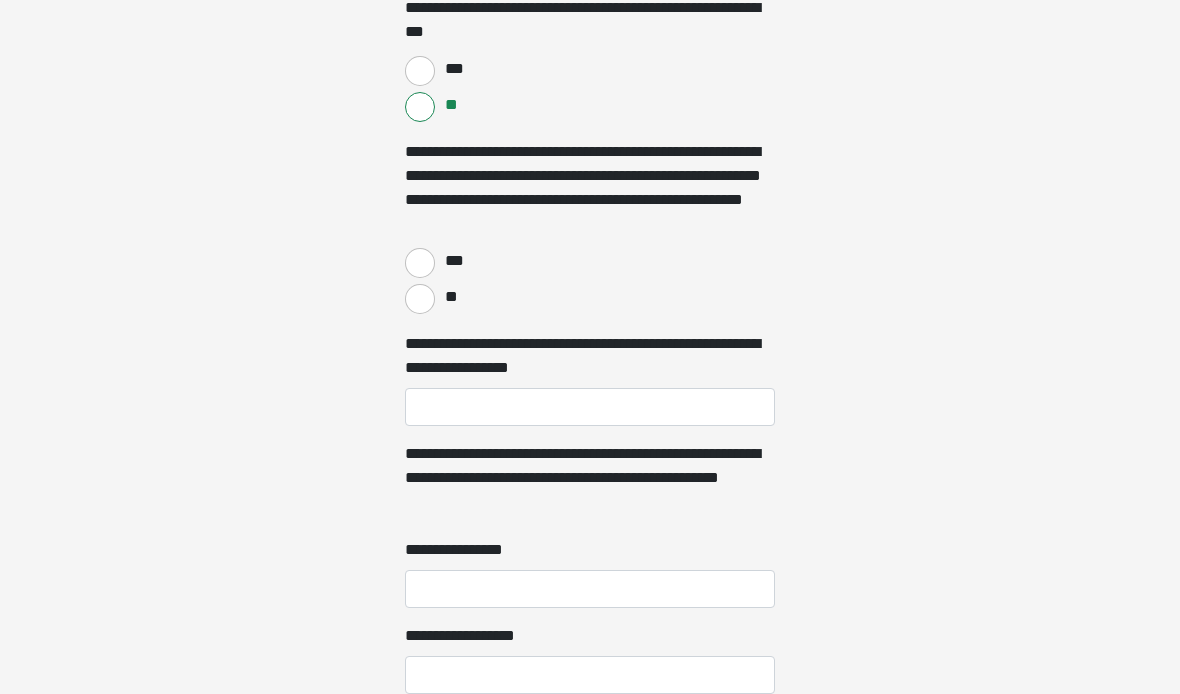 click on "**" at bounding box center [420, 300] 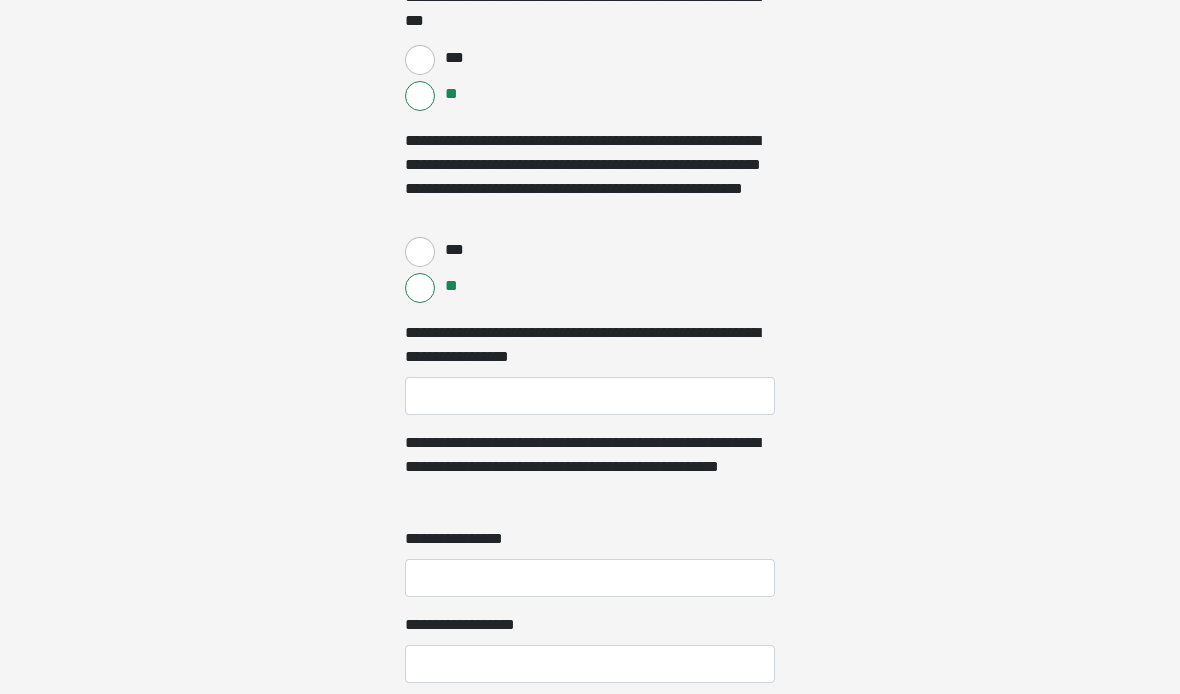 scroll, scrollTop: 3262, scrollLeft: 0, axis: vertical 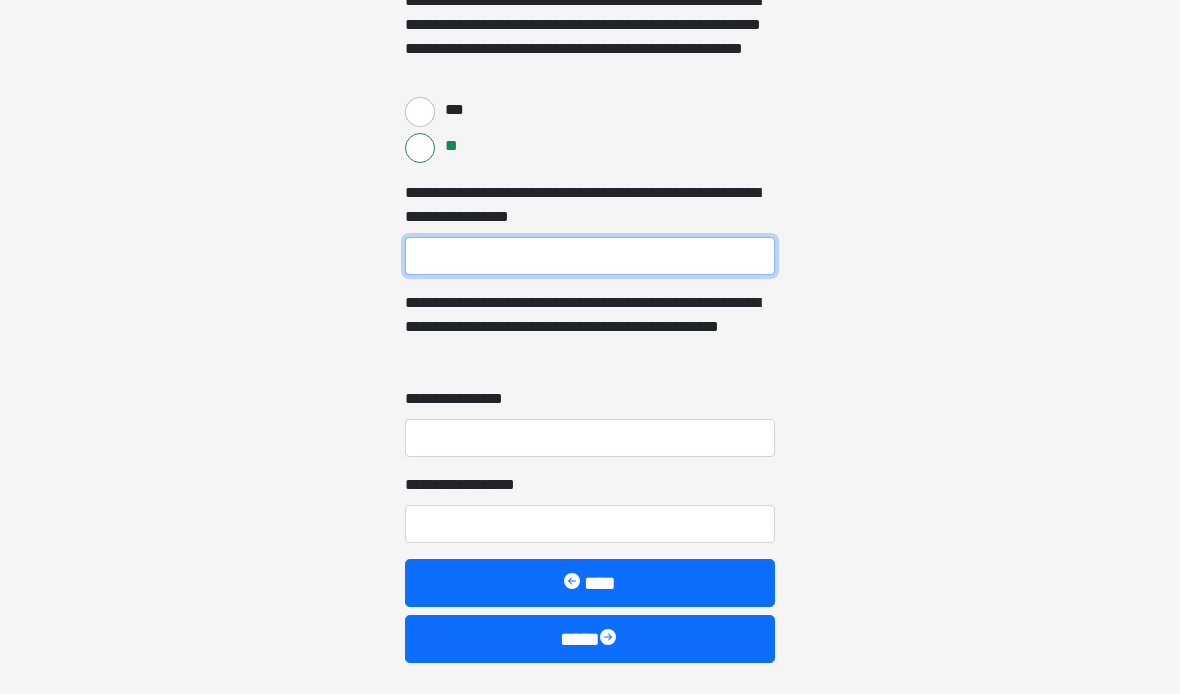 click on "**********" at bounding box center (590, 257) 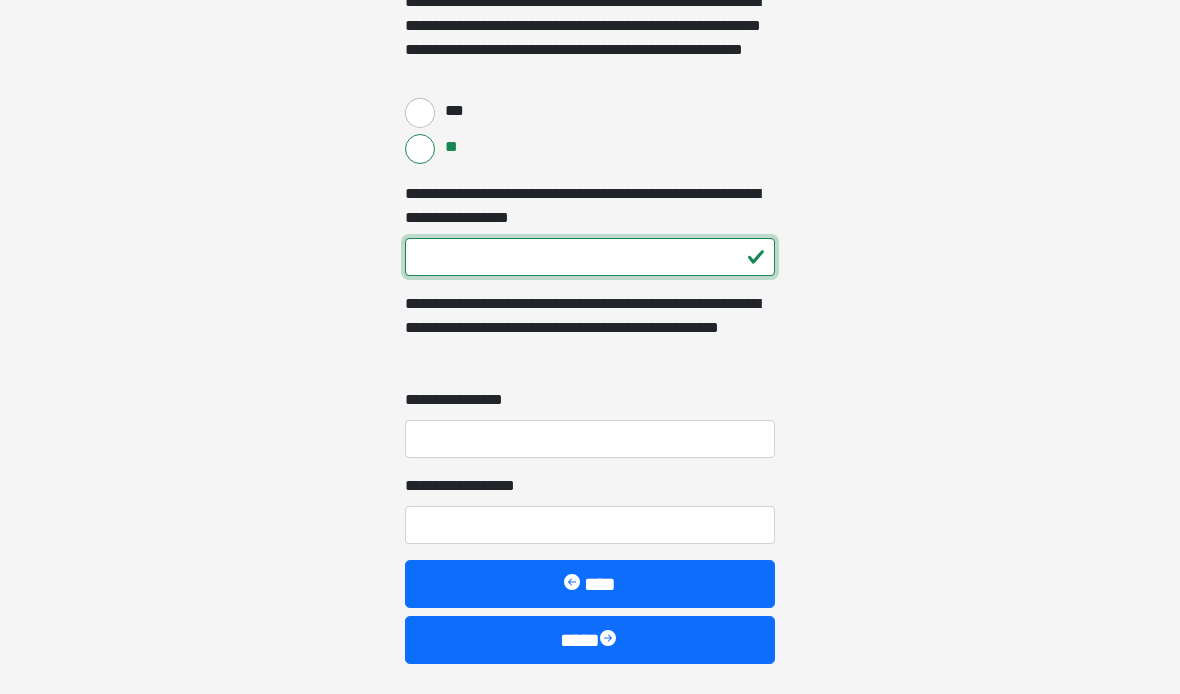 type on "***" 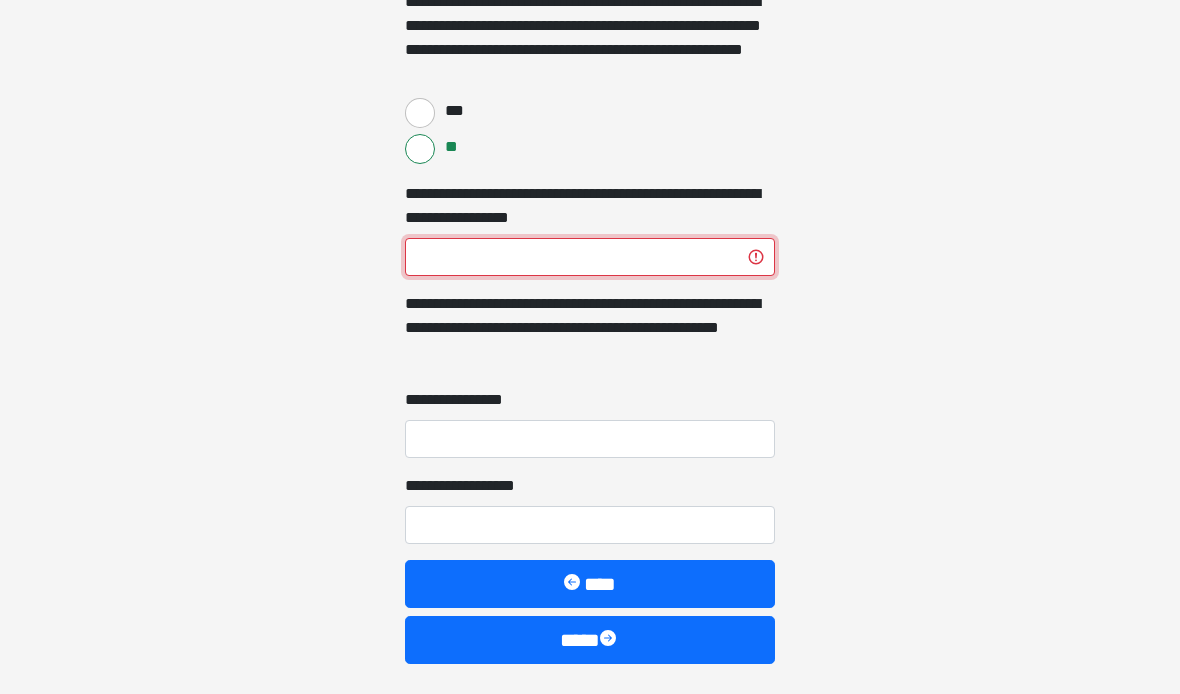 click on "**********" at bounding box center [590, 257] 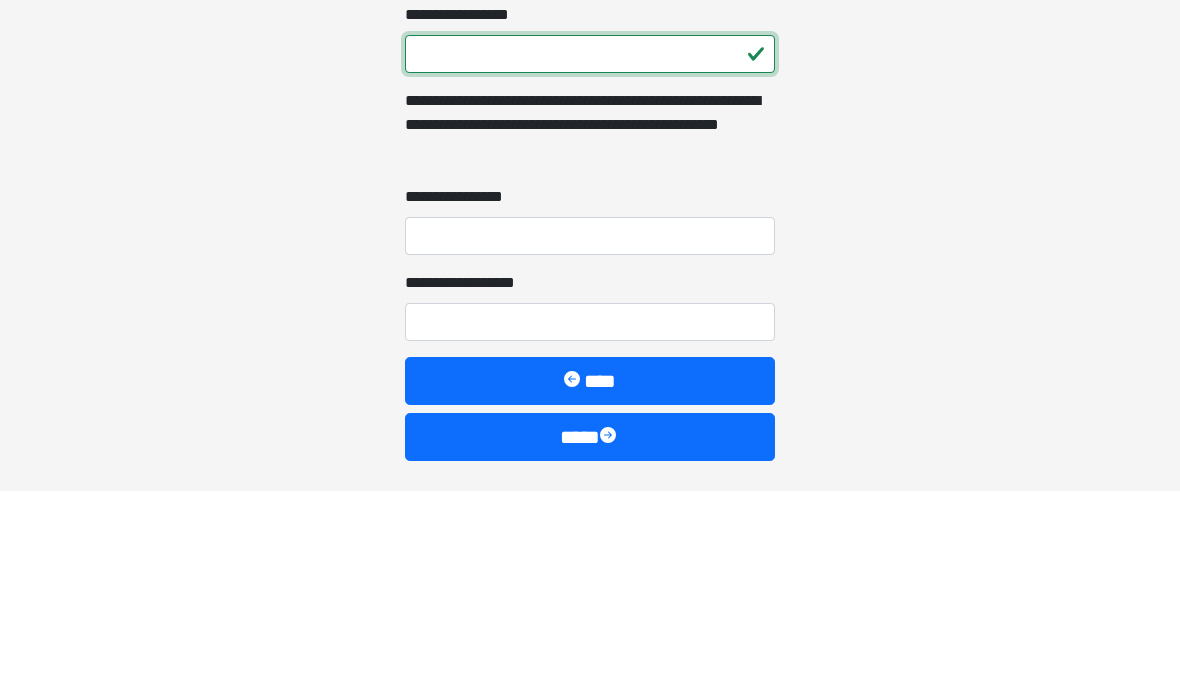 type on "***" 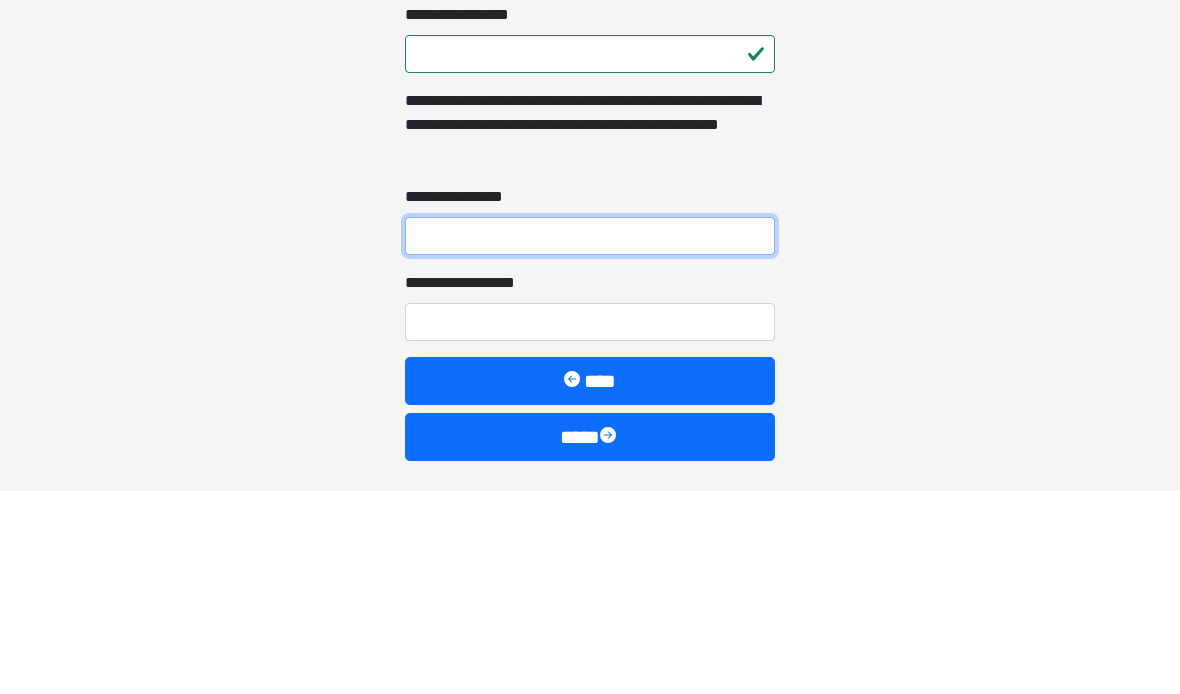click on "**********" at bounding box center (590, 439) 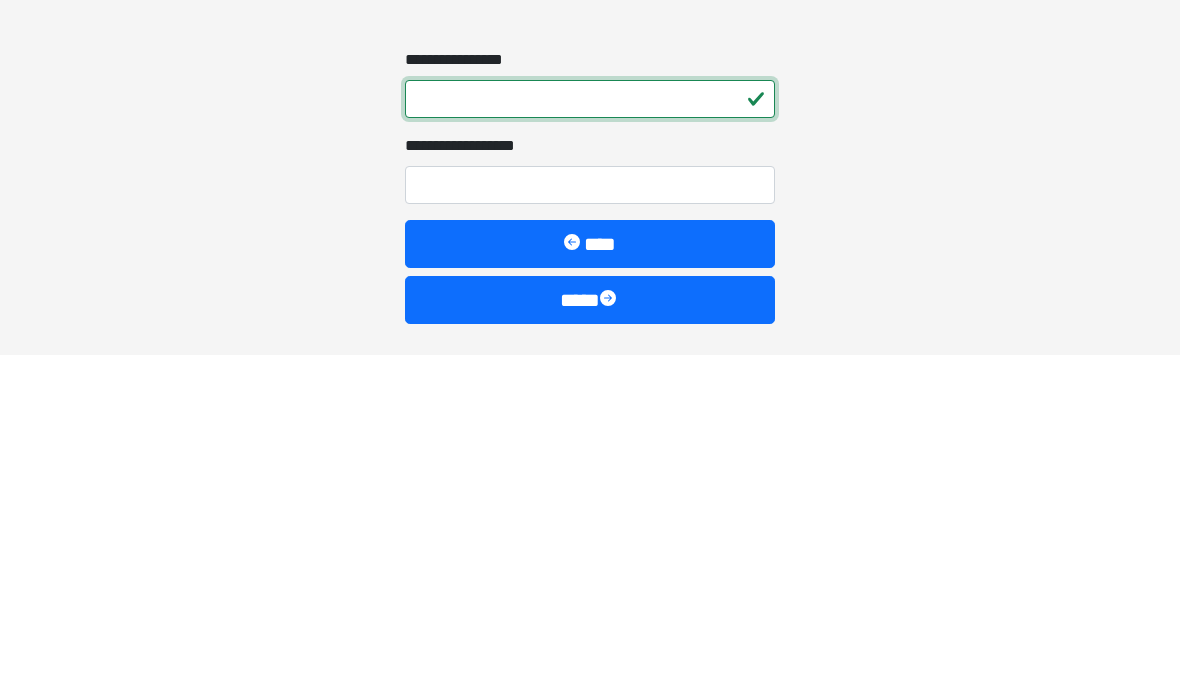 scroll, scrollTop: 3277, scrollLeft: 0, axis: vertical 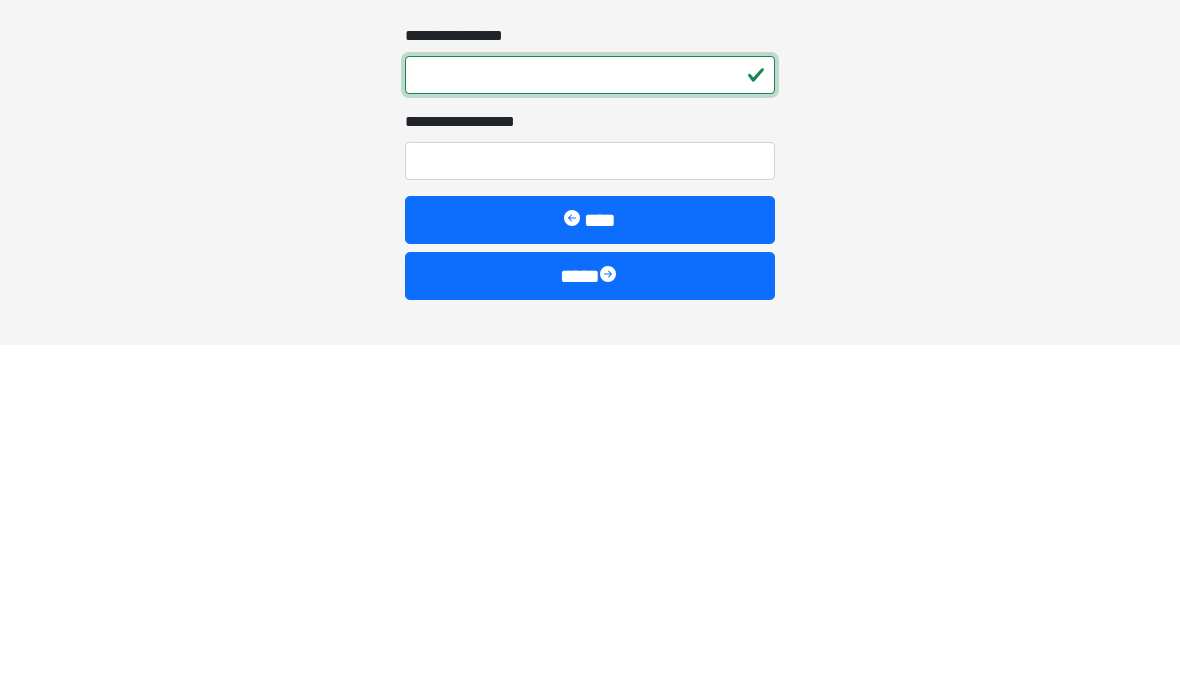 type on "*" 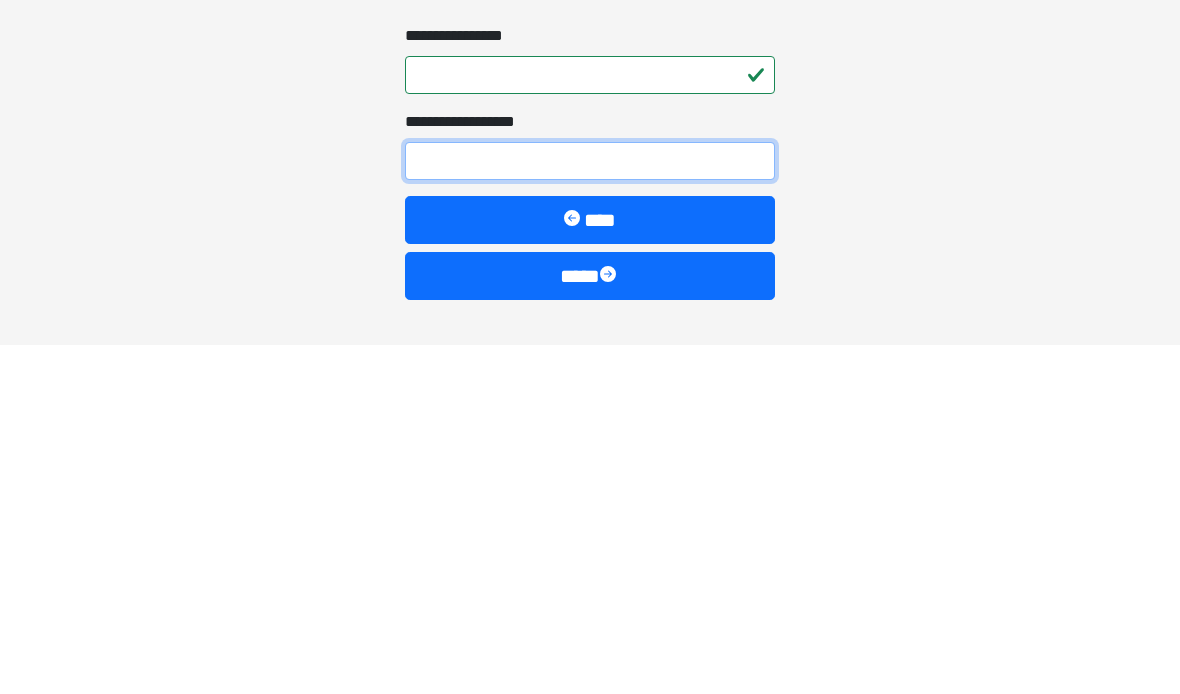 click on "**********" at bounding box center (590, 510) 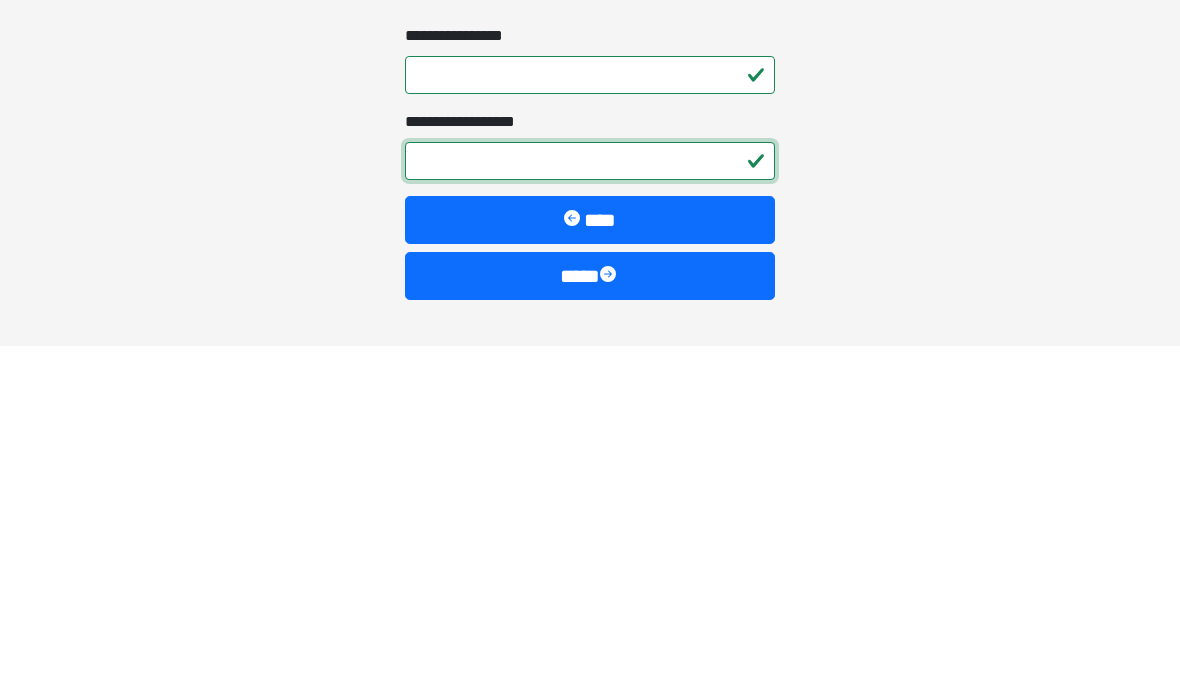 type on "*" 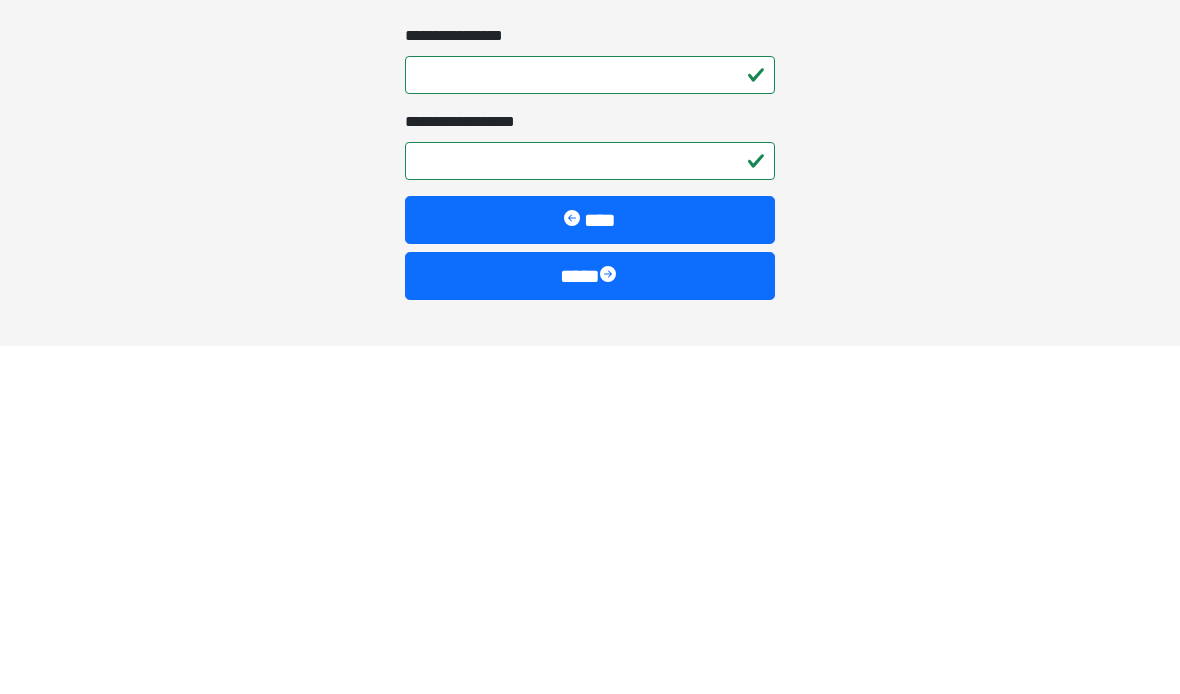 click at bounding box center [610, 625] 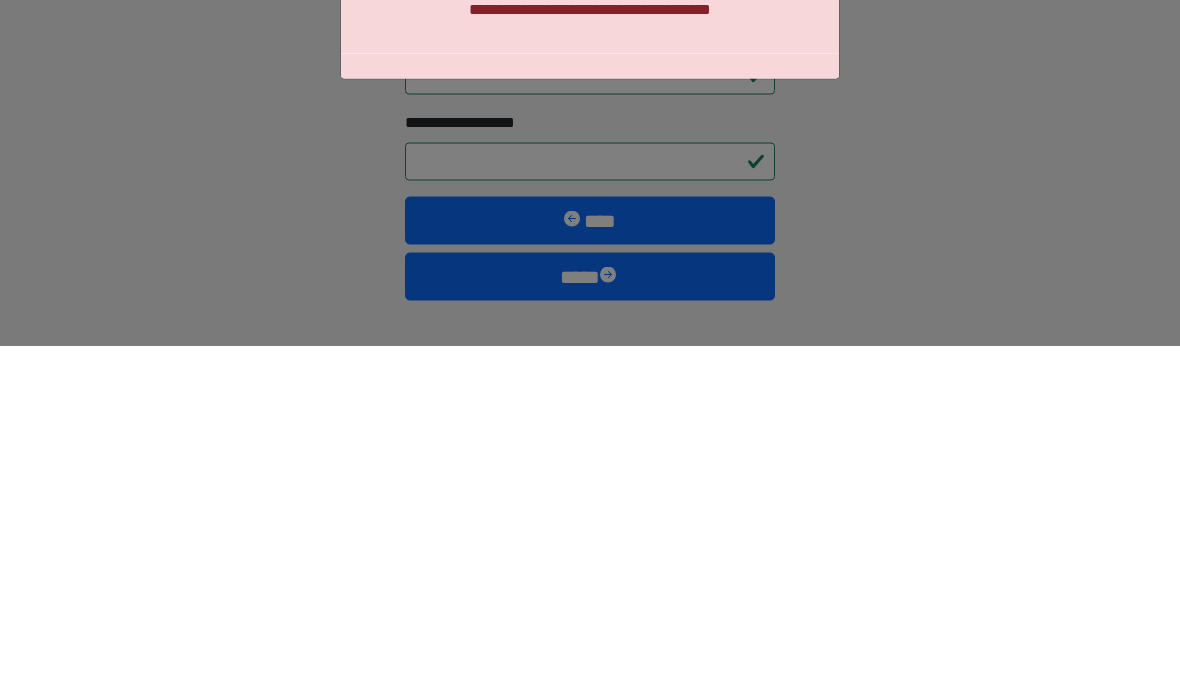 scroll, scrollTop: 3262, scrollLeft: 0, axis: vertical 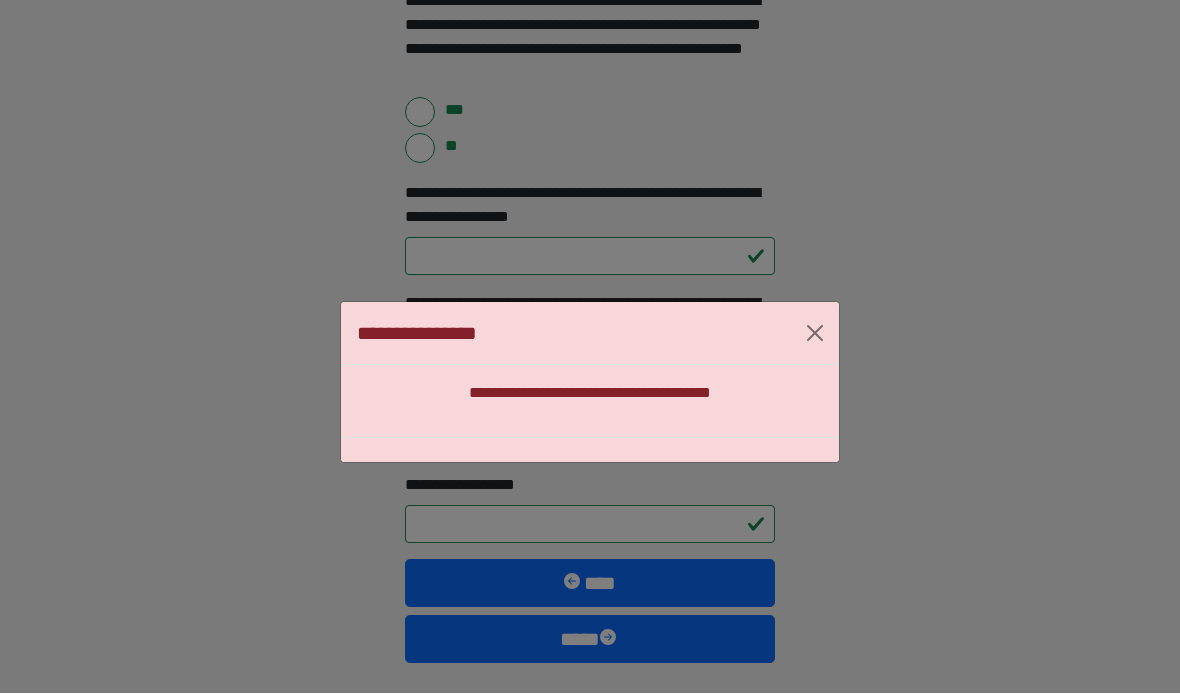 click at bounding box center [815, 334] 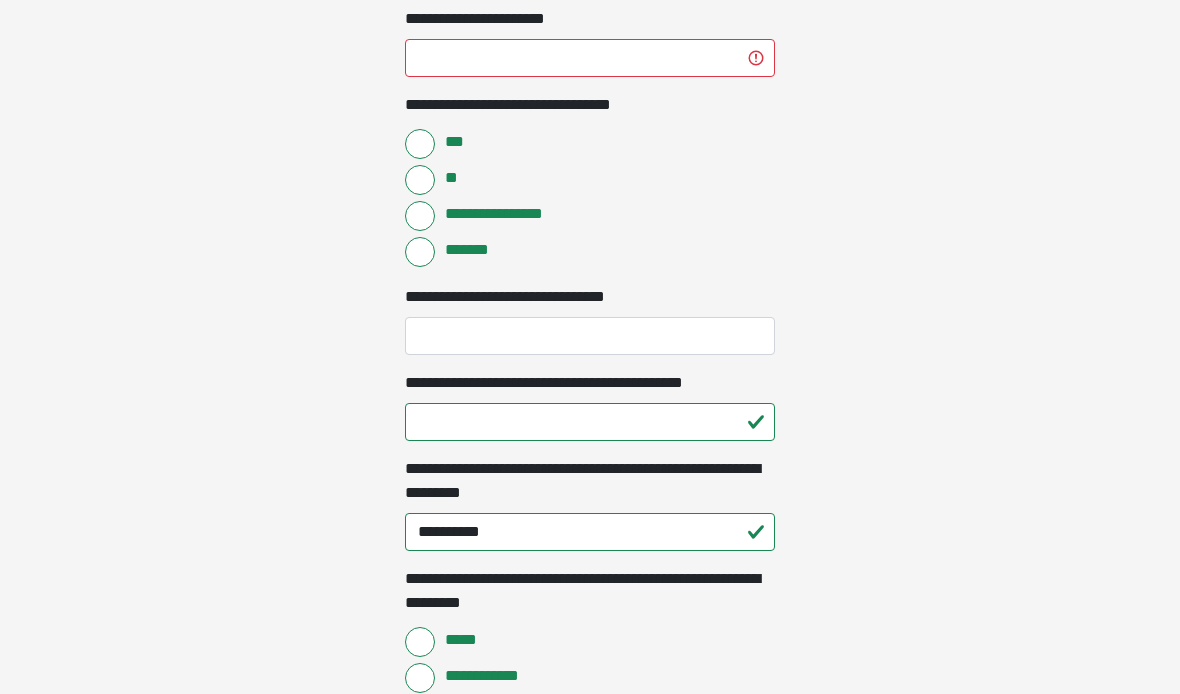 scroll, scrollTop: 1424, scrollLeft: 0, axis: vertical 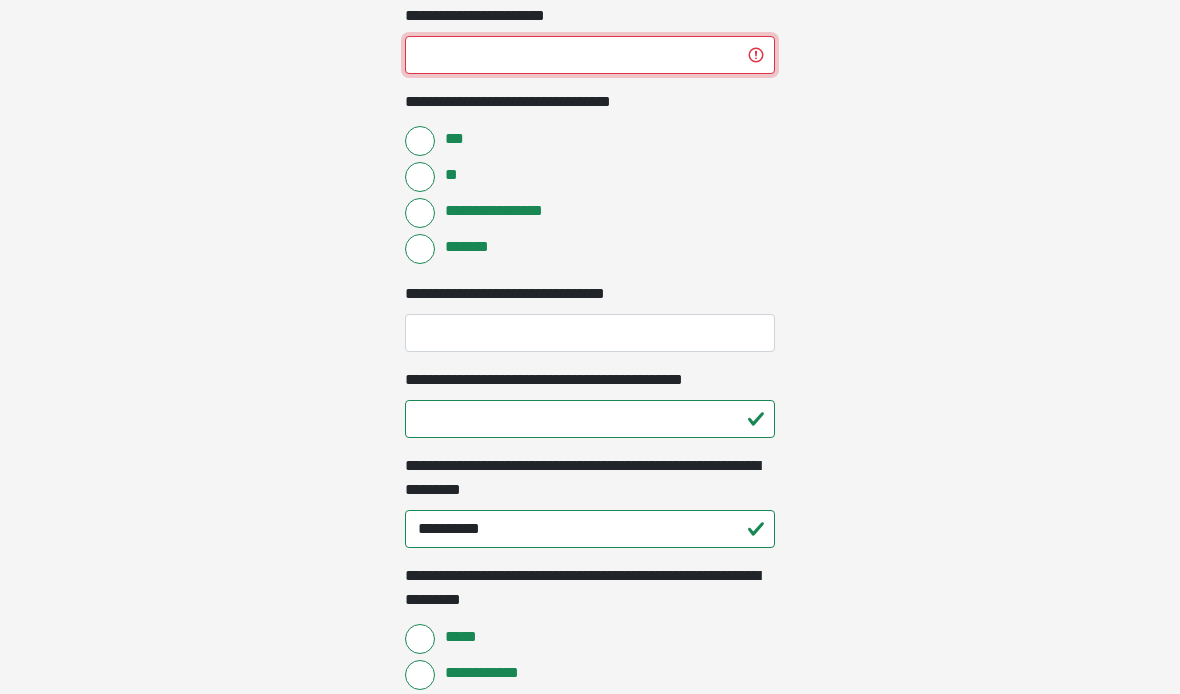 click on "****" at bounding box center [590, 55] 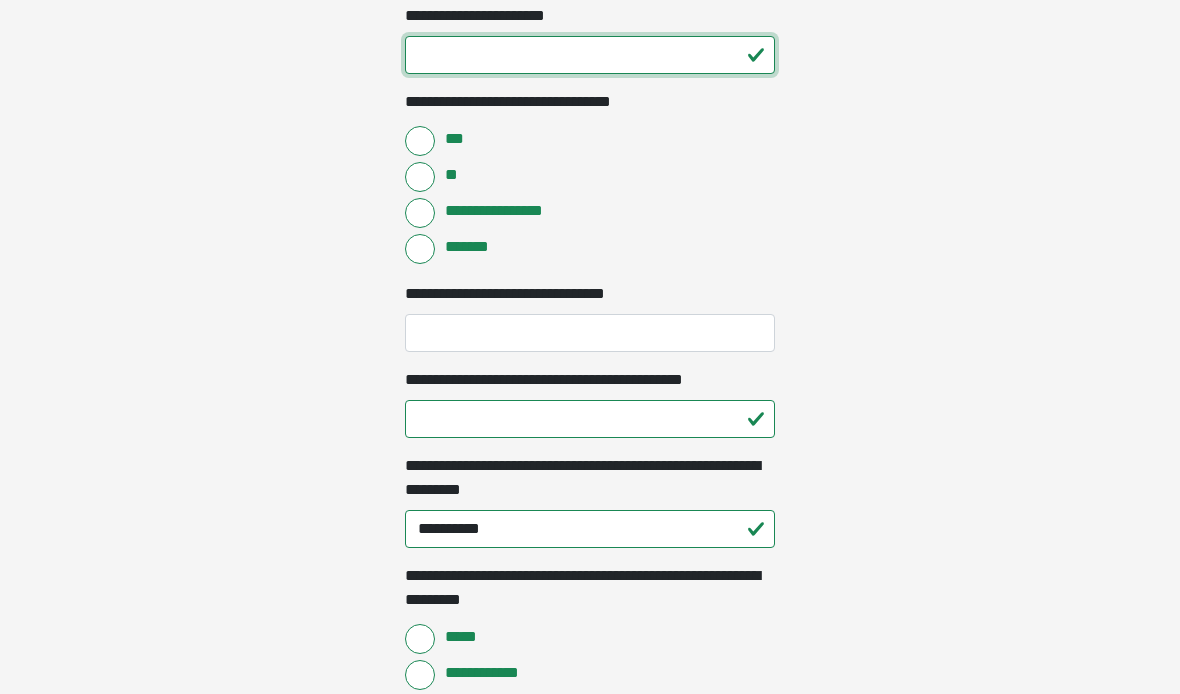 type on "*" 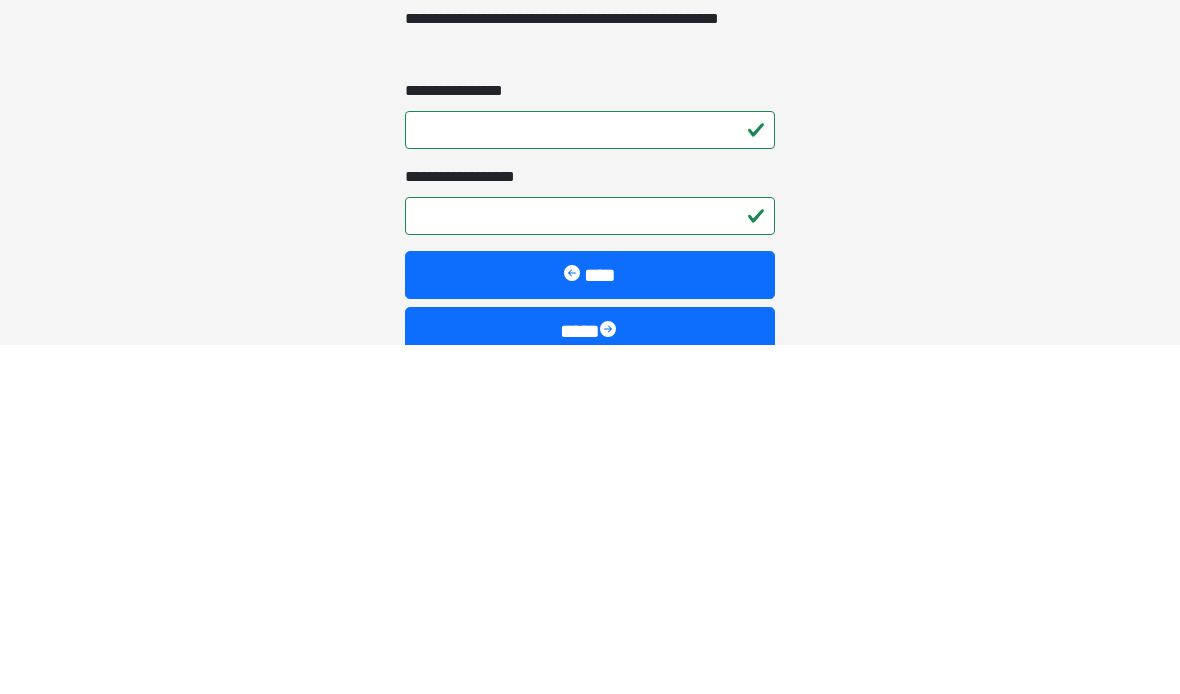scroll, scrollTop: 3335, scrollLeft: 0, axis: vertical 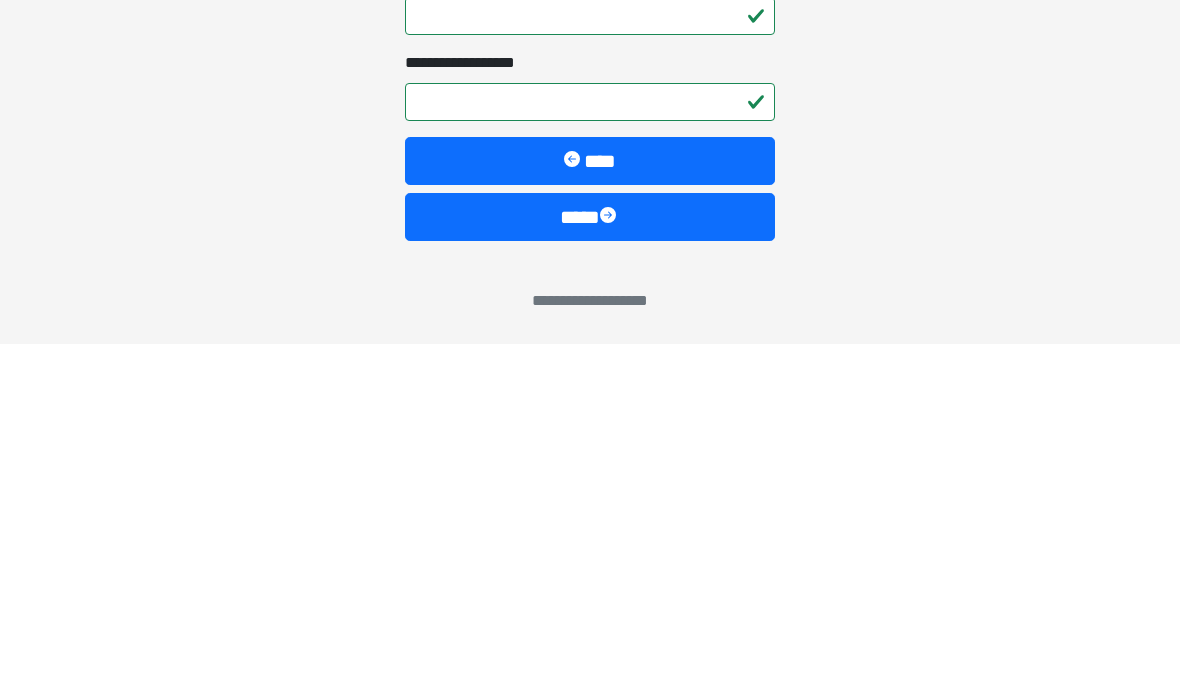 click on "****" at bounding box center [590, 567] 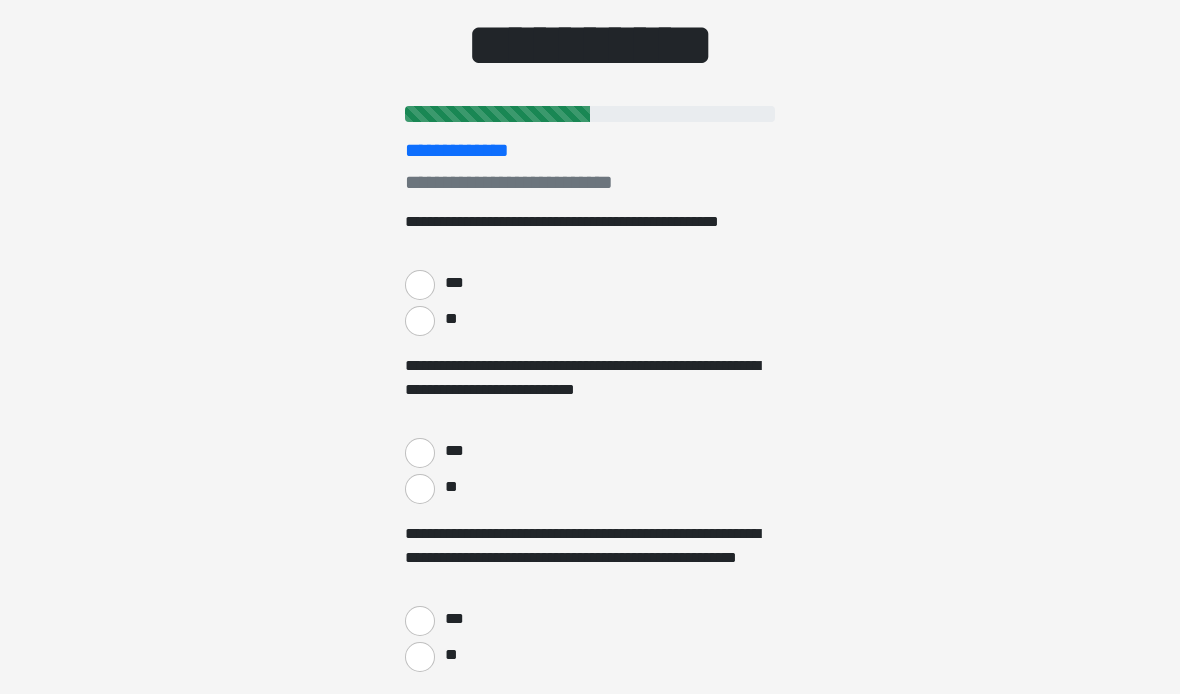 scroll, scrollTop: 176, scrollLeft: 0, axis: vertical 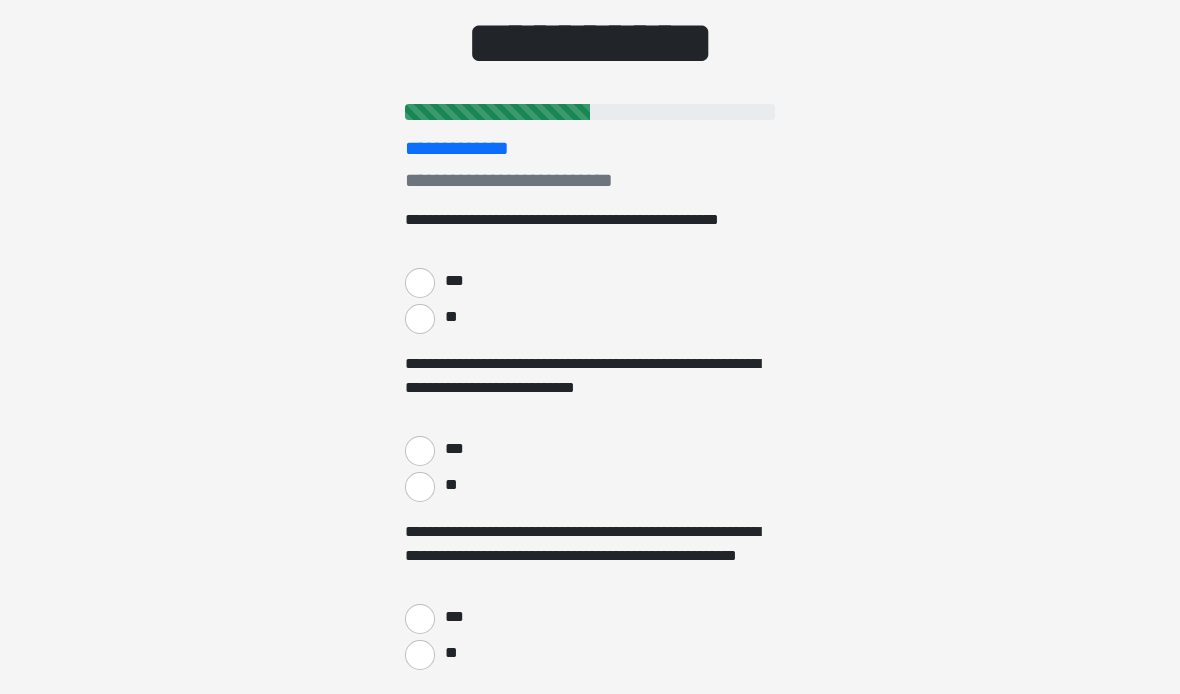 click on "**" at bounding box center (420, 319) 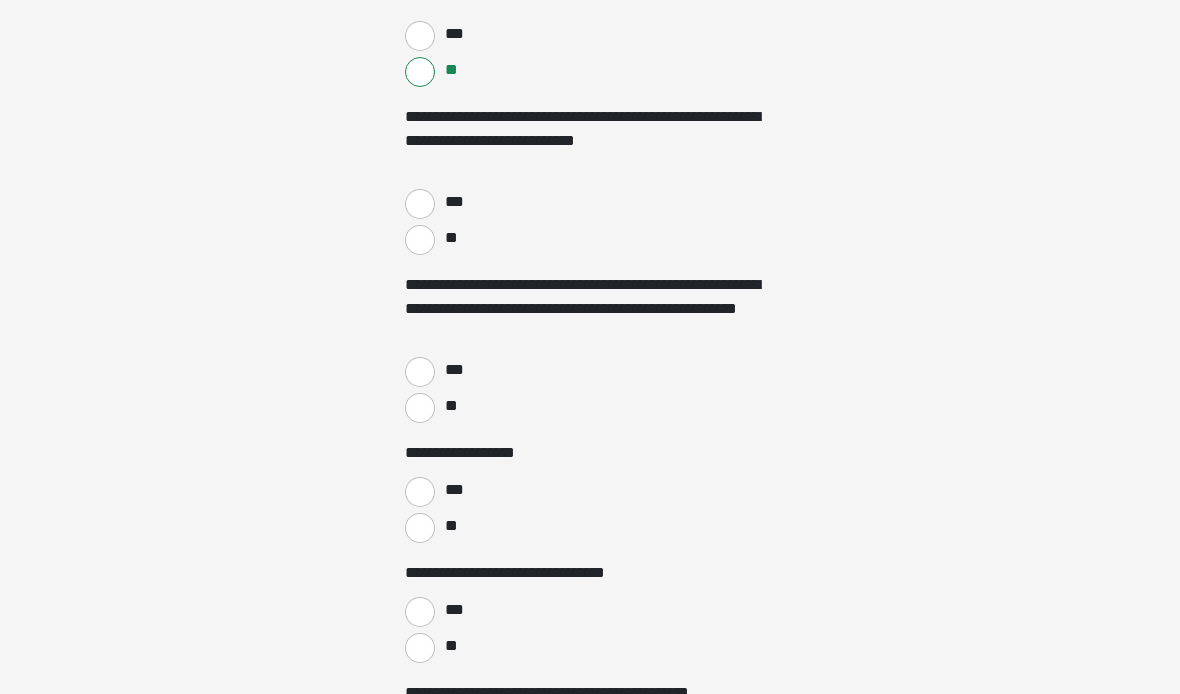scroll, scrollTop: 423, scrollLeft: 0, axis: vertical 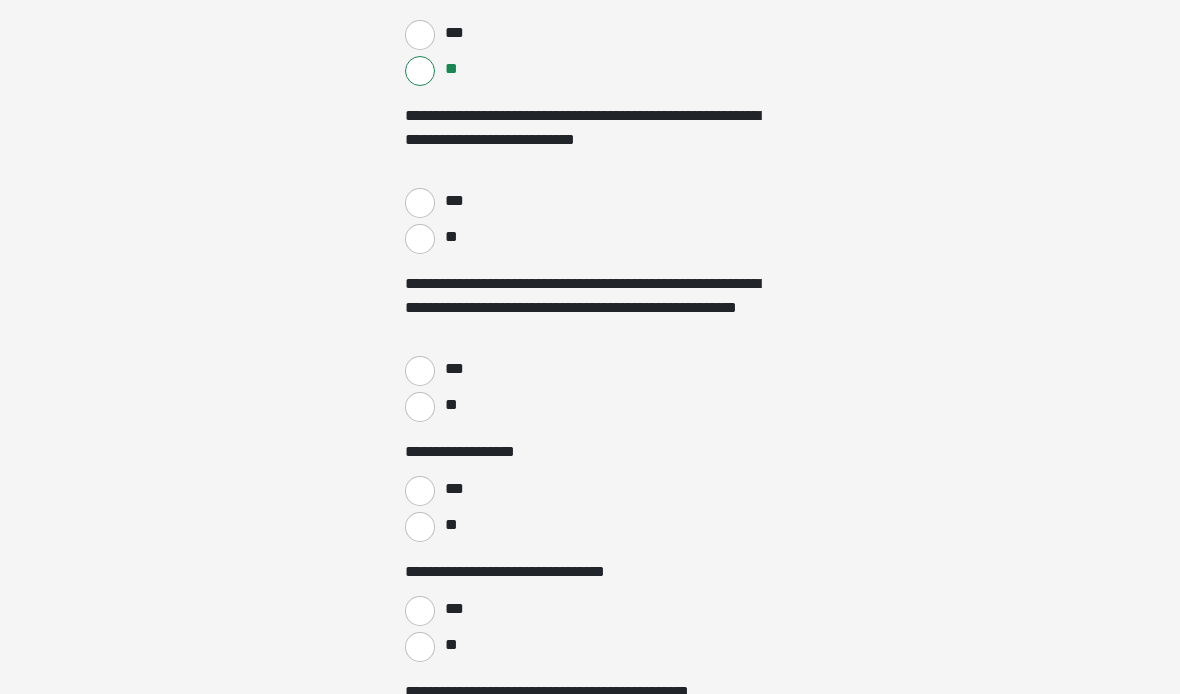 click on "**" at bounding box center [420, 240] 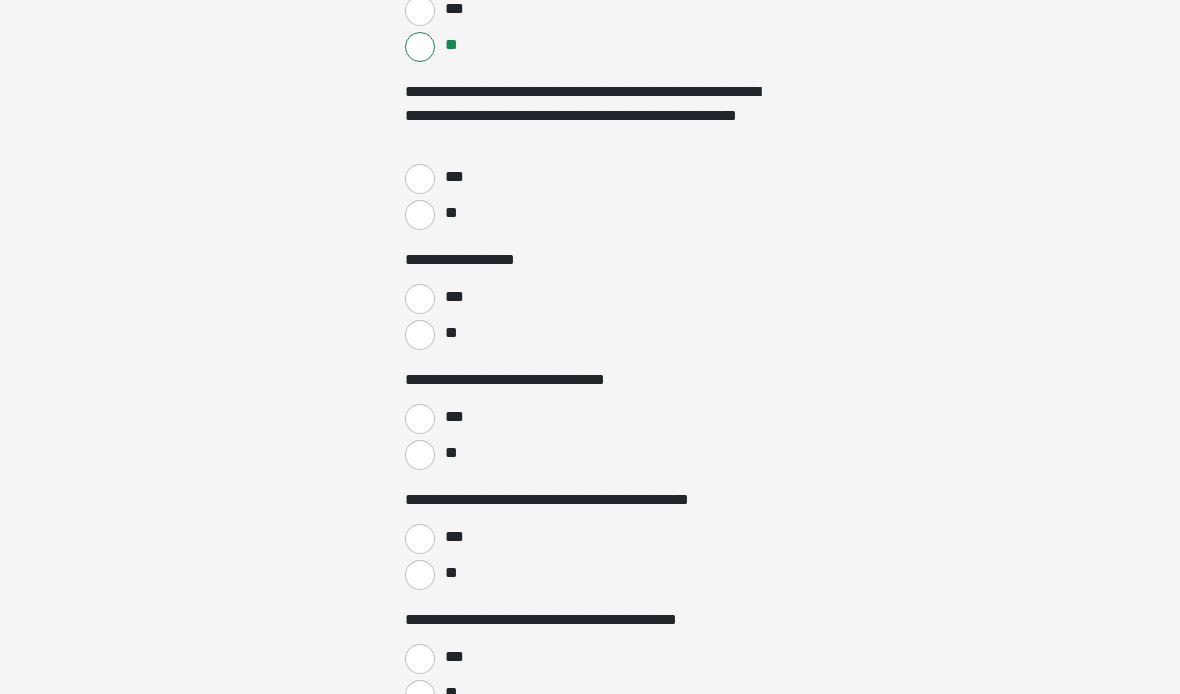 scroll, scrollTop: 617, scrollLeft: 0, axis: vertical 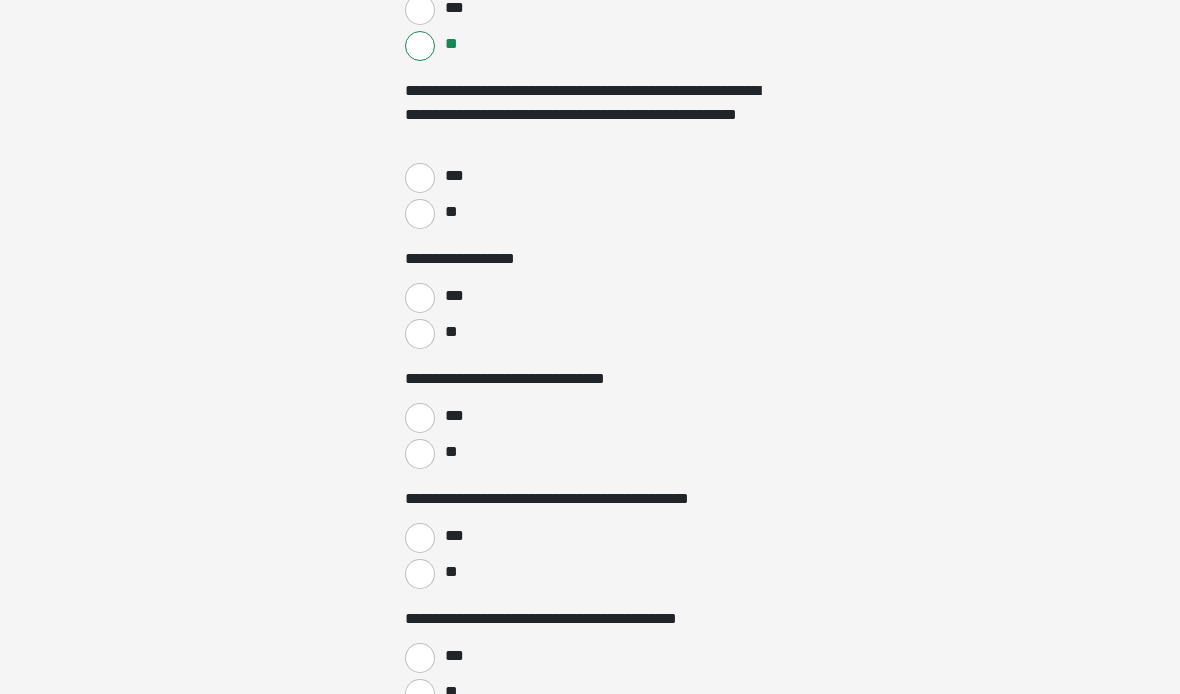 click on "**" at bounding box center [420, 214] 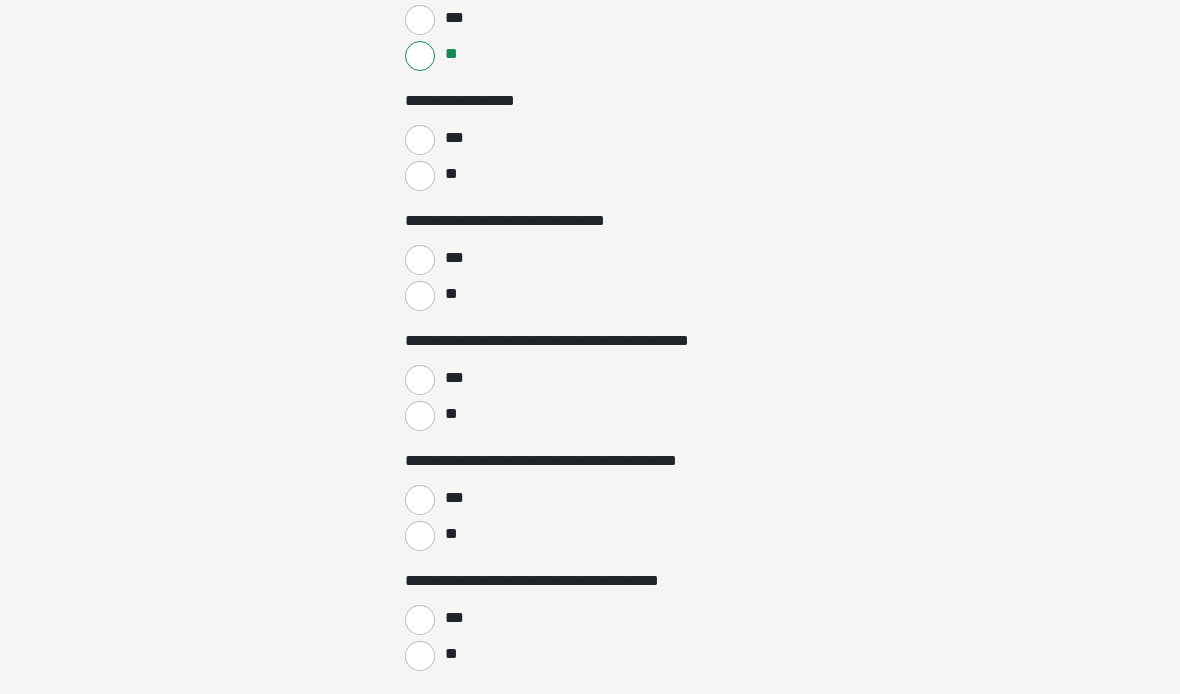 scroll, scrollTop: 774, scrollLeft: 0, axis: vertical 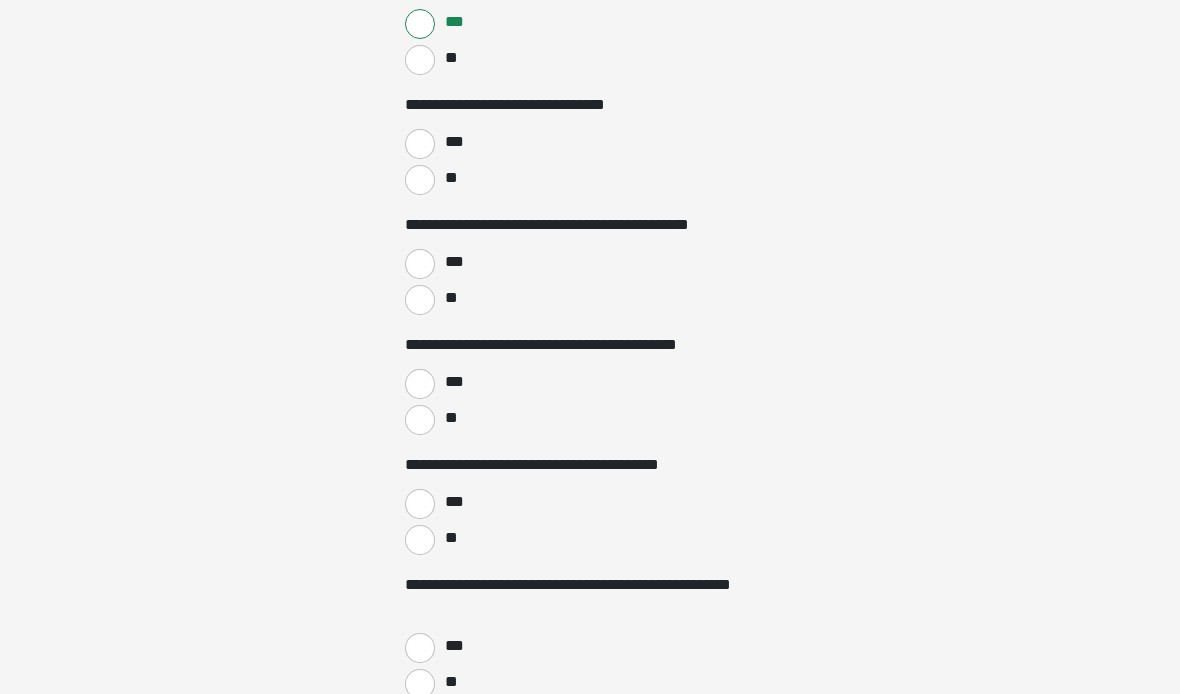 click on "**" at bounding box center [420, 180] 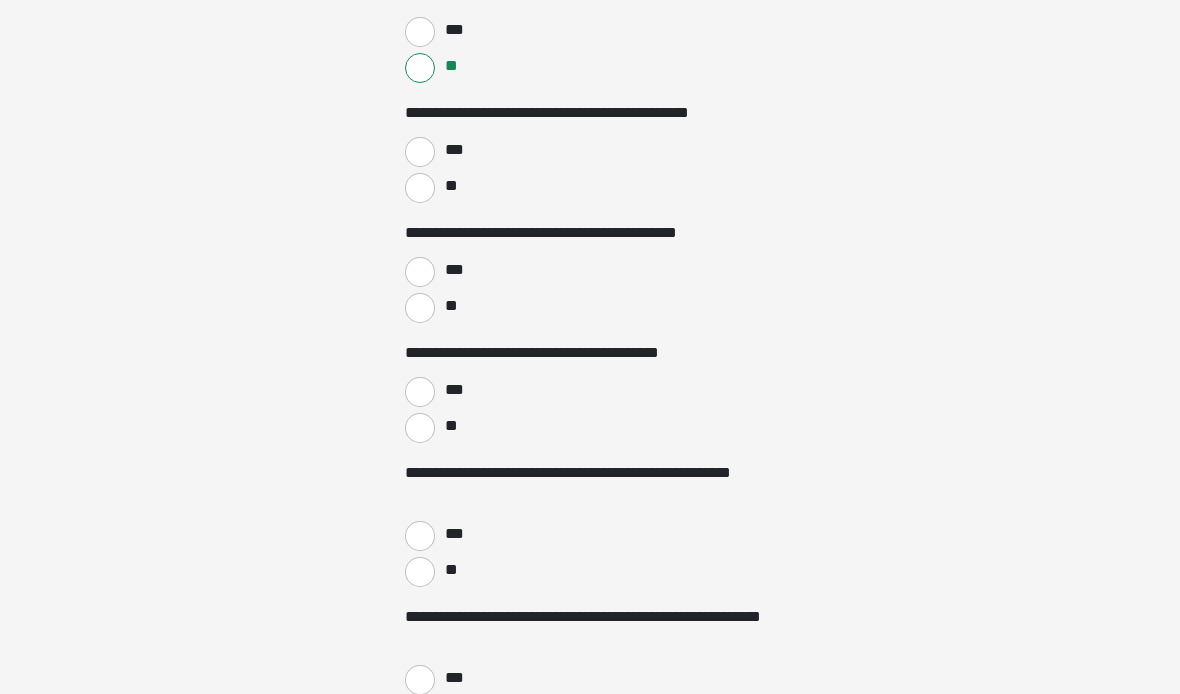 scroll, scrollTop: 1003, scrollLeft: 0, axis: vertical 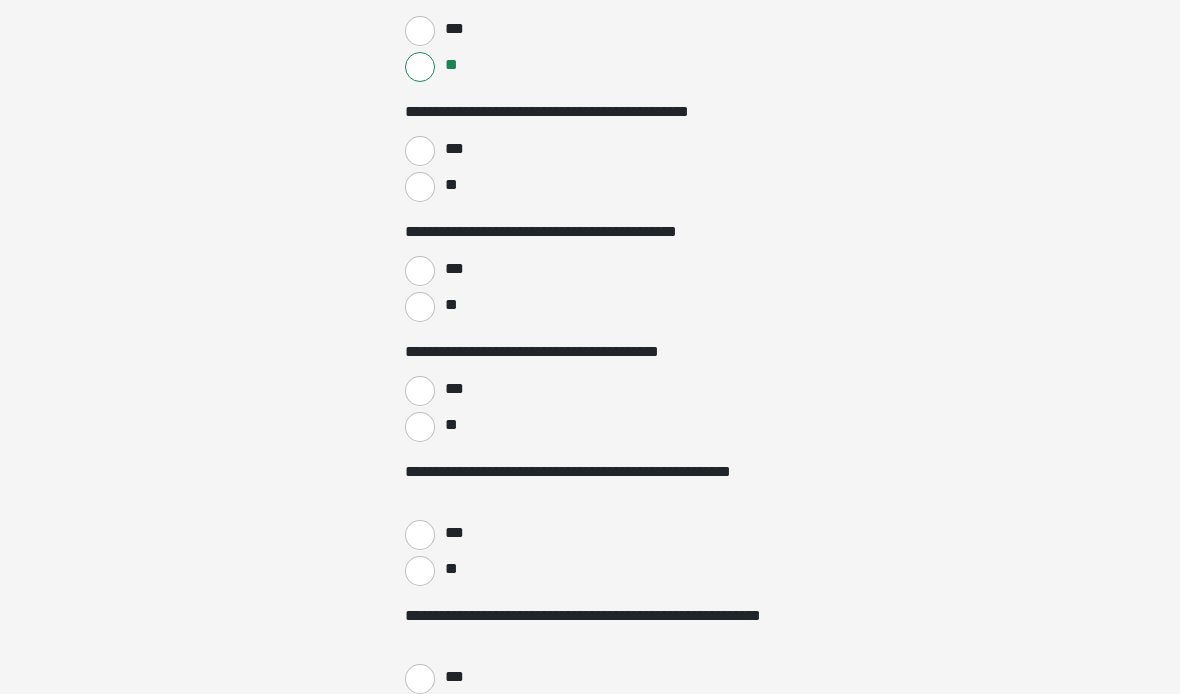 click on "**********" at bounding box center (590, 1233) 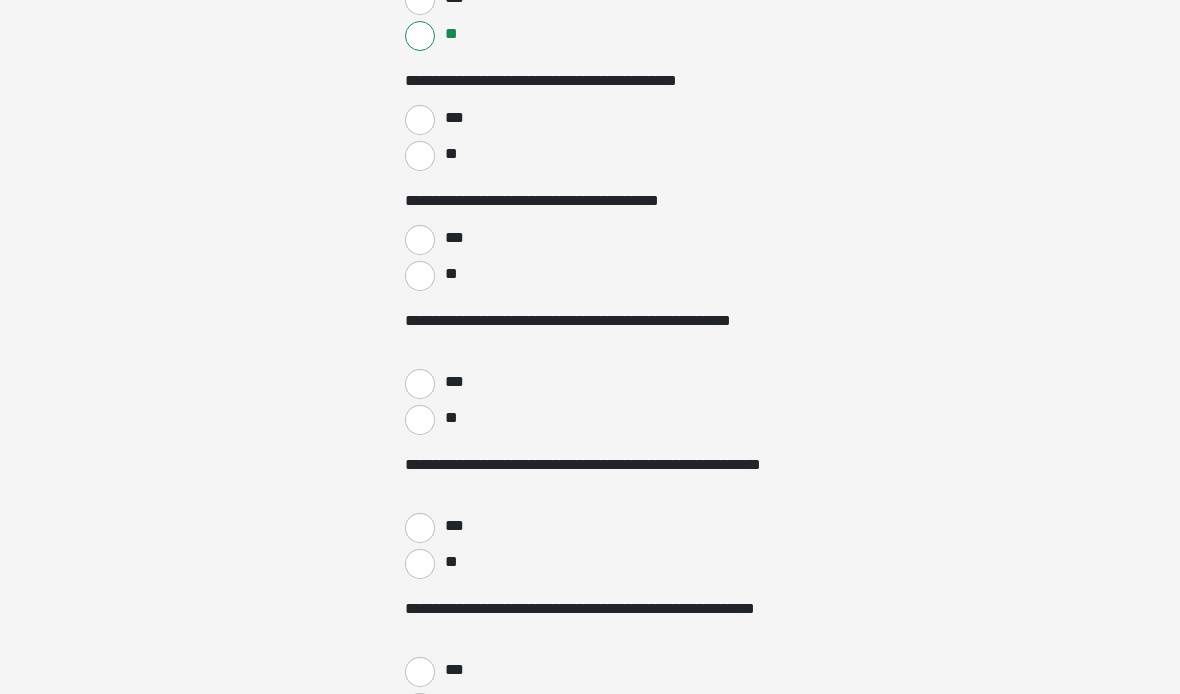 click on "**" at bounding box center (420, 156) 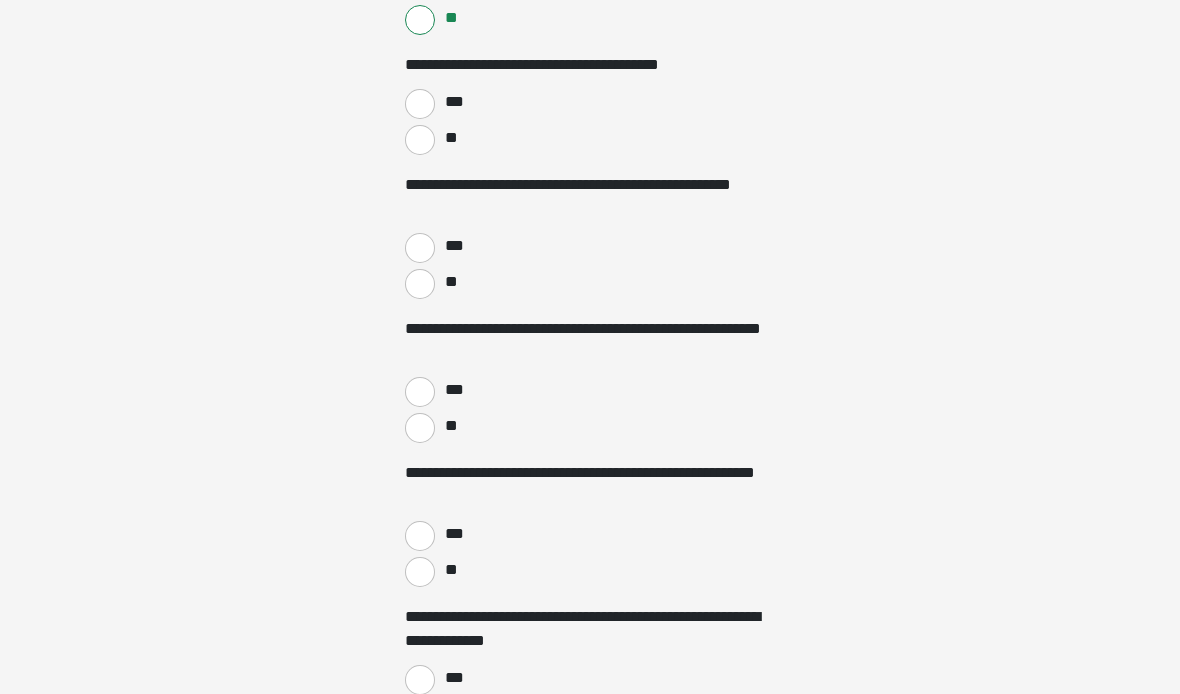 scroll, scrollTop: 1293, scrollLeft: 0, axis: vertical 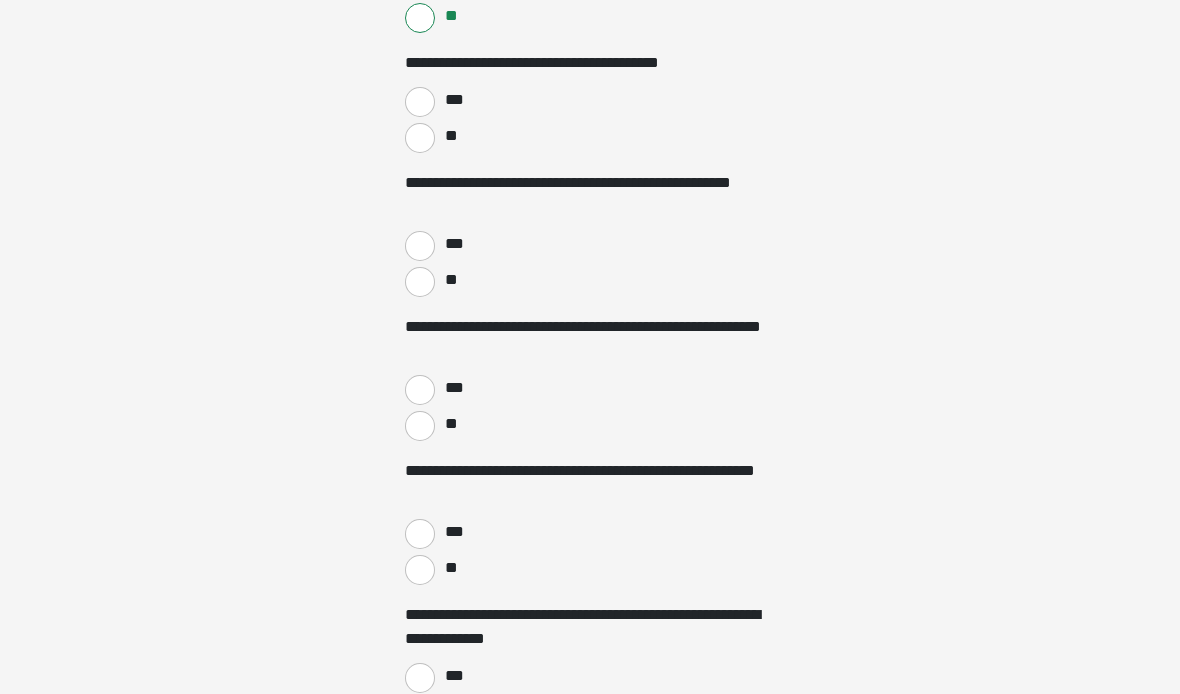 click on "**********" at bounding box center [590, 103] 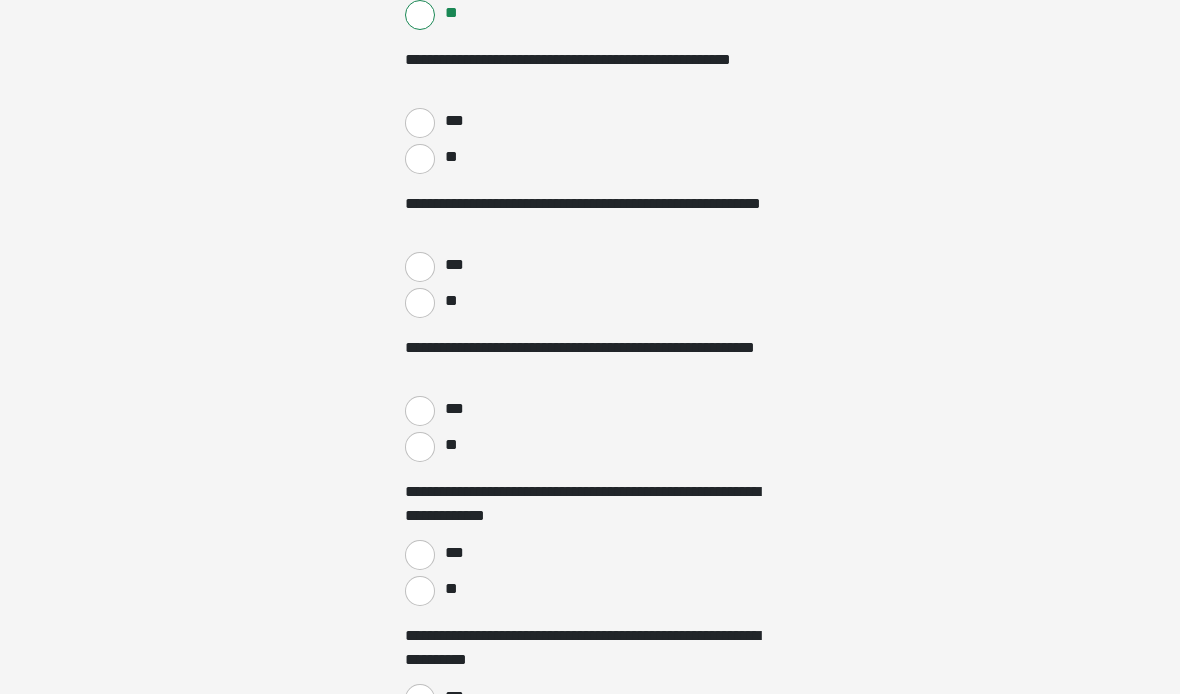 click on "**" at bounding box center [420, 160] 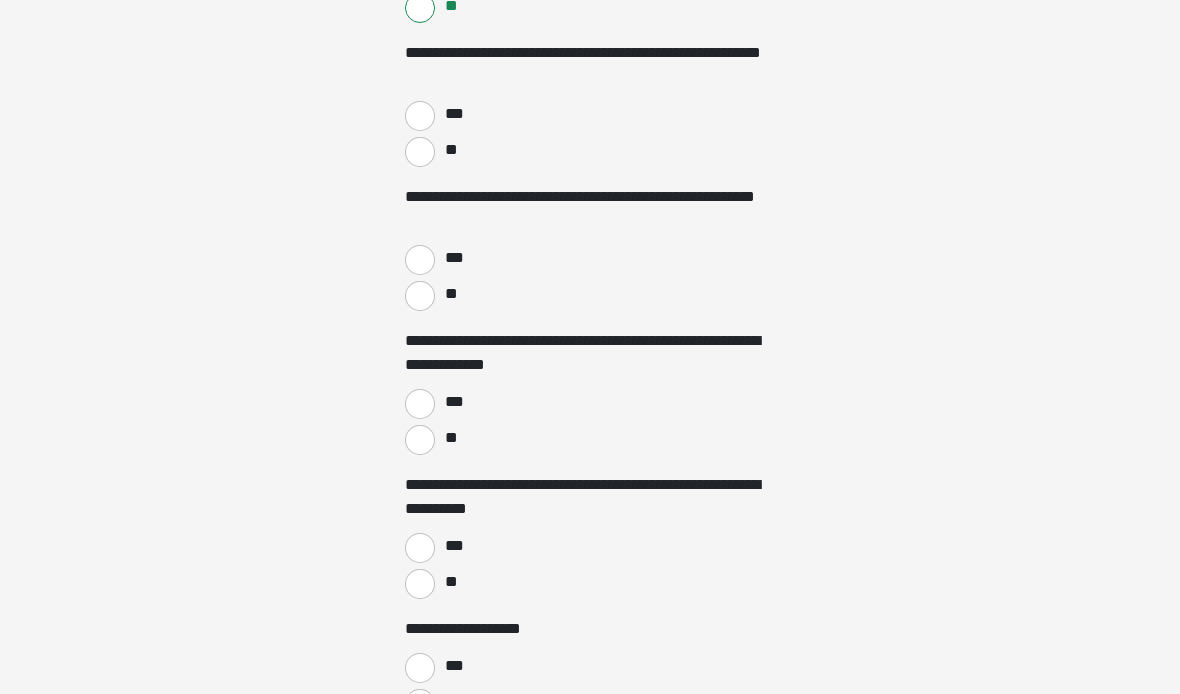 scroll, scrollTop: 1568, scrollLeft: 0, axis: vertical 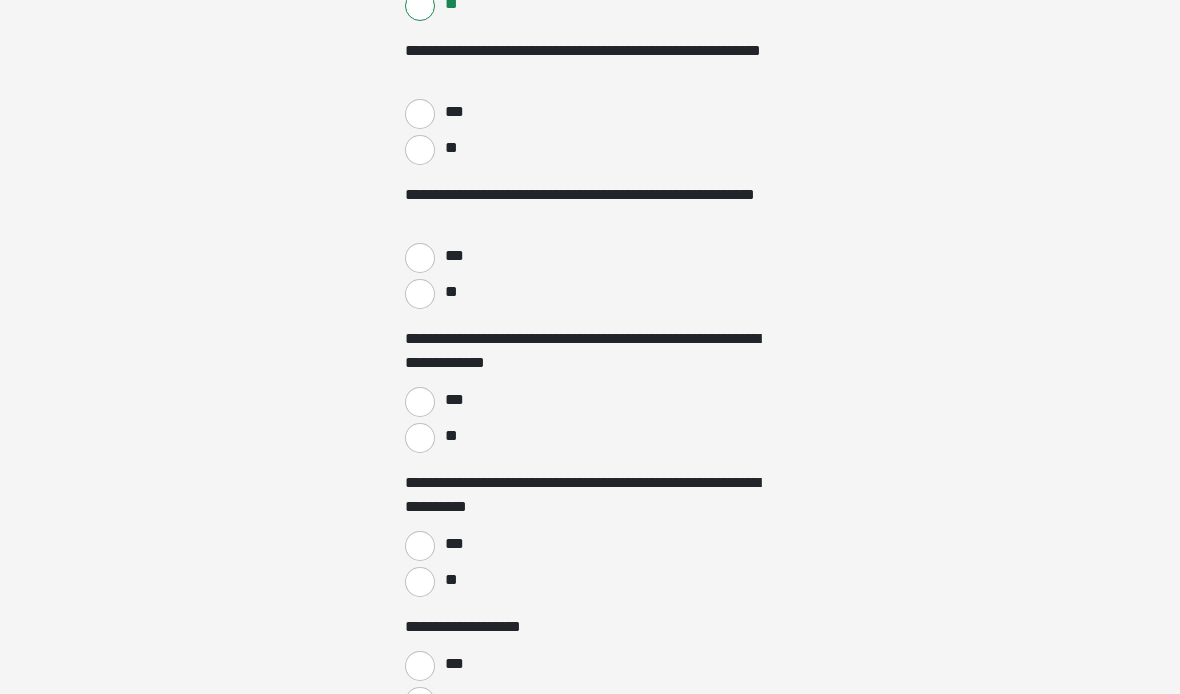 click on "**" at bounding box center (420, 150) 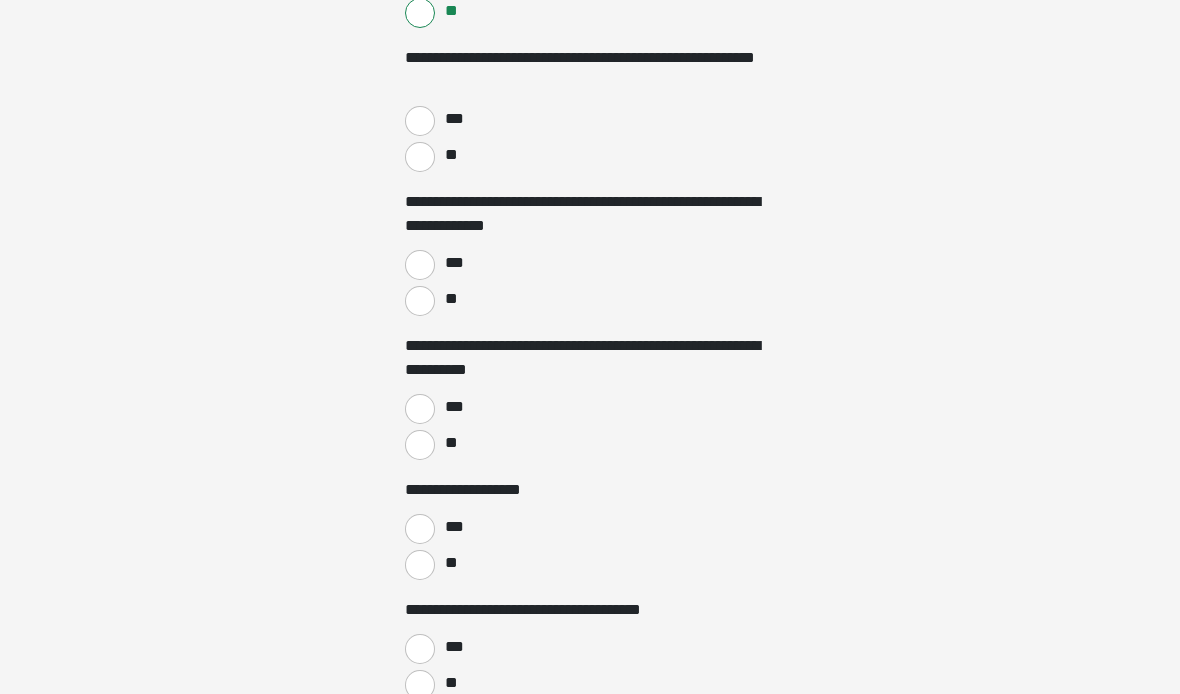 scroll, scrollTop: 1706, scrollLeft: 0, axis: vertical 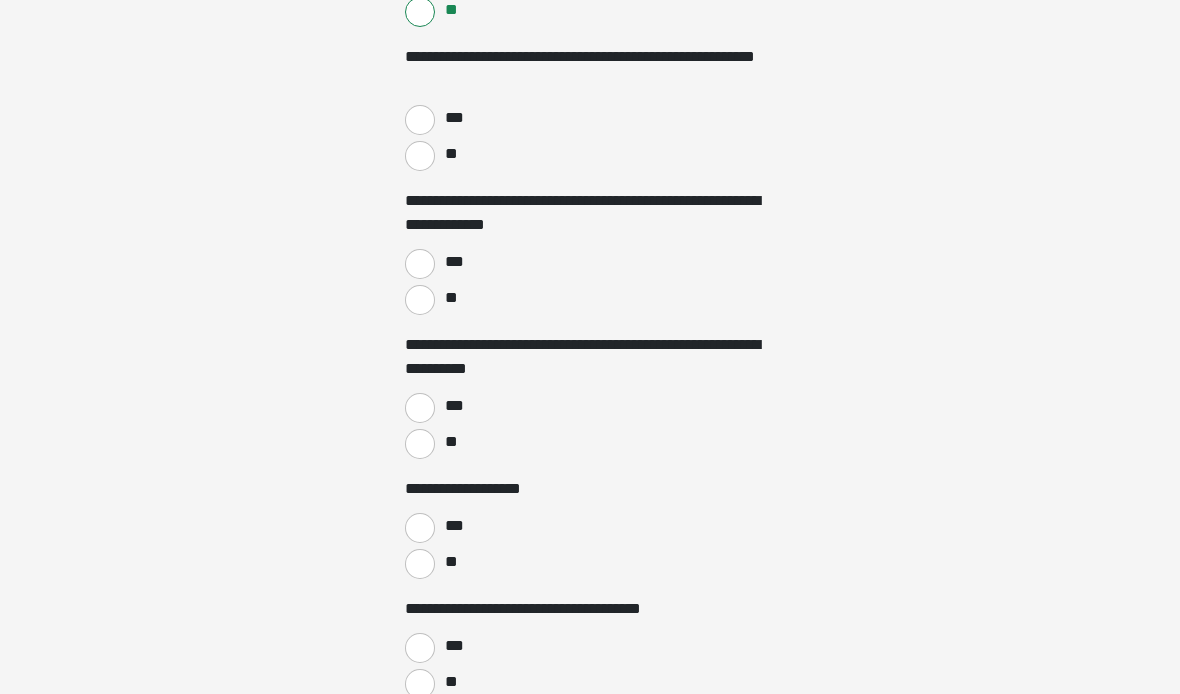 click on "**" at bounding box center (420, 157) 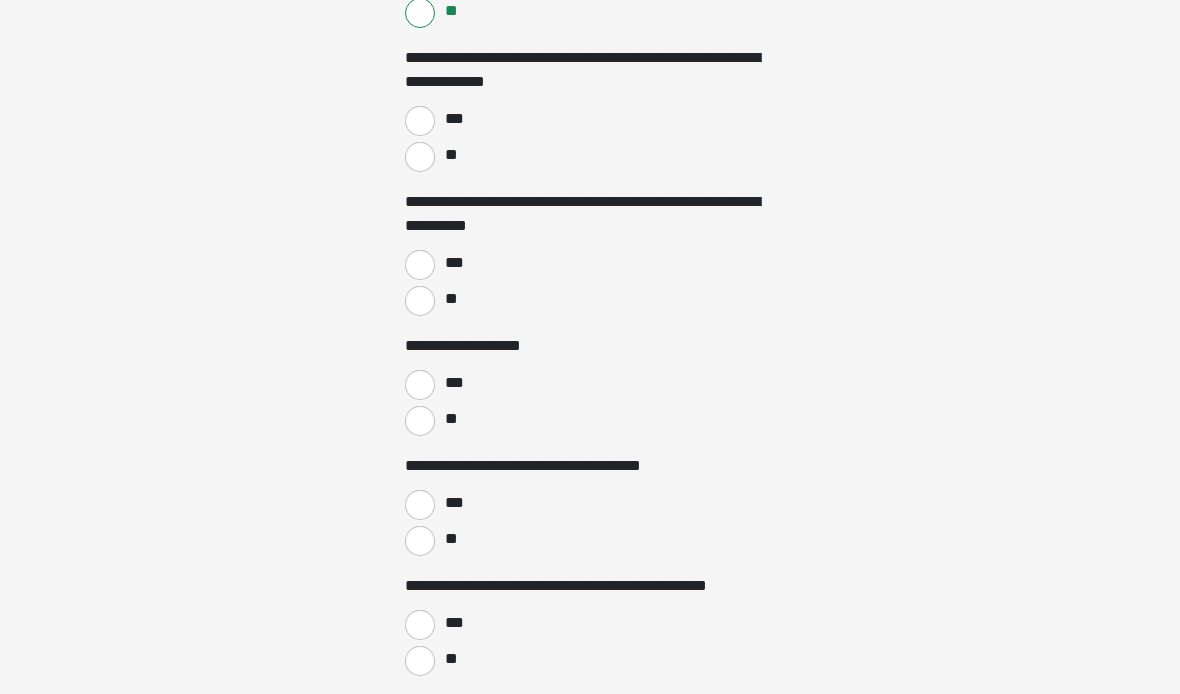 scroll, scrollTop: 1851, scrollLeft: 0, axis: vertical 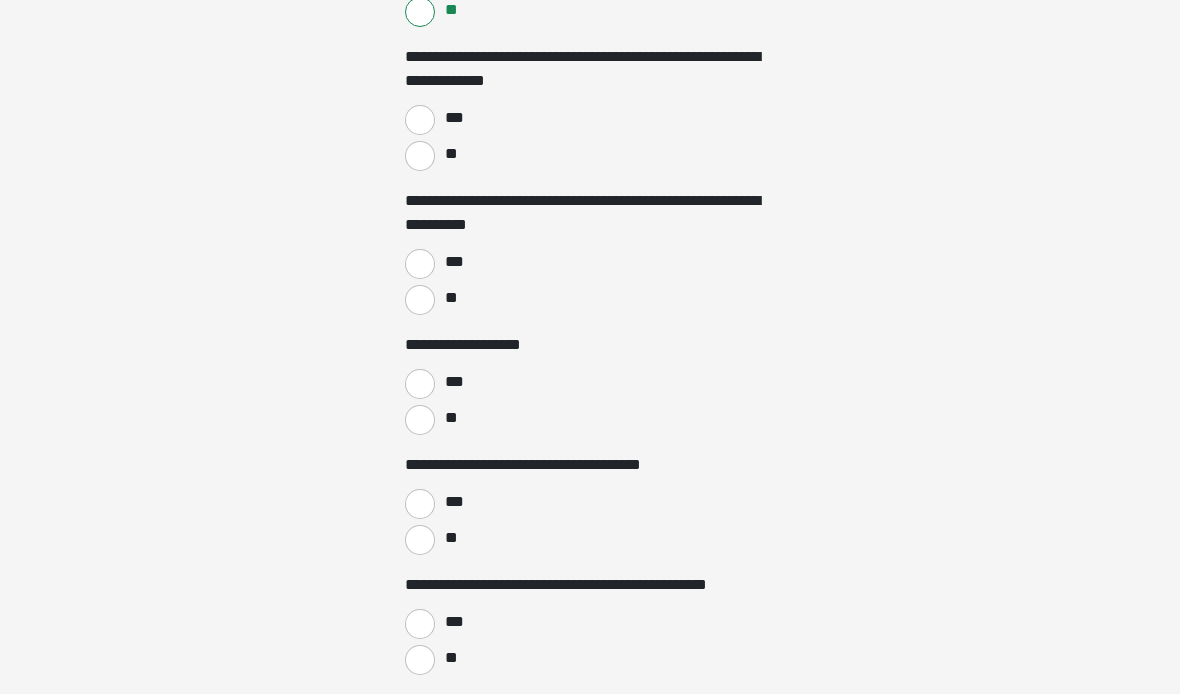 click on "**" at bounding box center [420, 156] 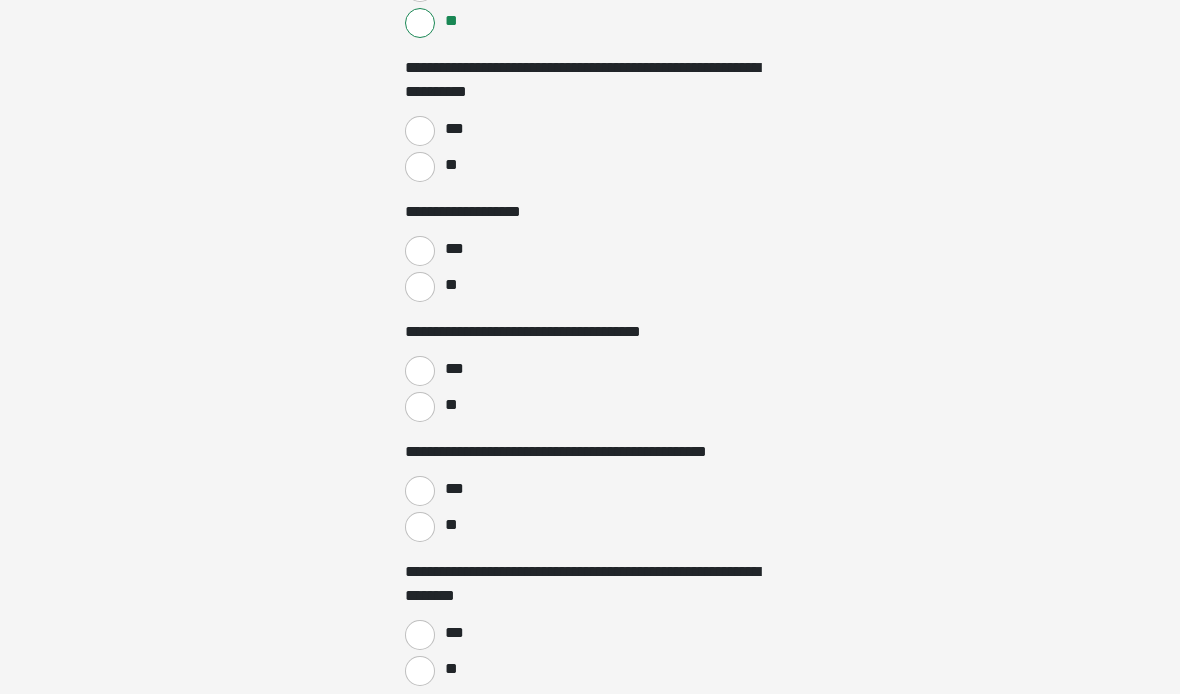 click on "**" at bounding box center (420, 168) 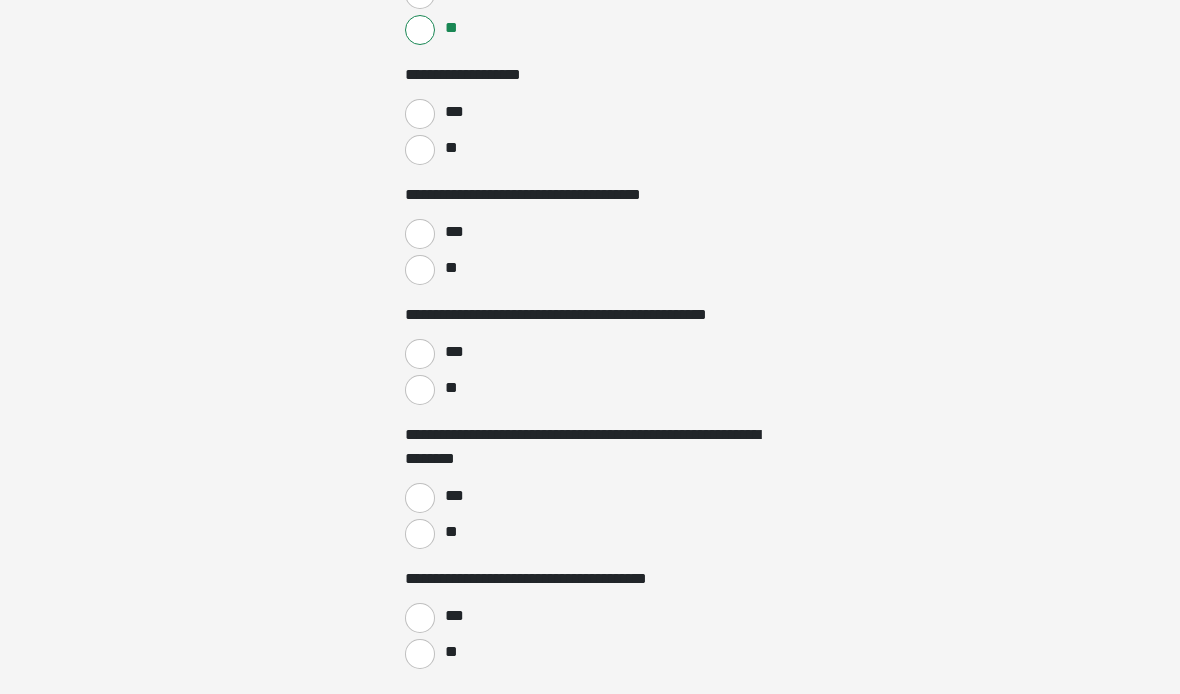 scroll, scrollTop: 2124, scrollLeft: 0, axis: vertical 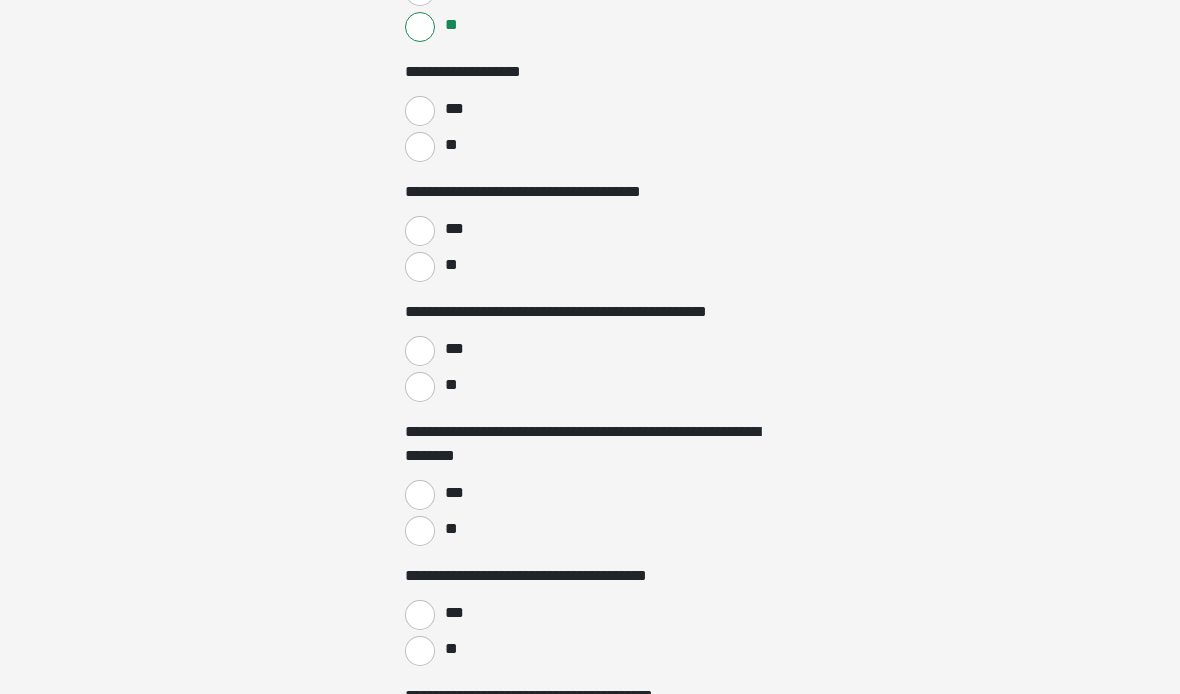 click on "**" at bounding box center (420, 147) 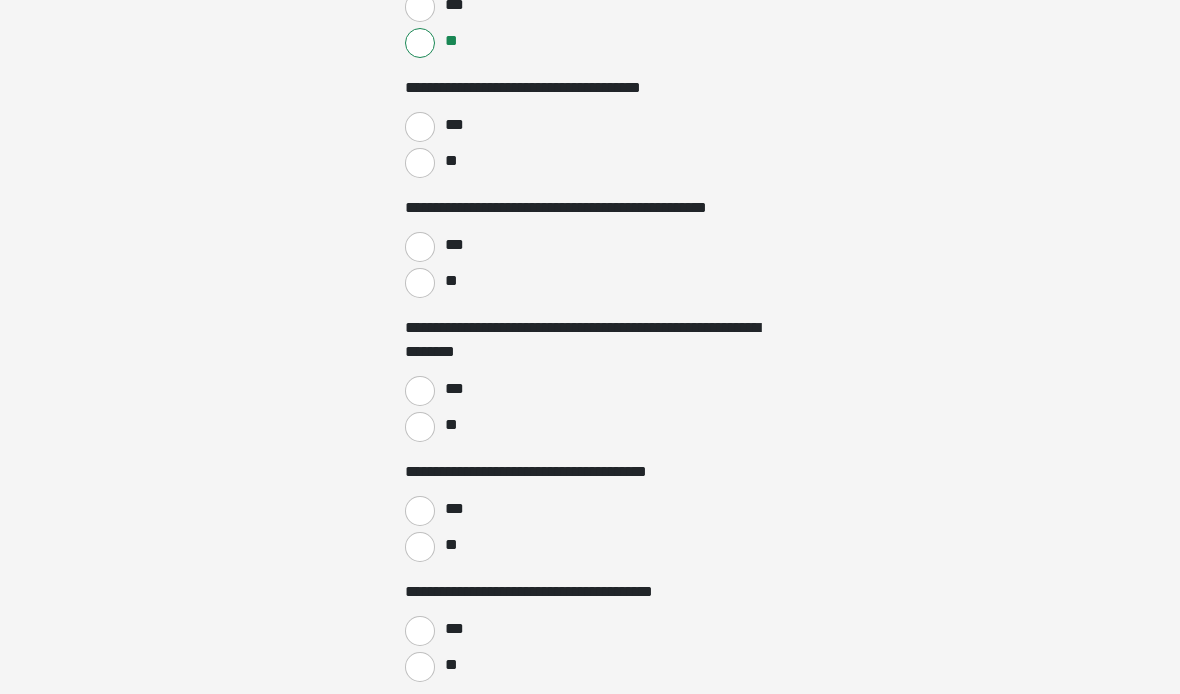 scroll, scrollTop: 2232, scrollLeft: 0, axis: vertical 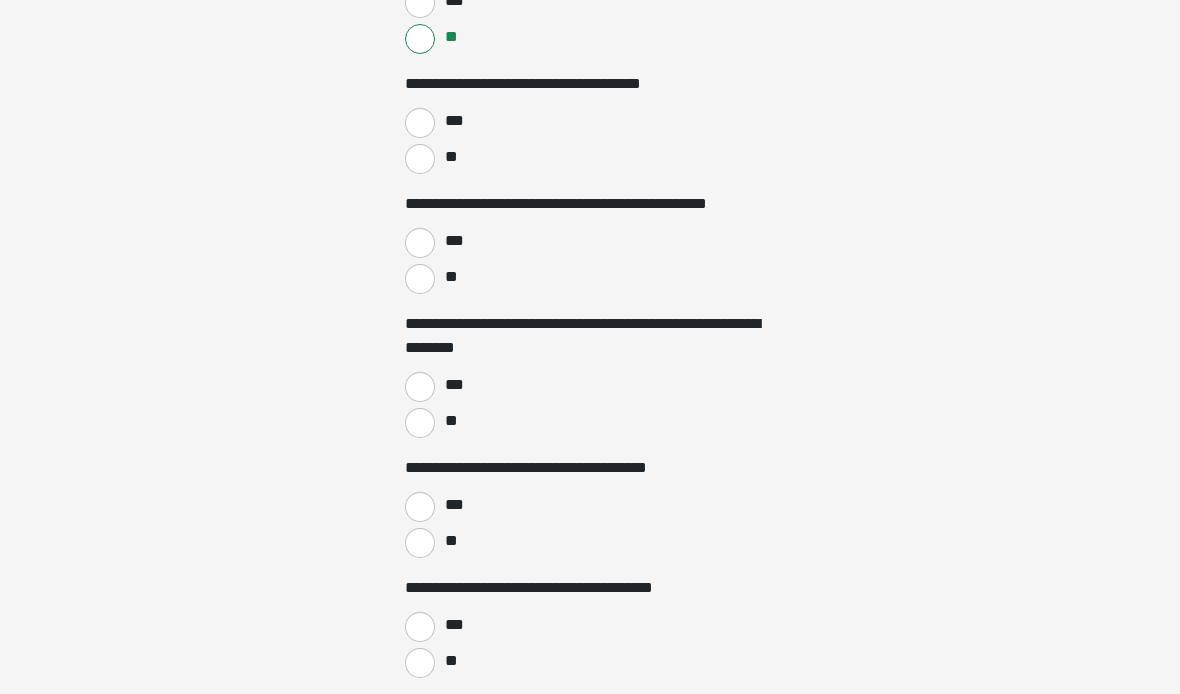 click on "**" at bounding box center (420, 159) 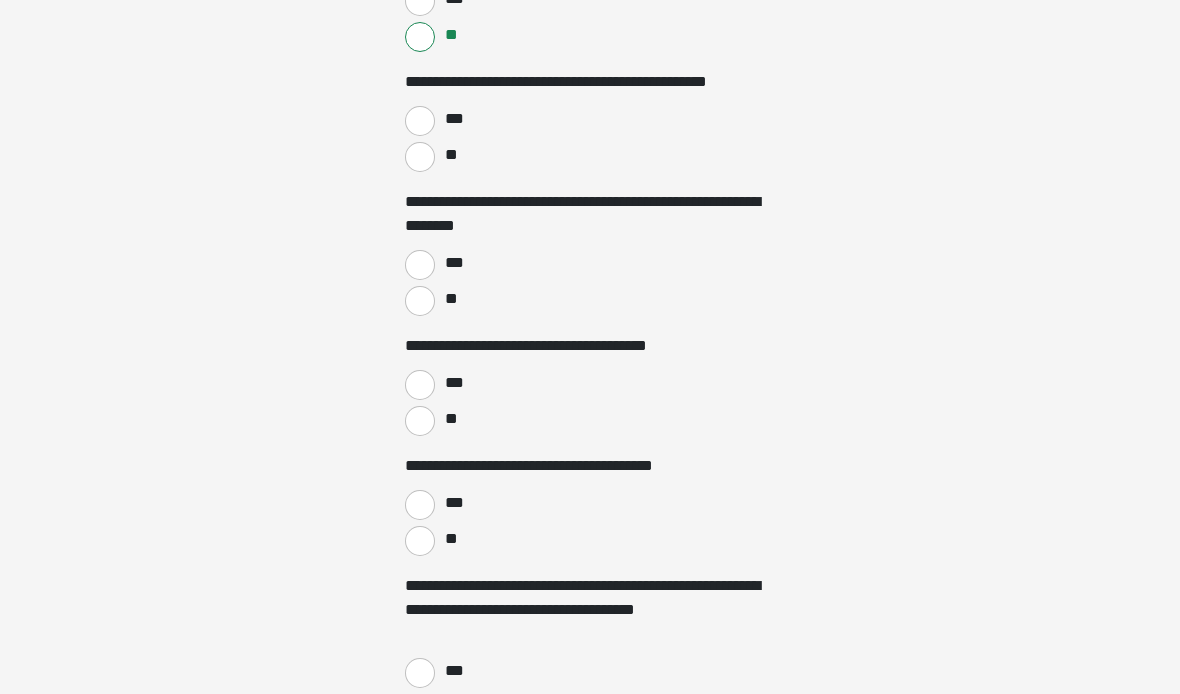 scroll, scrollTop: 2357, scrollLeft: 0, axis: vertical 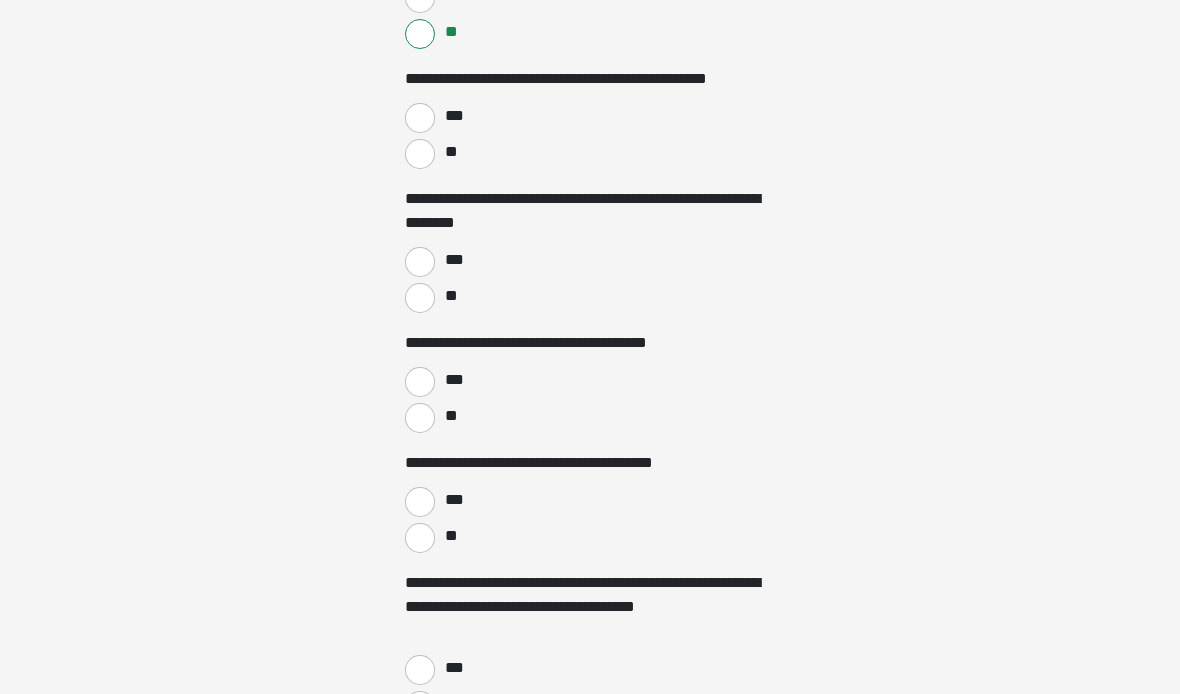 click on "**" at bounding box center [450, 152] 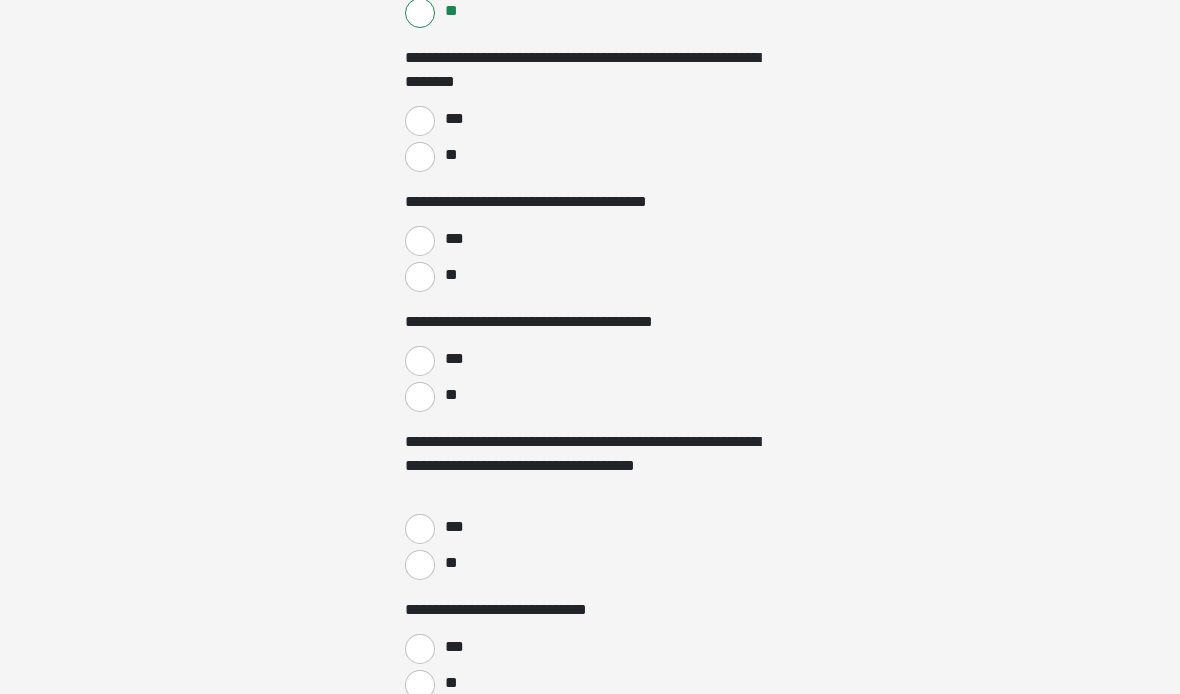 scroll, scrollTop: 2499, scrollLeft: 0, axis: vertical 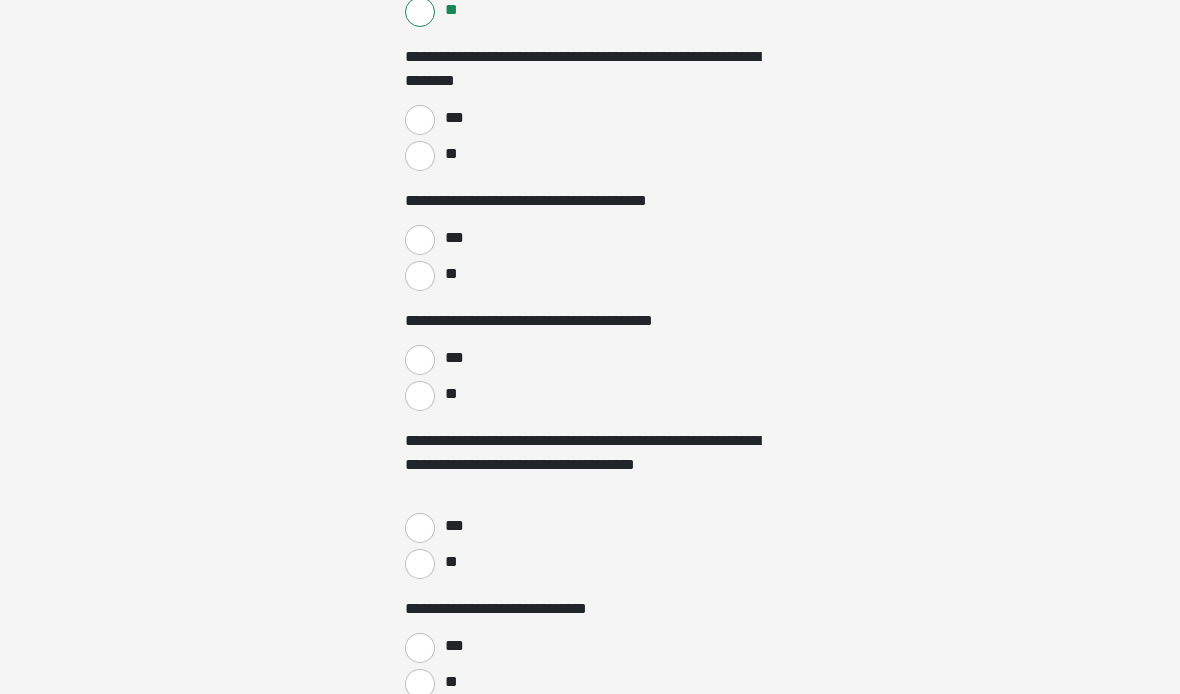 click on "***" at bounding box center (420, 120) 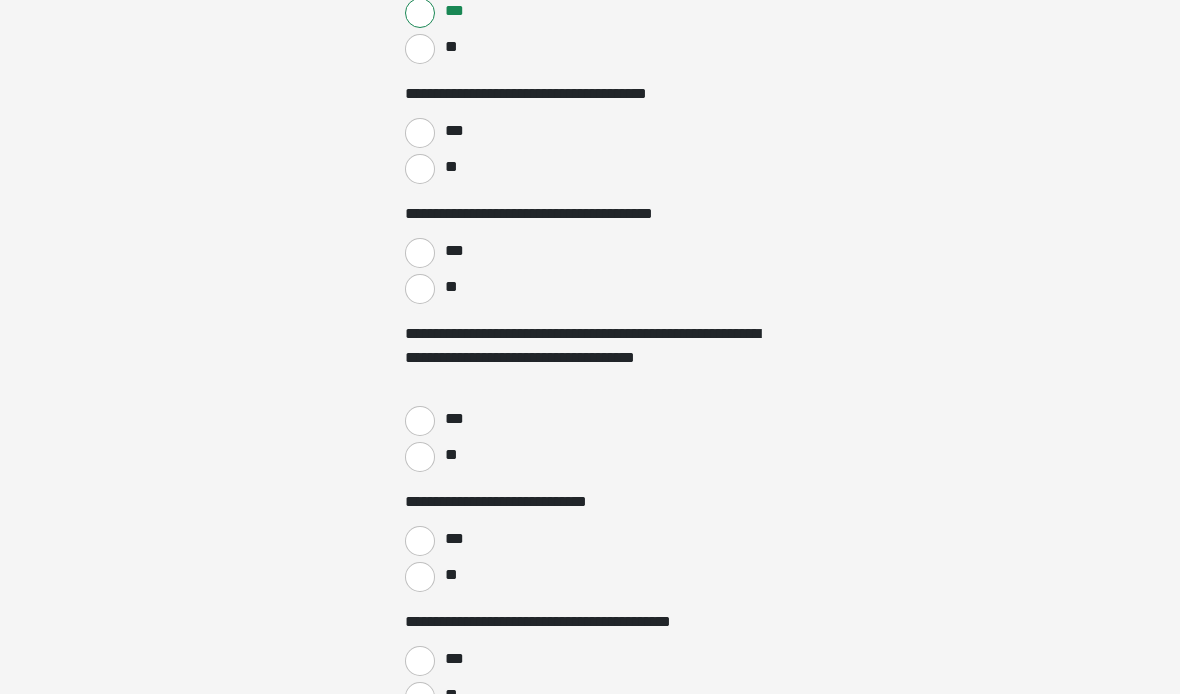 click on "***" at bounding box center [420, 133] 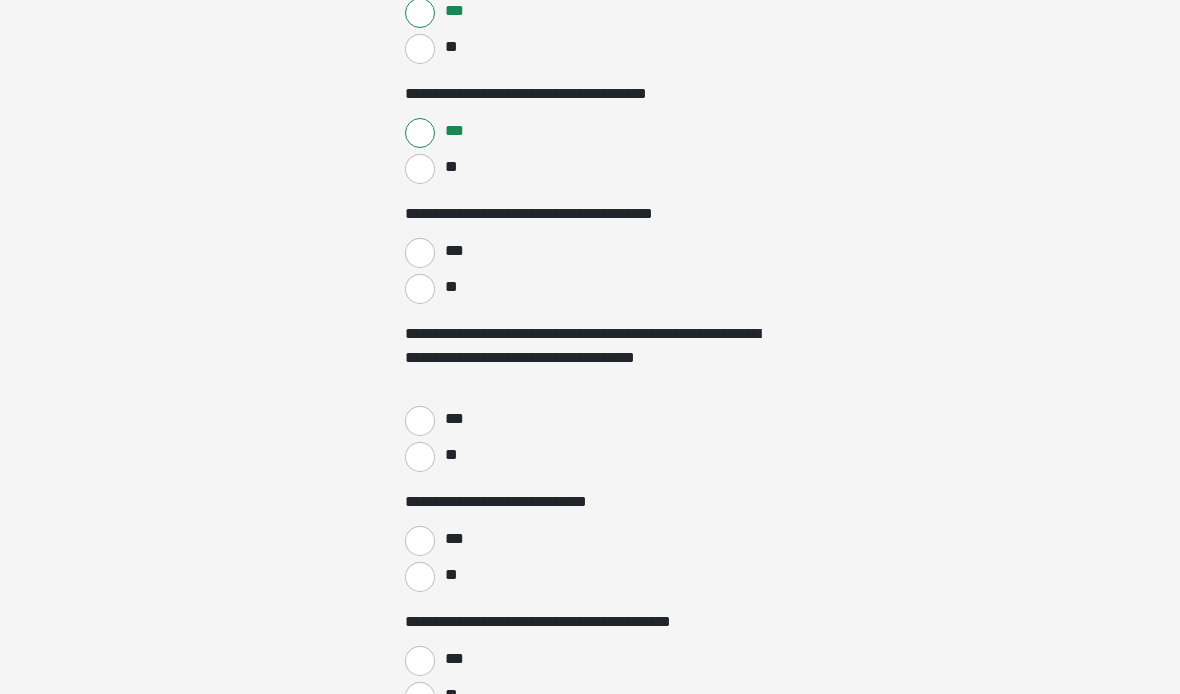 click on "**********" at bounding box center (590, -2259) 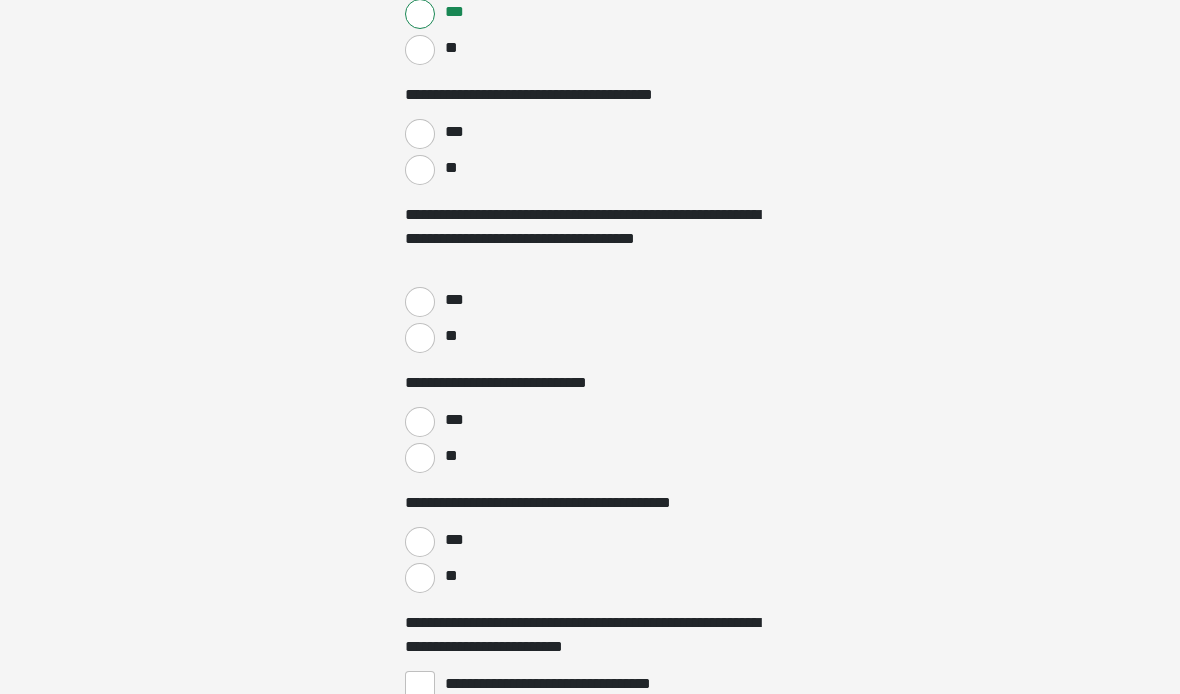 scroll, scrollTop: 2729, scrollLeft: 0, axis: vertical 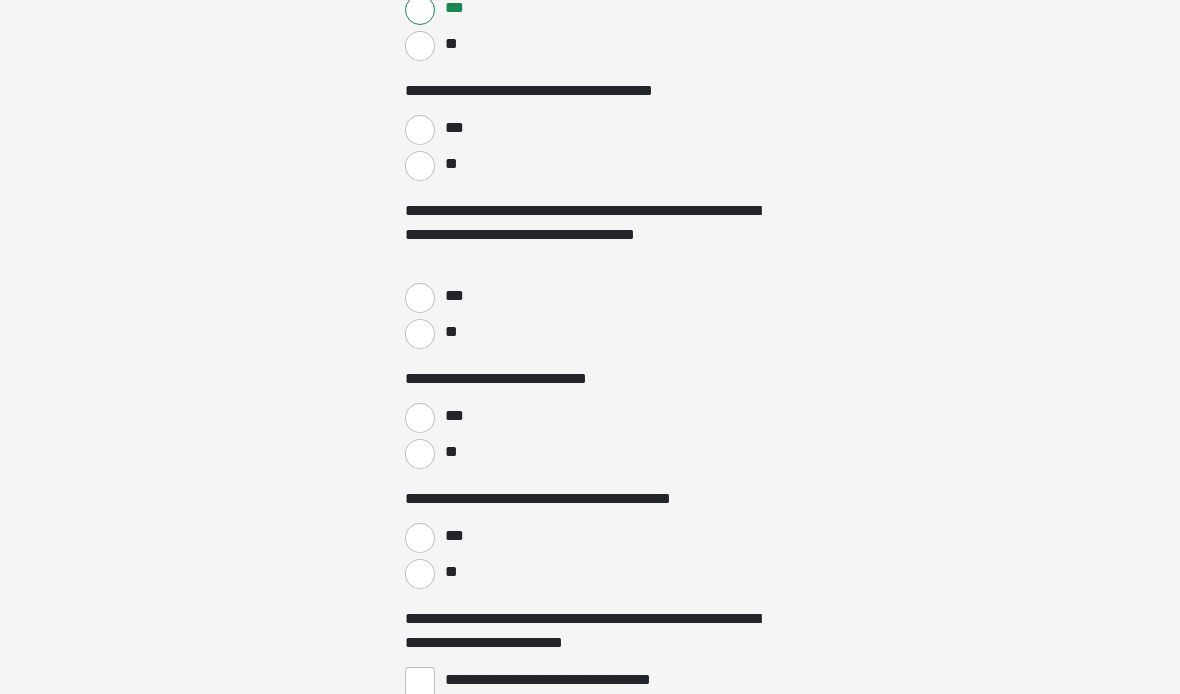click on "**" at bounding box center (450, 164) 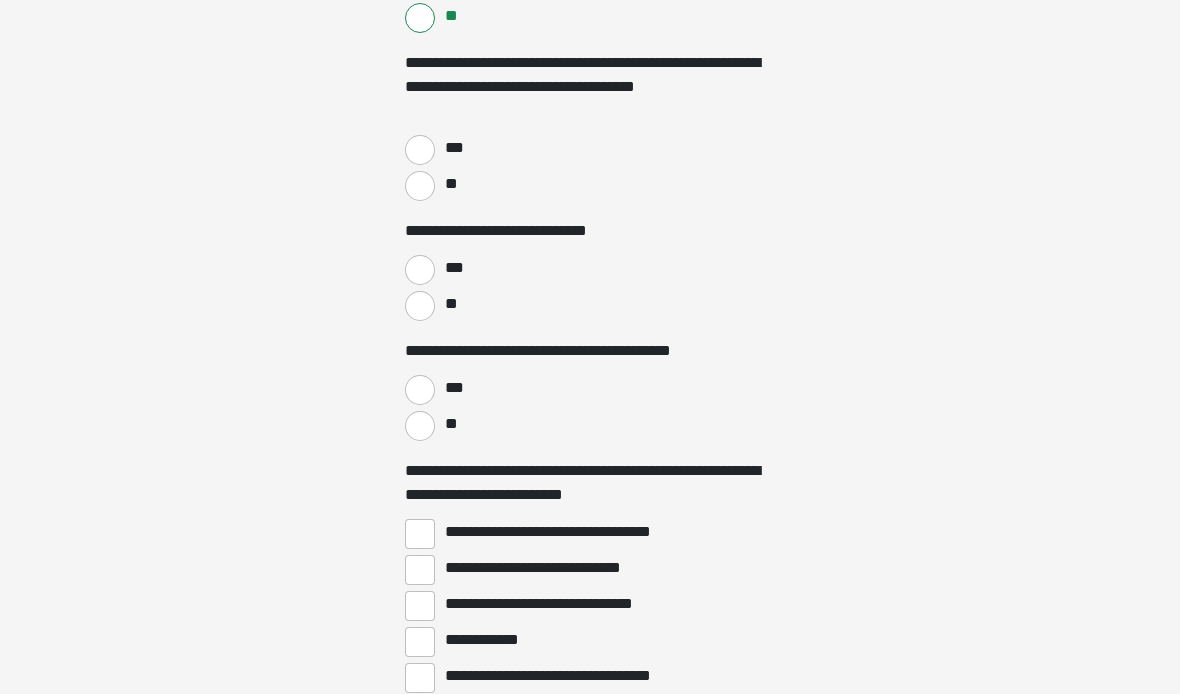 scroll, scrollTop: 2878, scrollLeft: 0, axis: vertical 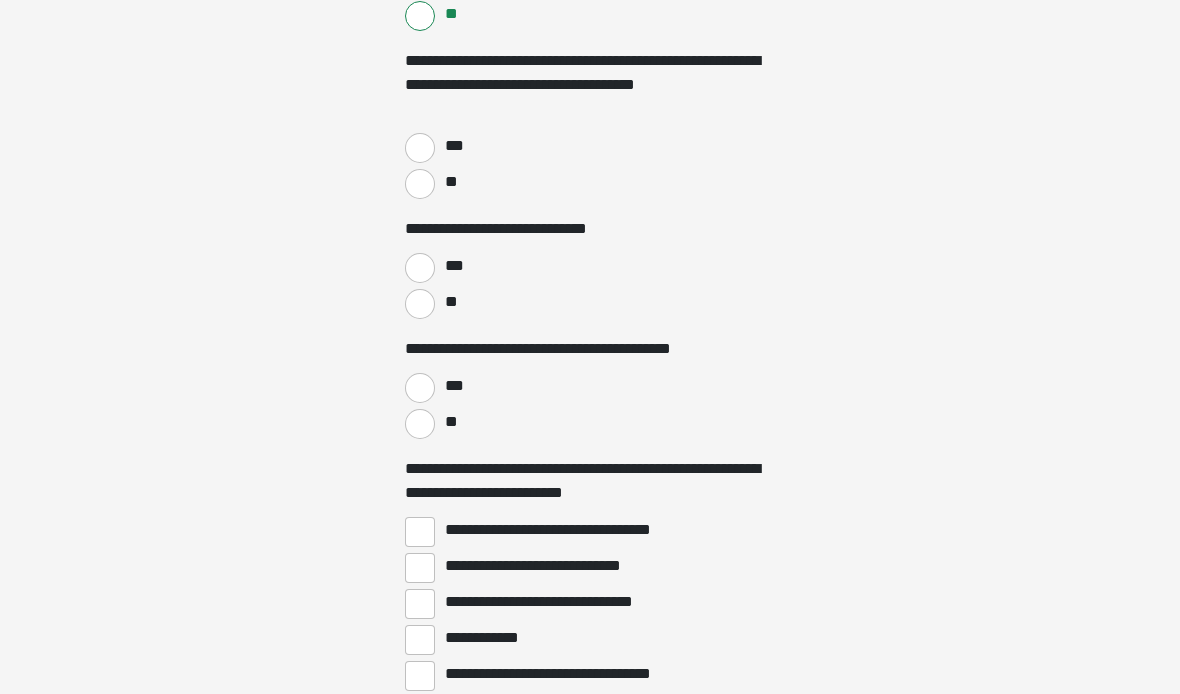 click on "**" at bounding box center [420, 185] 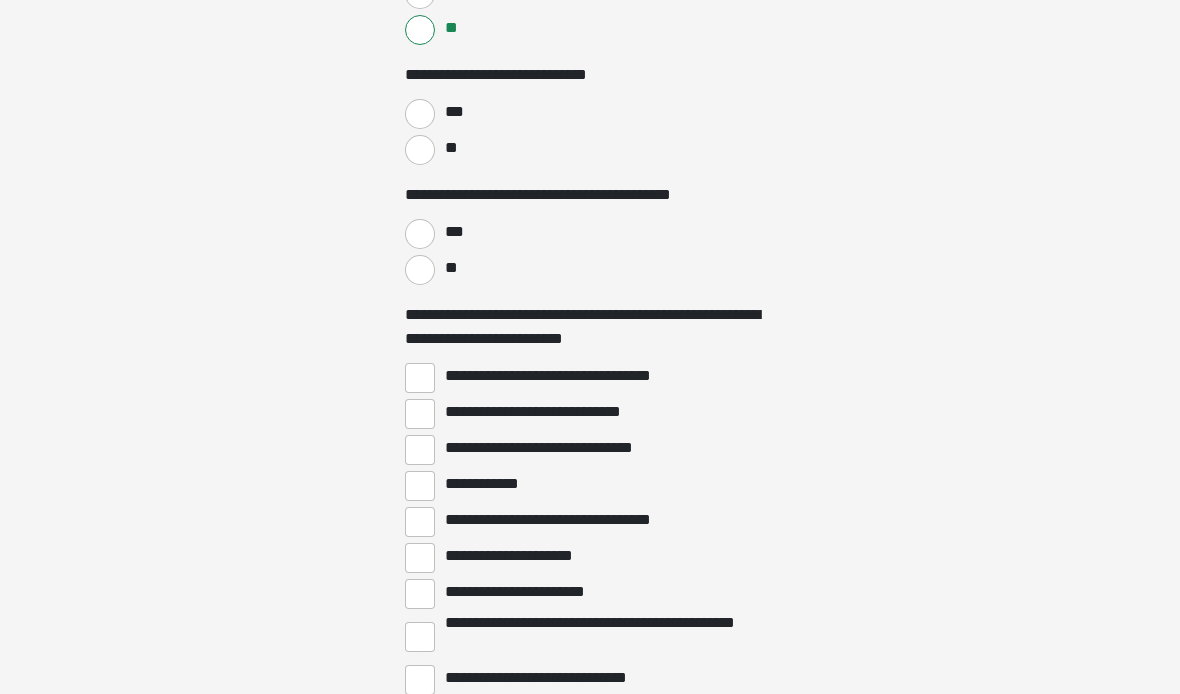 scroll, scrollTop: 3039, scrollLeft: 0, axis: vertical 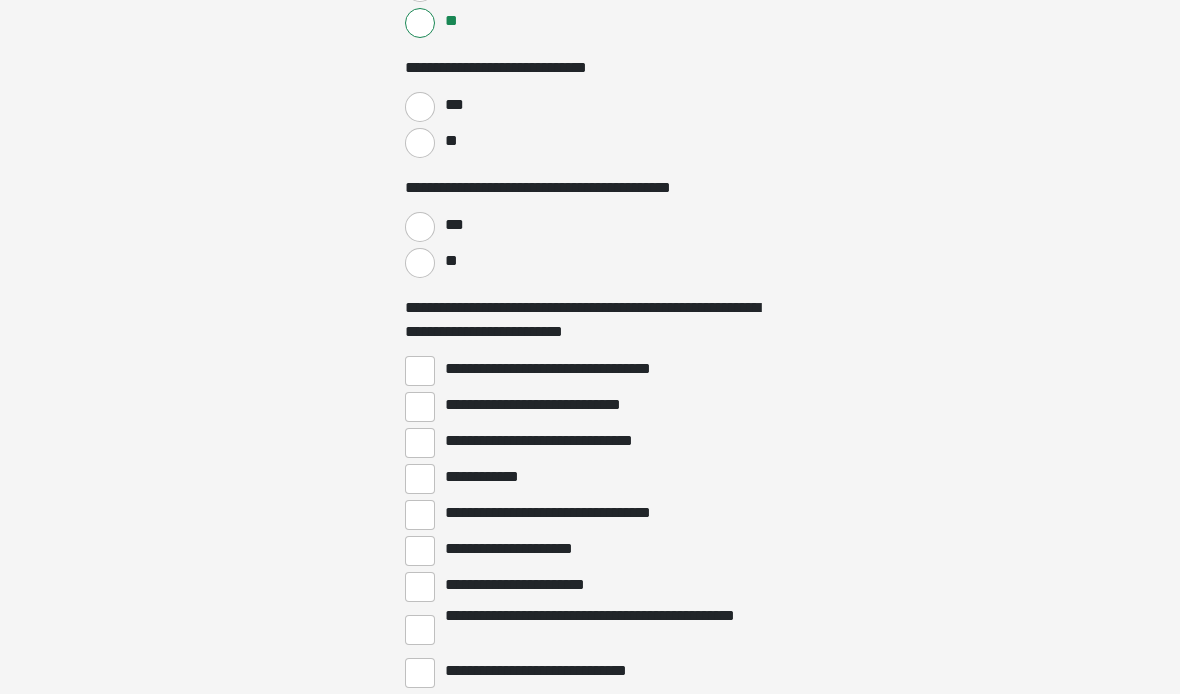 click on "***" at bounding box center [420, 108] 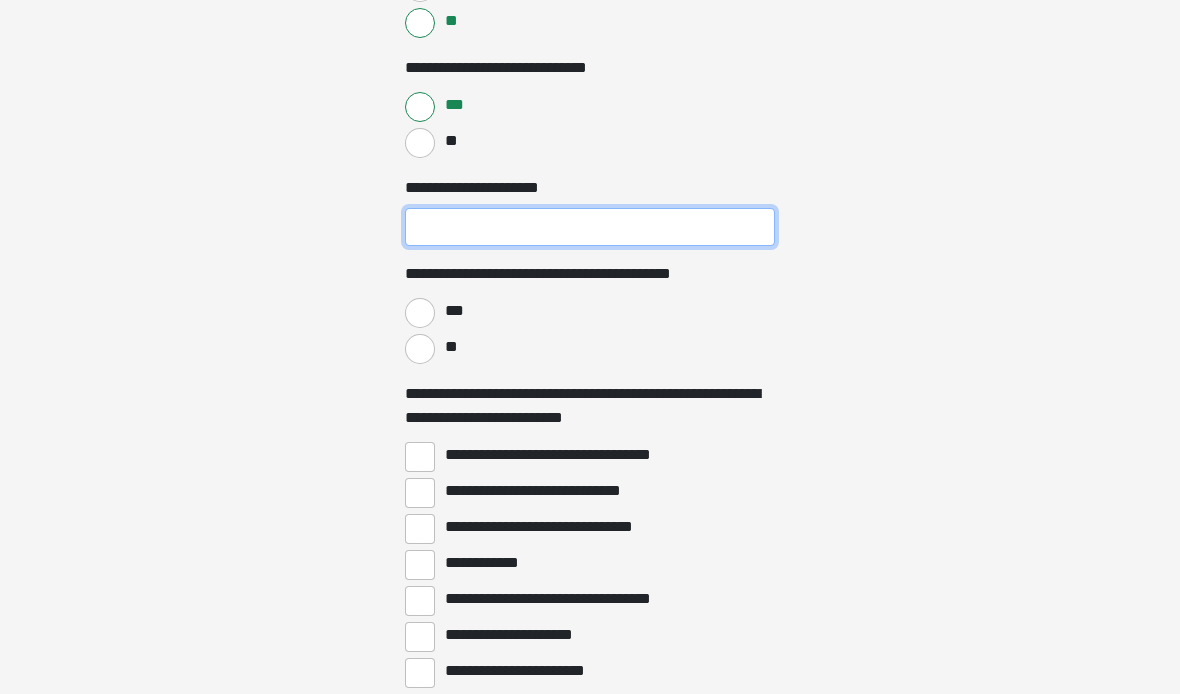 click on "**********" at bounding box center (590, 227) 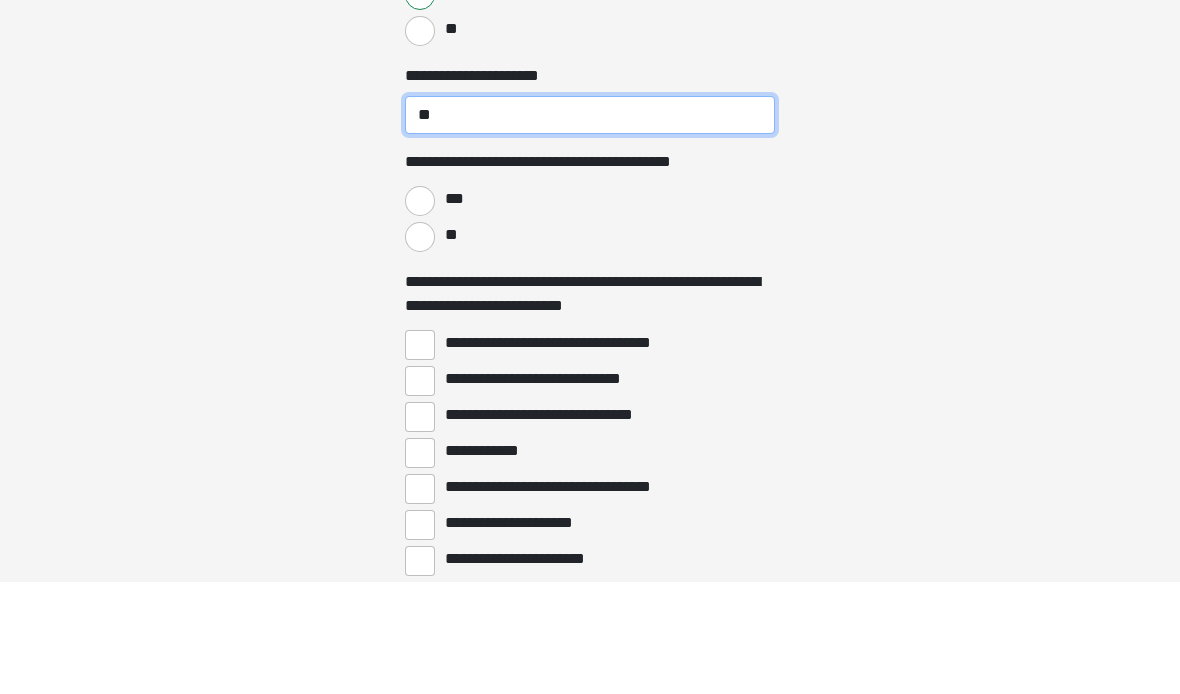 type on "**" 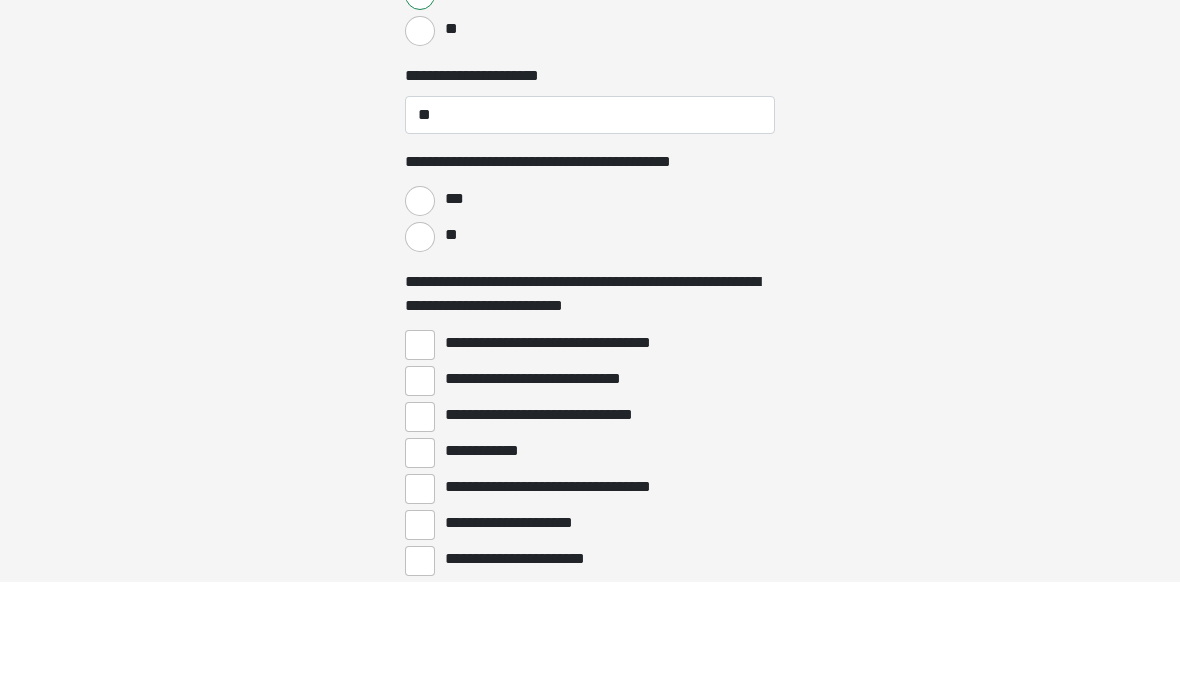 click on "***" at bounding box center (420, 314) 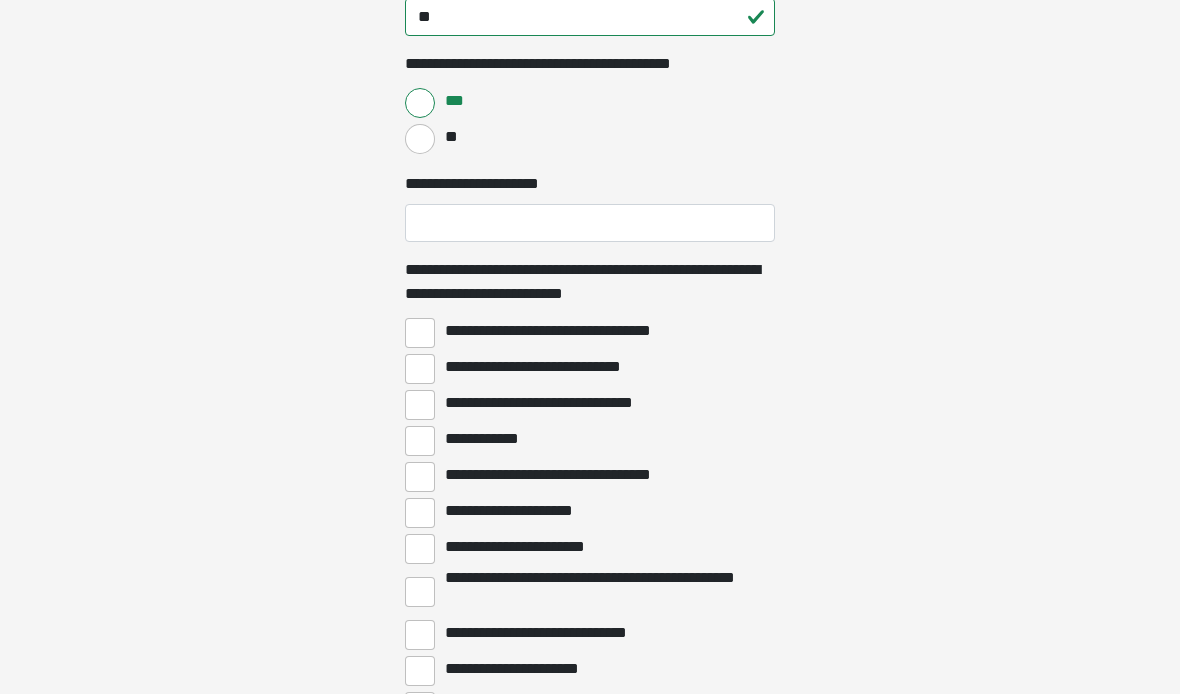 scroll, scrollTop: 3254, scrollLeft: 0, axis: vertical 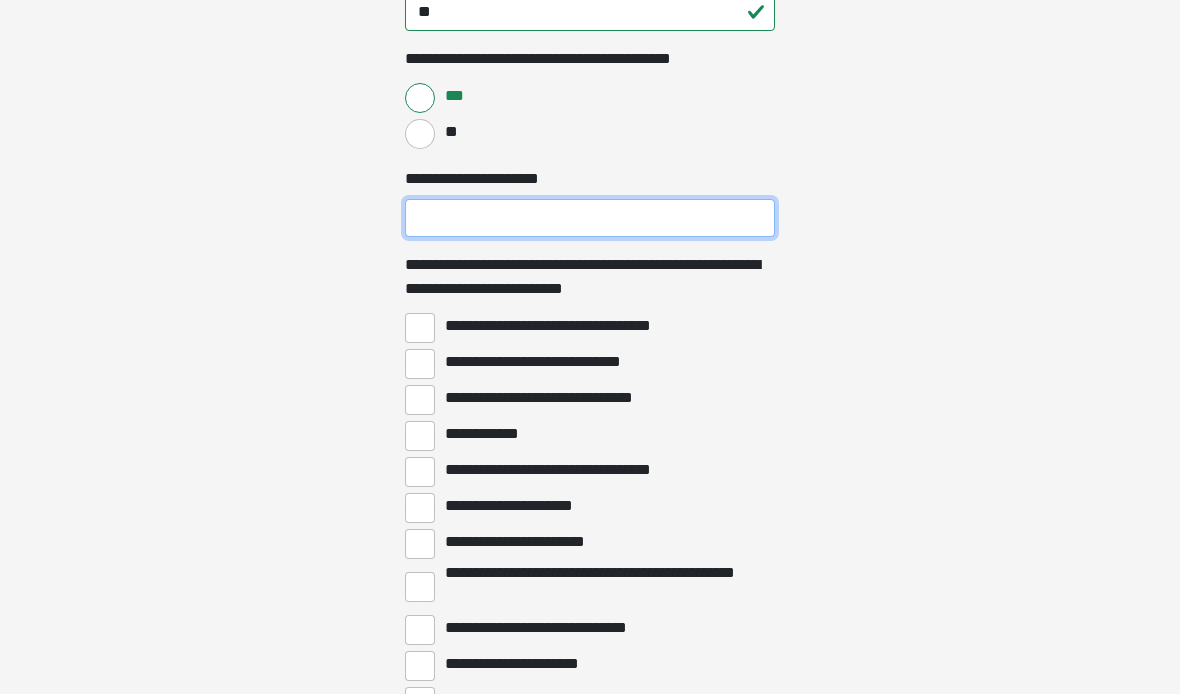 click on "**********" at bounding box center [590, 219] 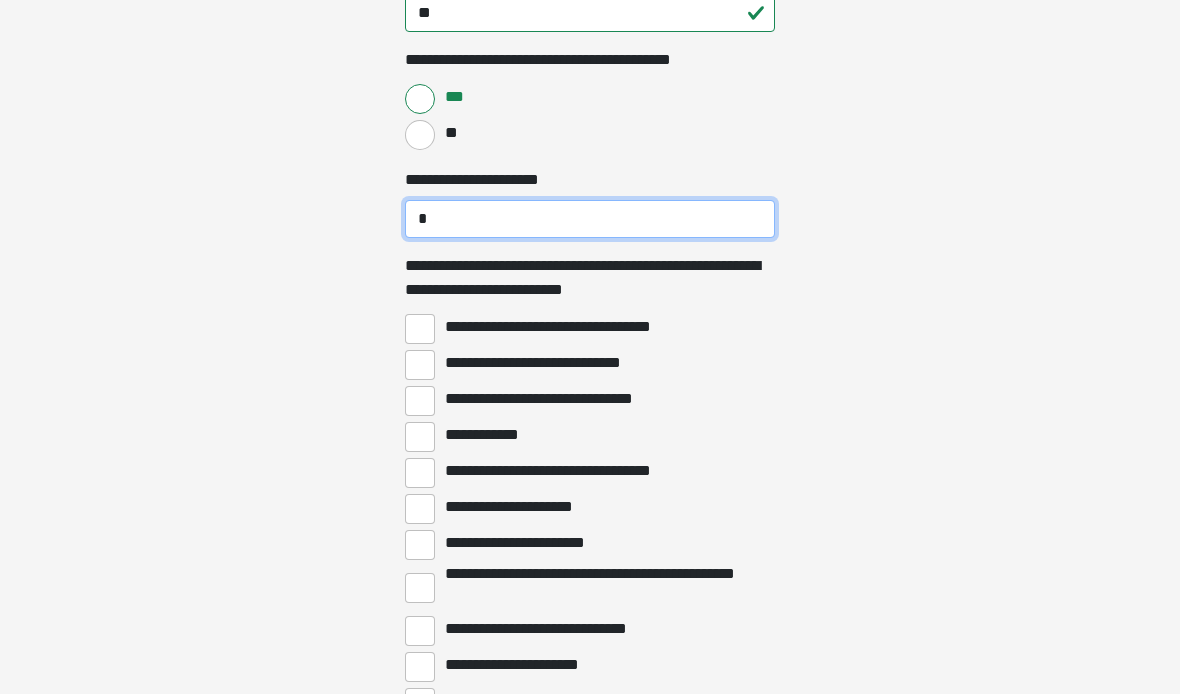 type on "**" 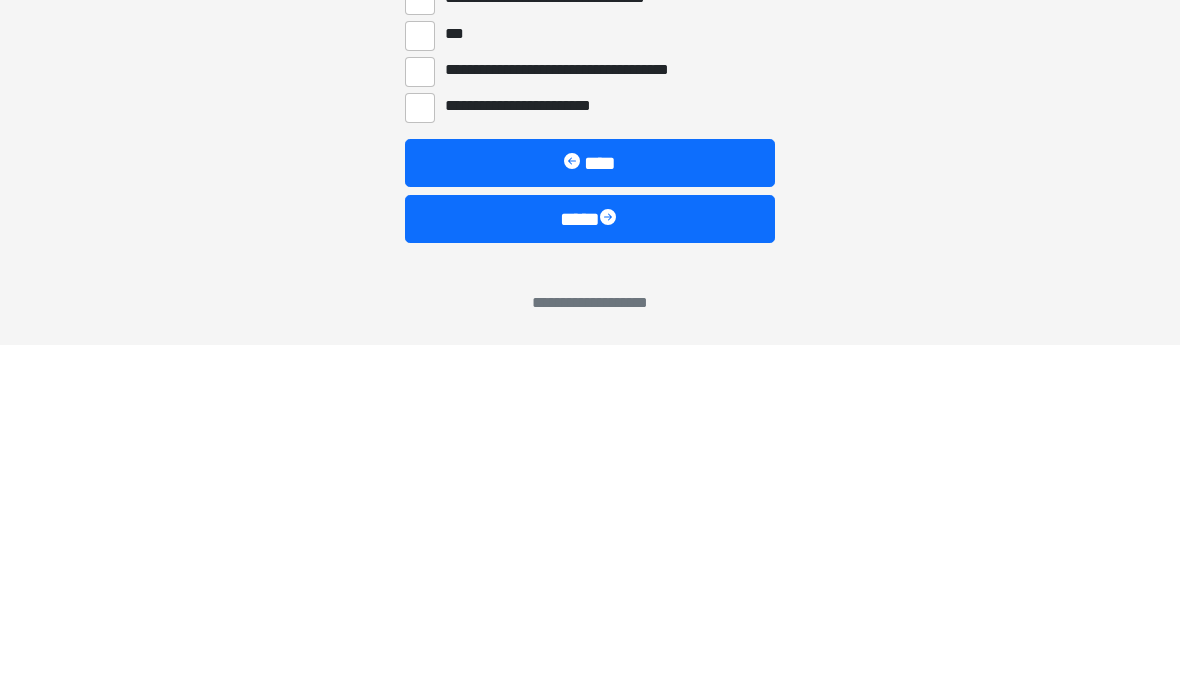 scroll, scrollTop: 3789, scrollLeft: 0, axis: vertical 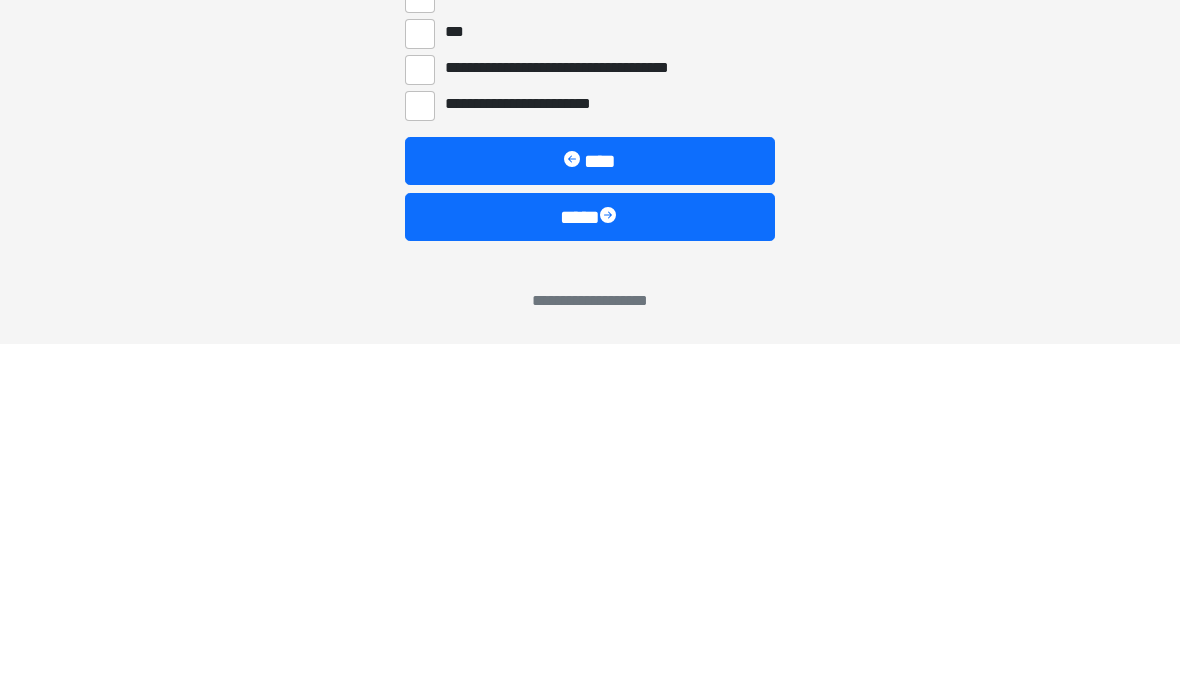 click at bounding box center (610, 567) 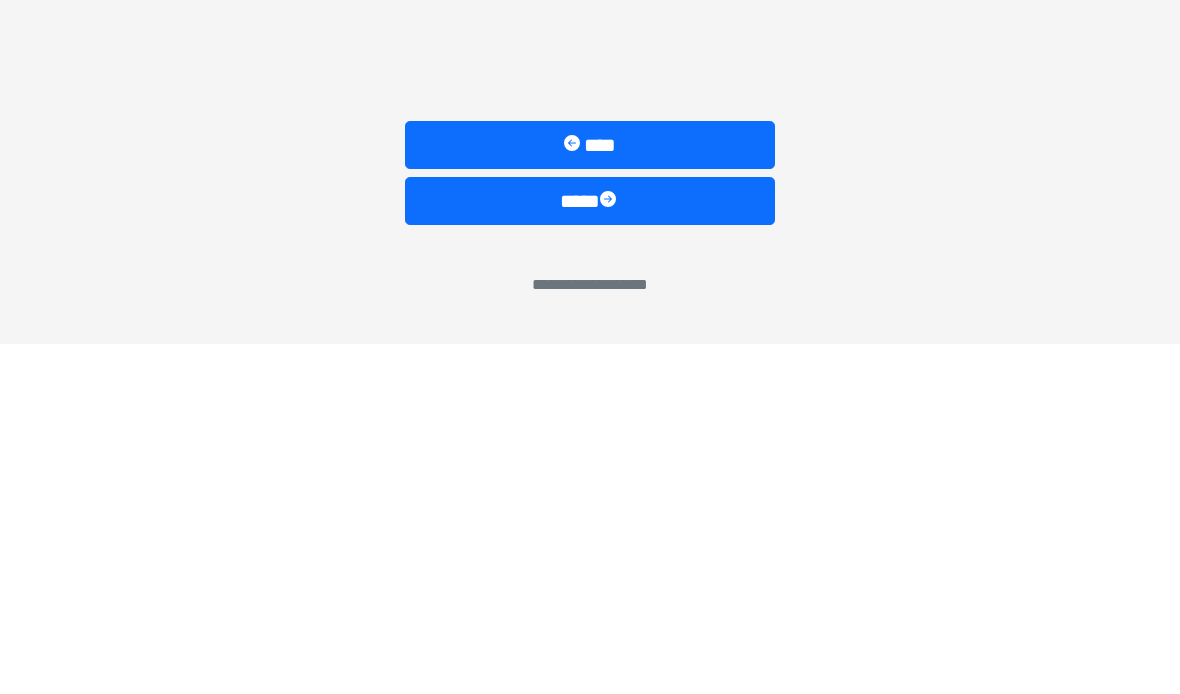 scroll, scrollTop: 92, scrollLeft: 0, axis: vertical 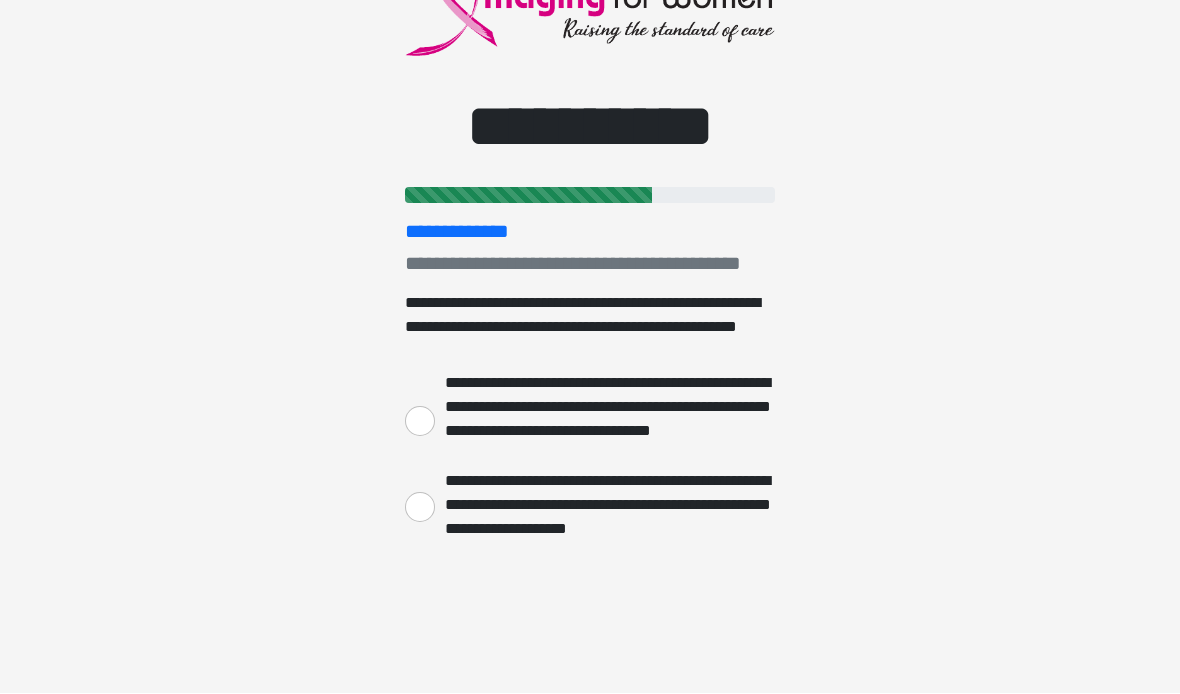 click on "**********" at bounding box center (590, 255) 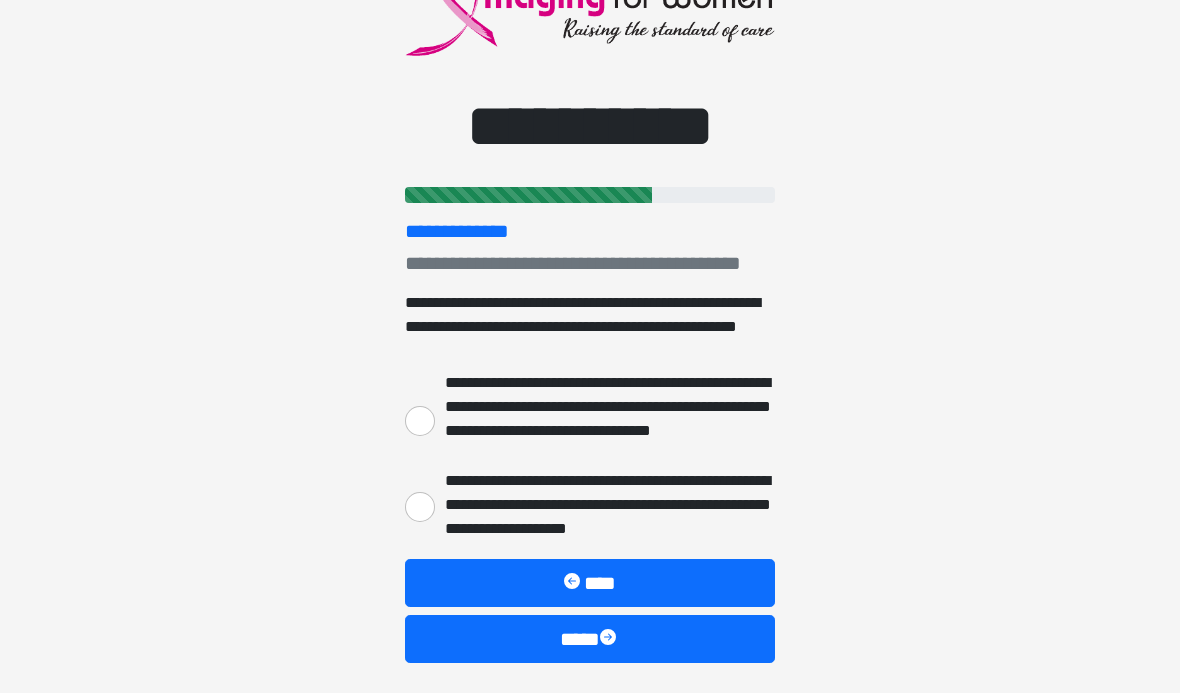 scroll, scrollTop: 92, scrollLeft: 0, axis: vertical 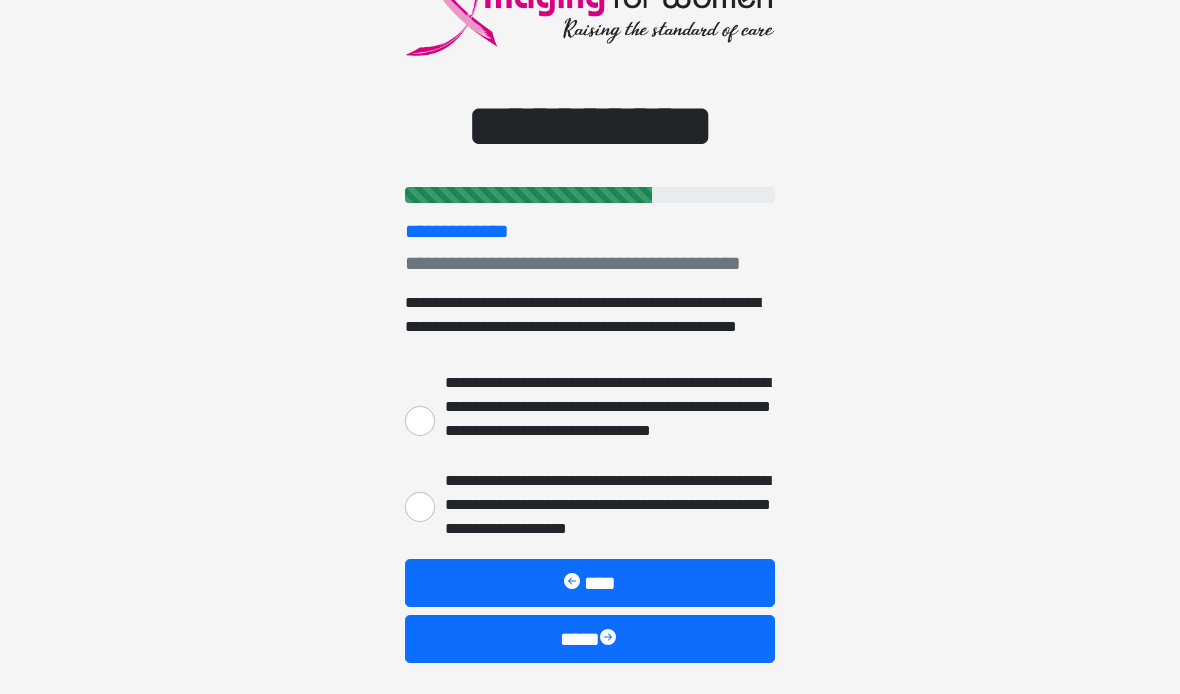 click on "**********" at bounding box center (420, 508) 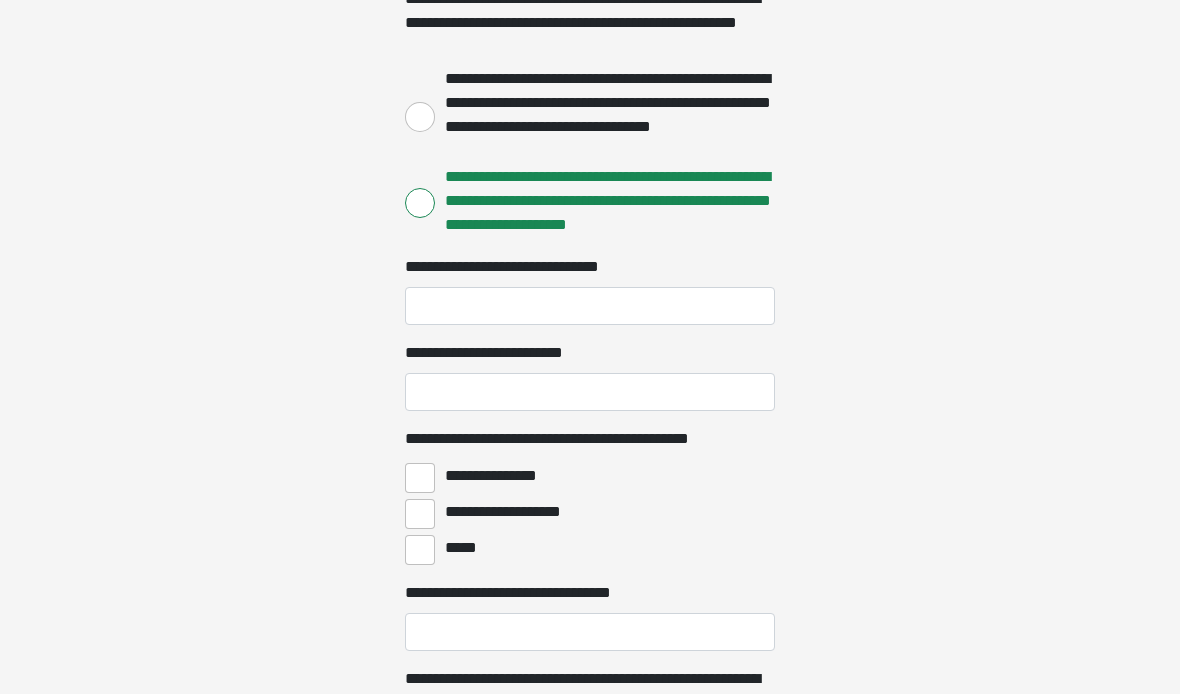scroll, scrollTop: 399, scrollLeft: 0, axis: vertical 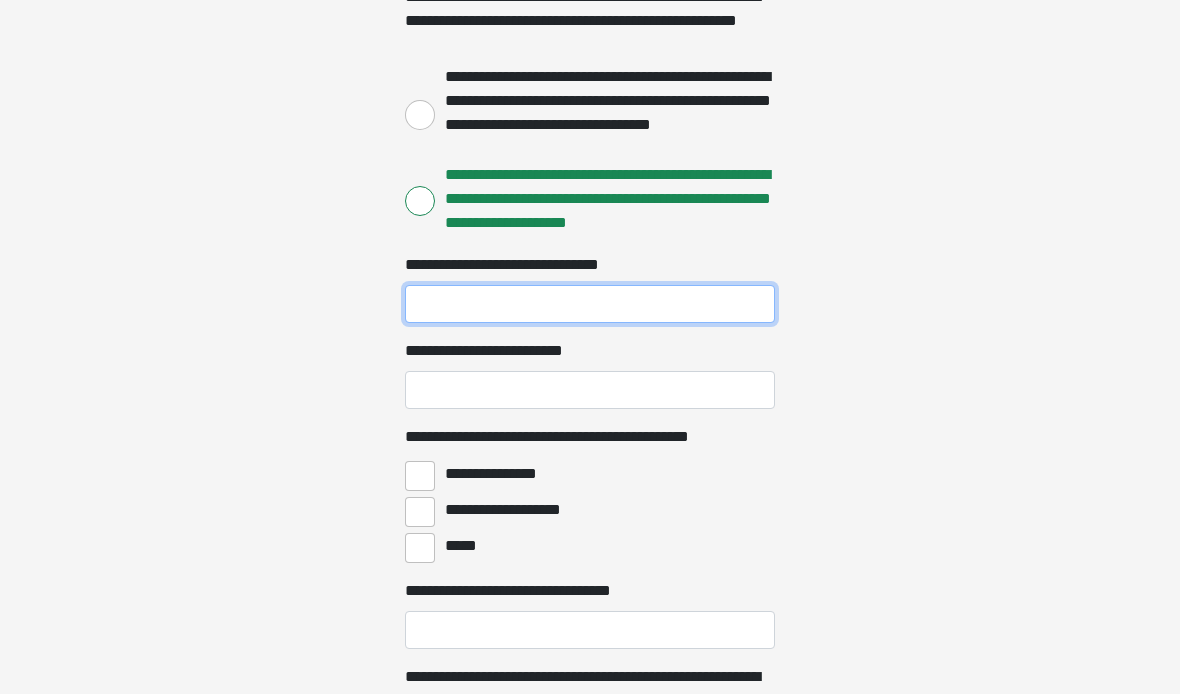 click on "**********" at bounding box center (590, 304) 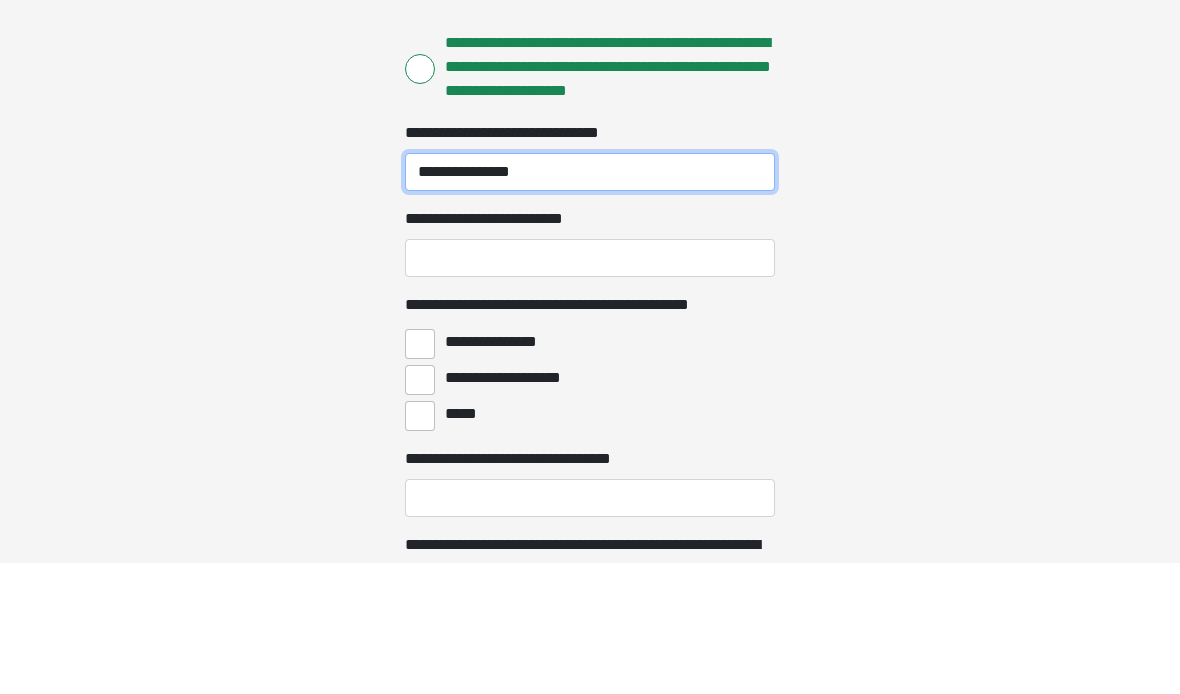 type on "**********" 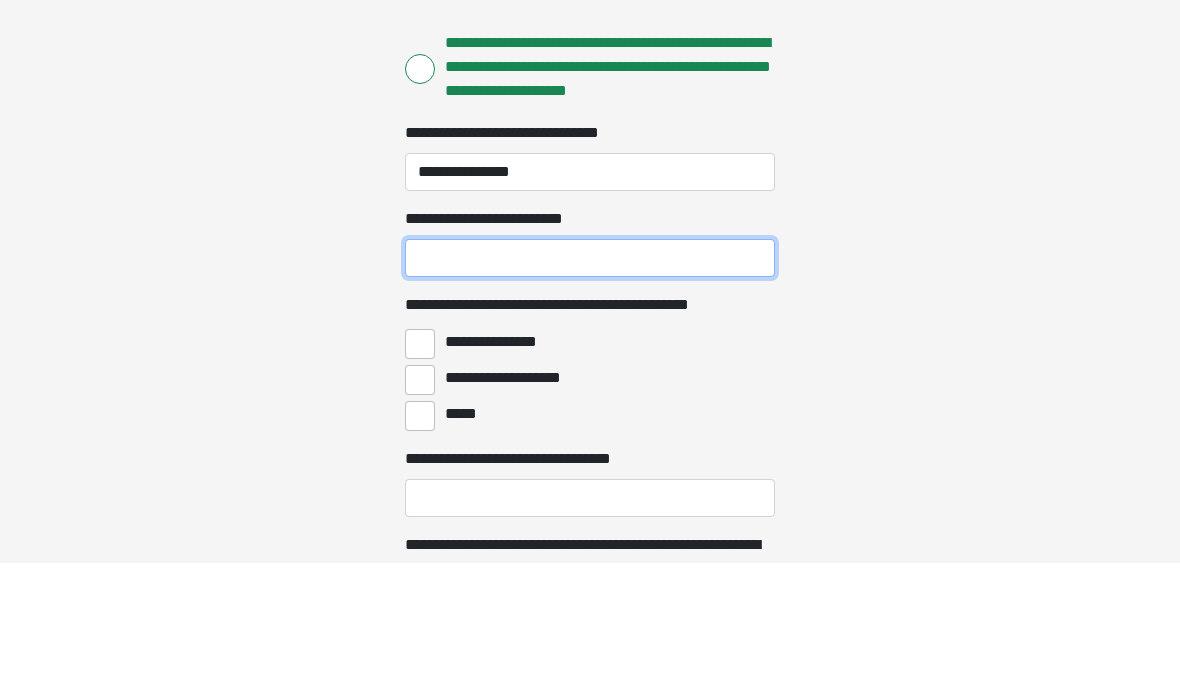 click on "**********" at bounding box center (590, 390) 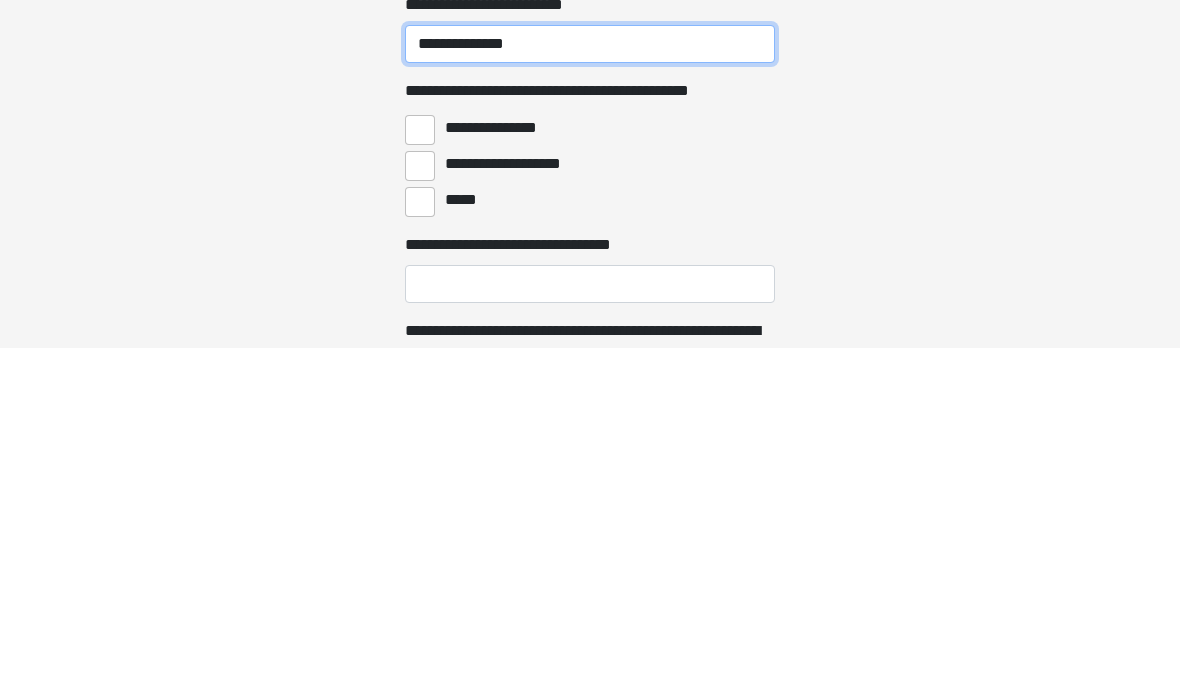 type on "**********" 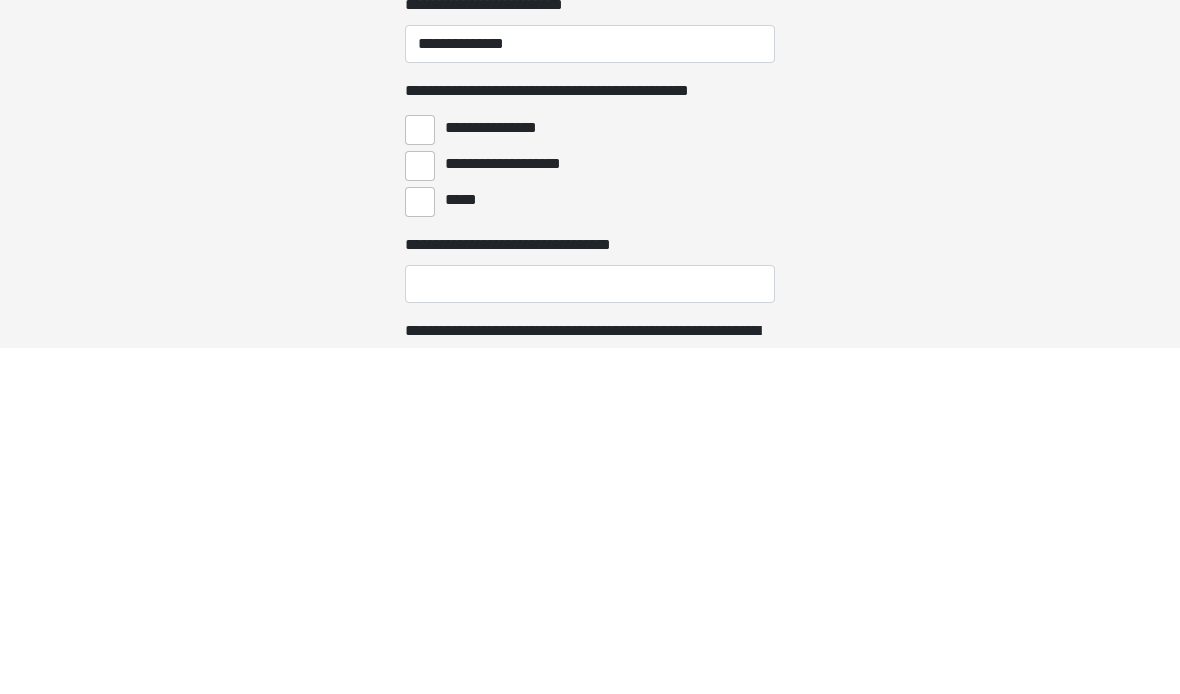 click on "**********" at bounding box center [420, 476] 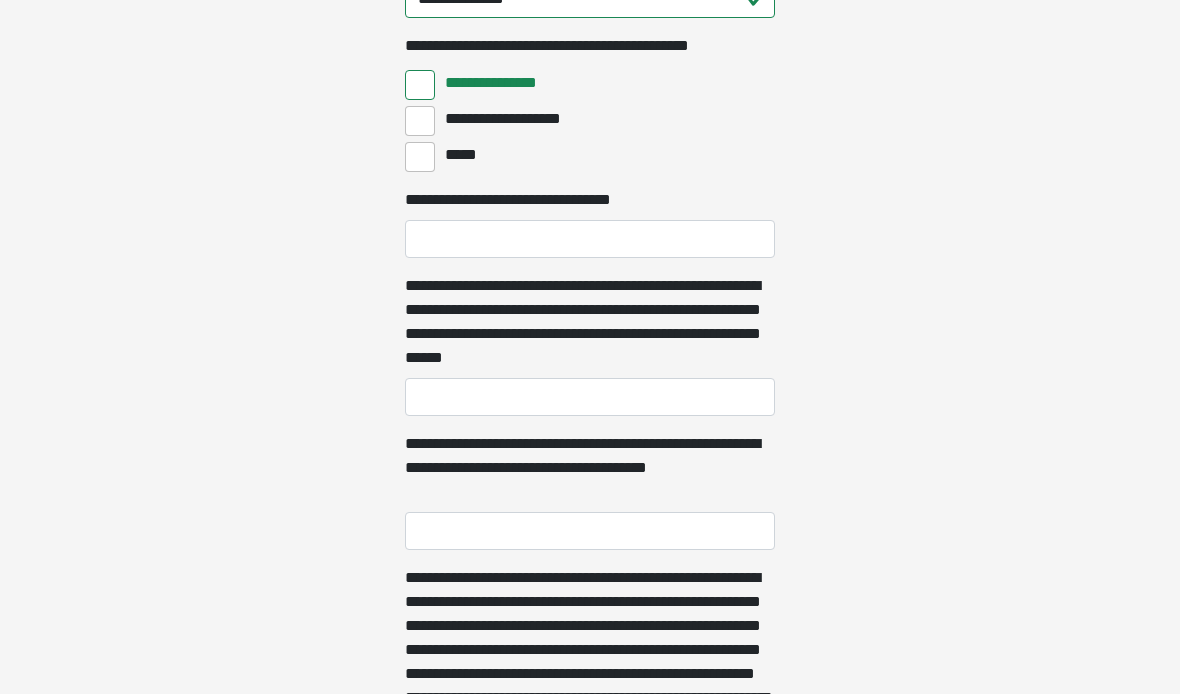 scroll, scrollTop: 793, scrollLeft: 0, axis: vertical 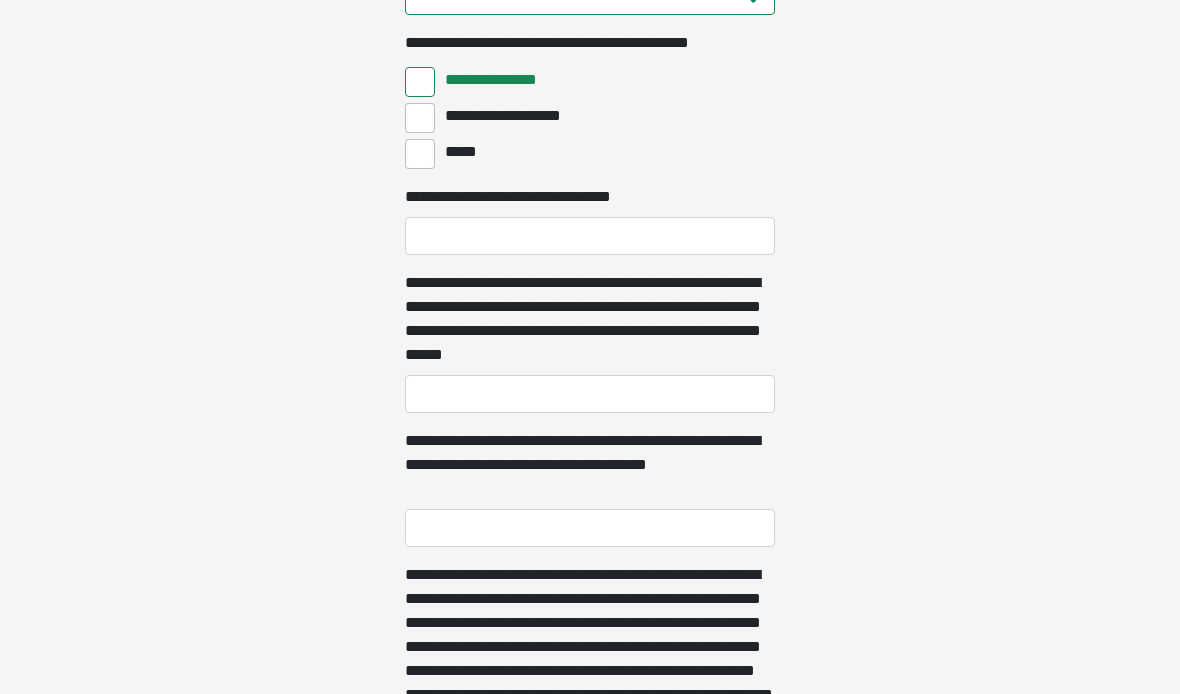 click on "**********" at bounding box center [420, 118] 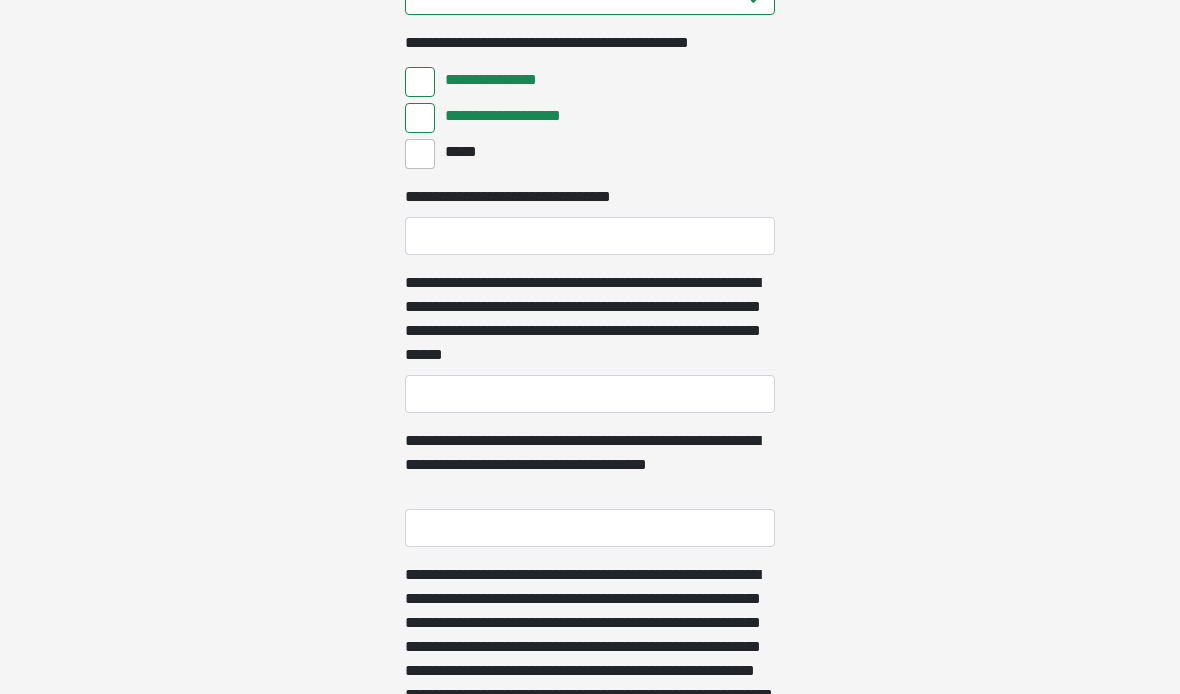 click on "**********" at bounding box center (590, -446) 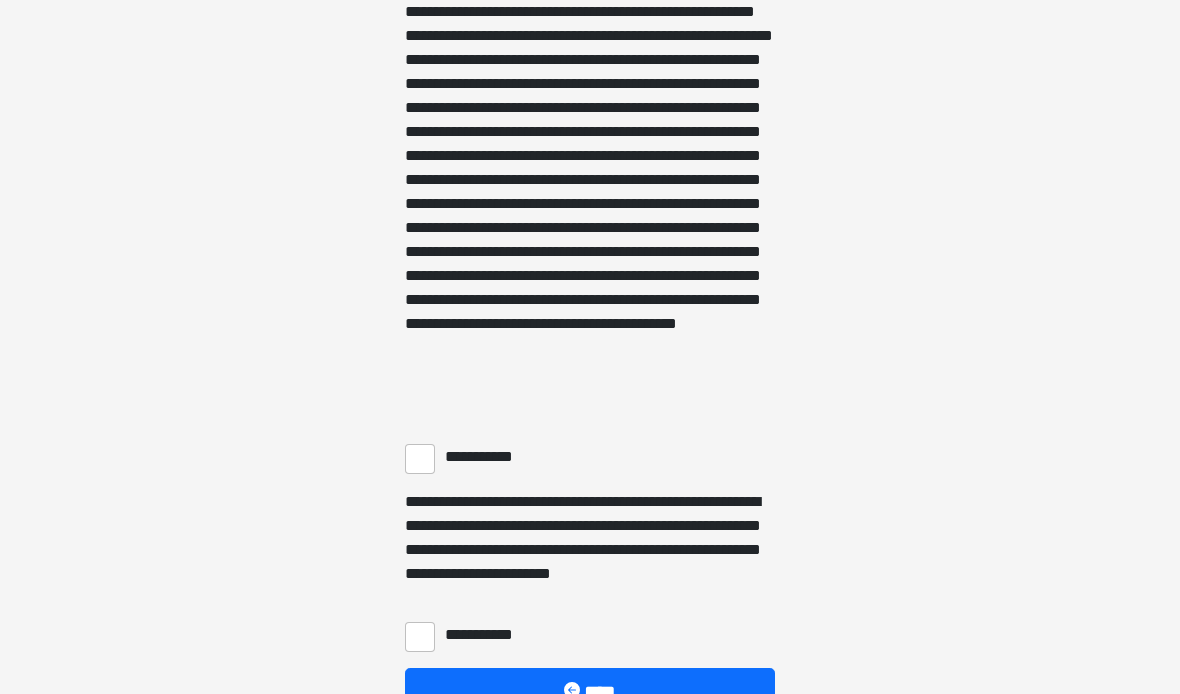 scroll, scrollTop: 1560, scrollLeft: 0, axis: vertical 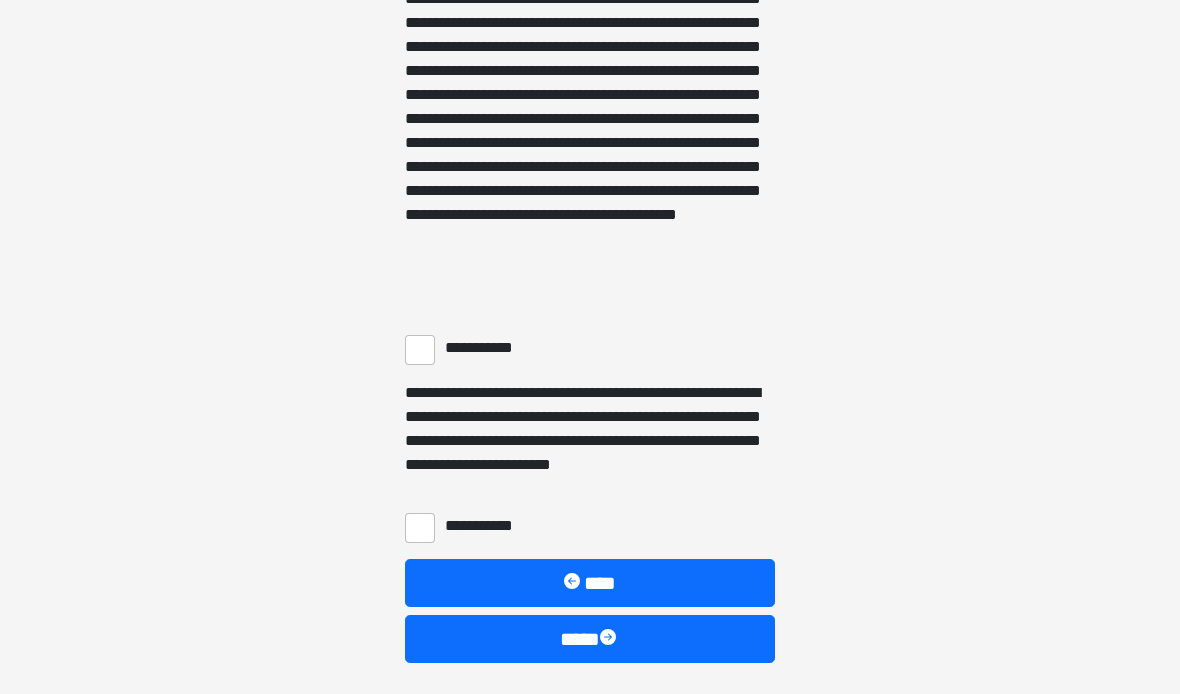 click on "**********" at bounding box center [420, 351] 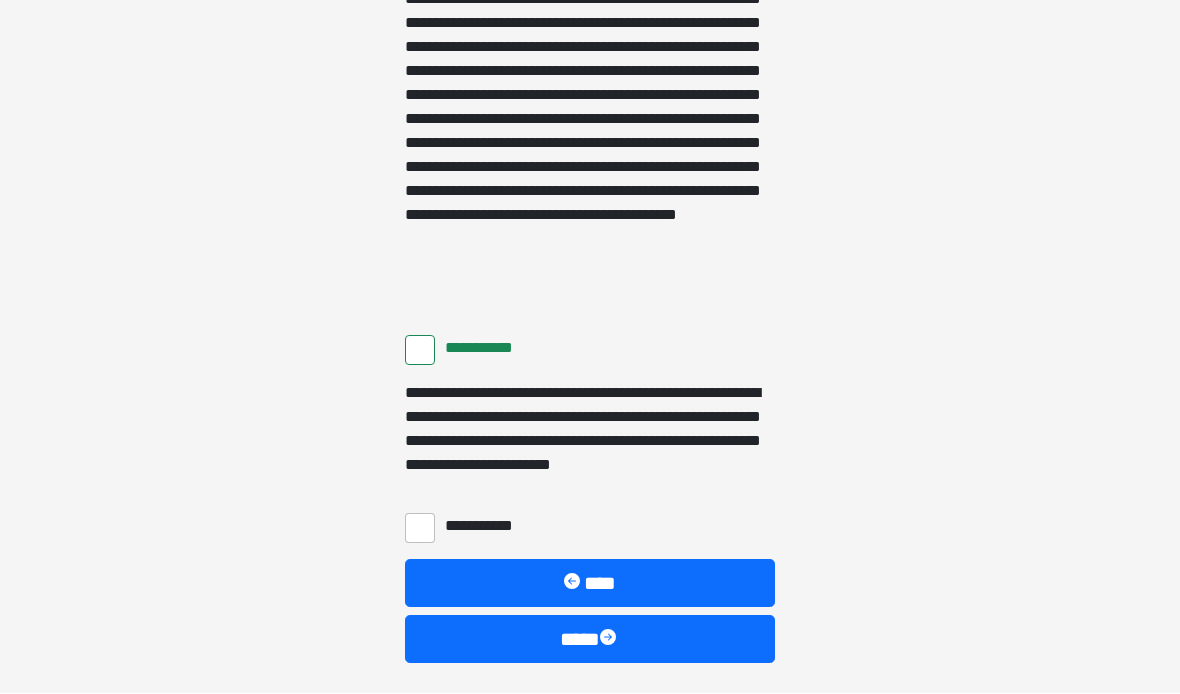 click on "**********" at bounding box center (420, 529) 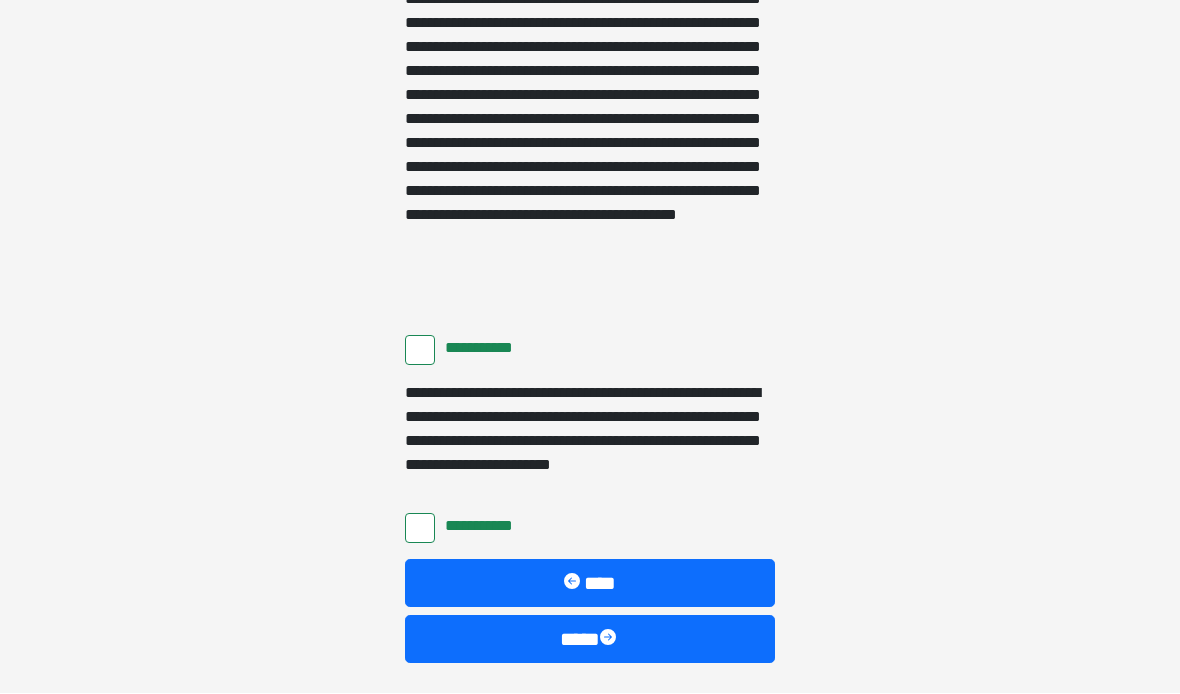 click at bounding box center [610, 640] 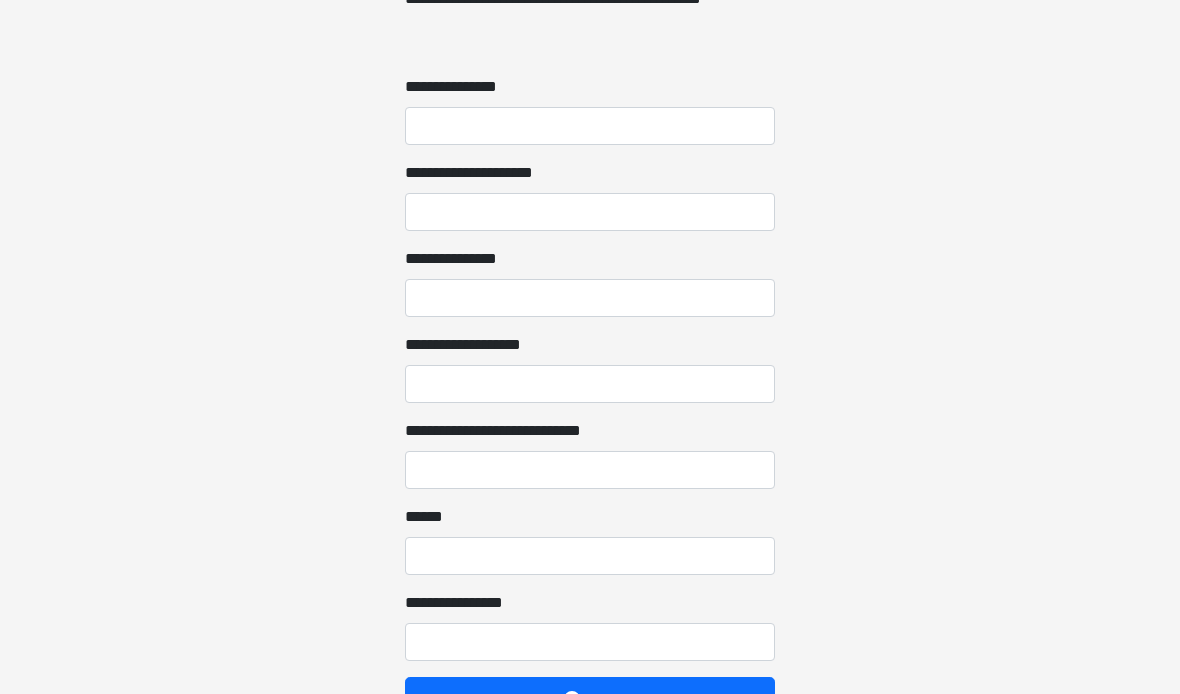 scroll, scrollTop: 1694, scrollLeft: 0, axis: vertical 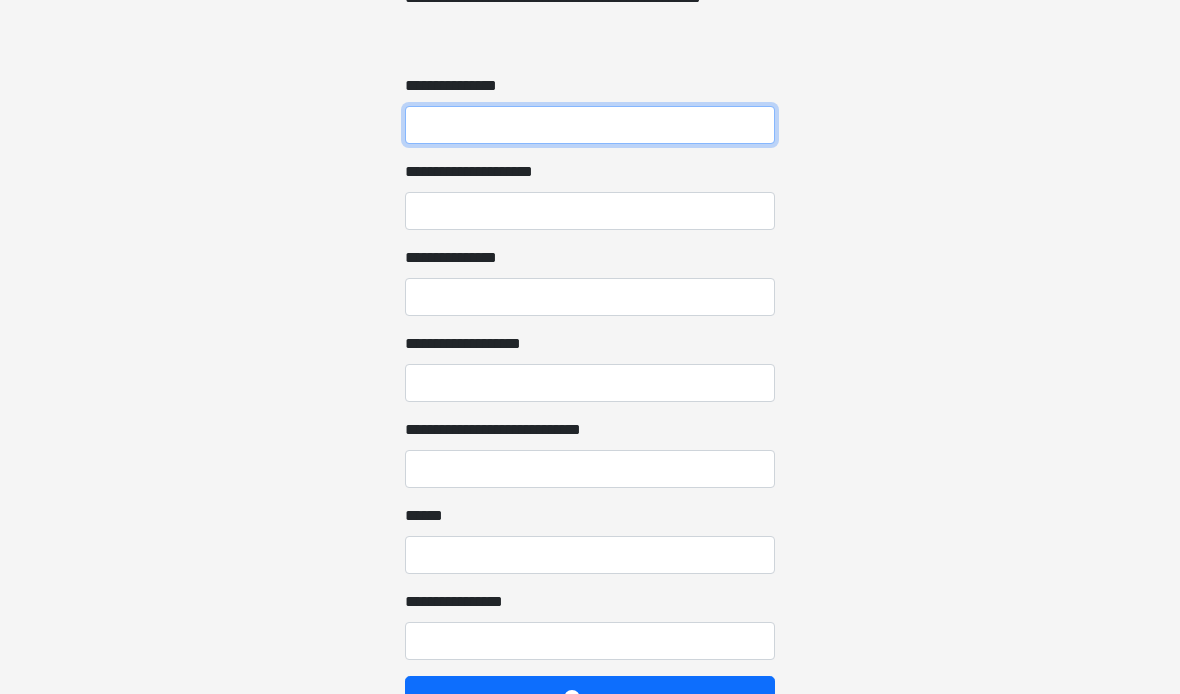 click on "**********" at bounding box center (590, 125) 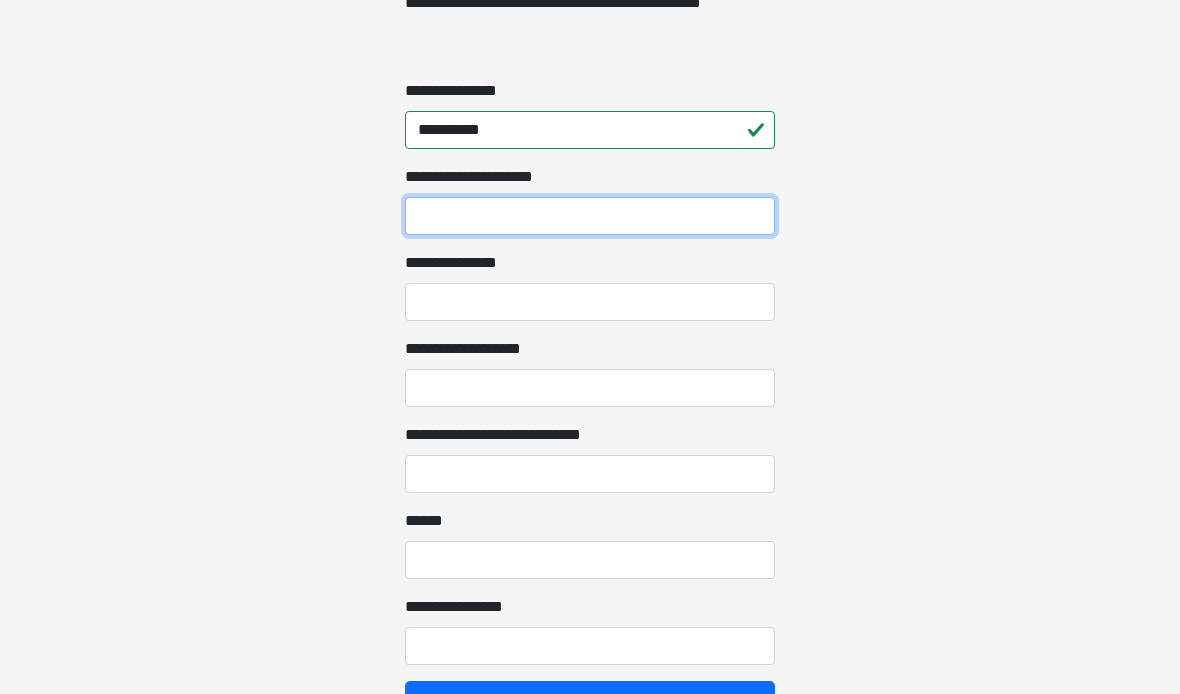 scroll, scrollTop: 1686, scrollLeft: 0, axis: vertical 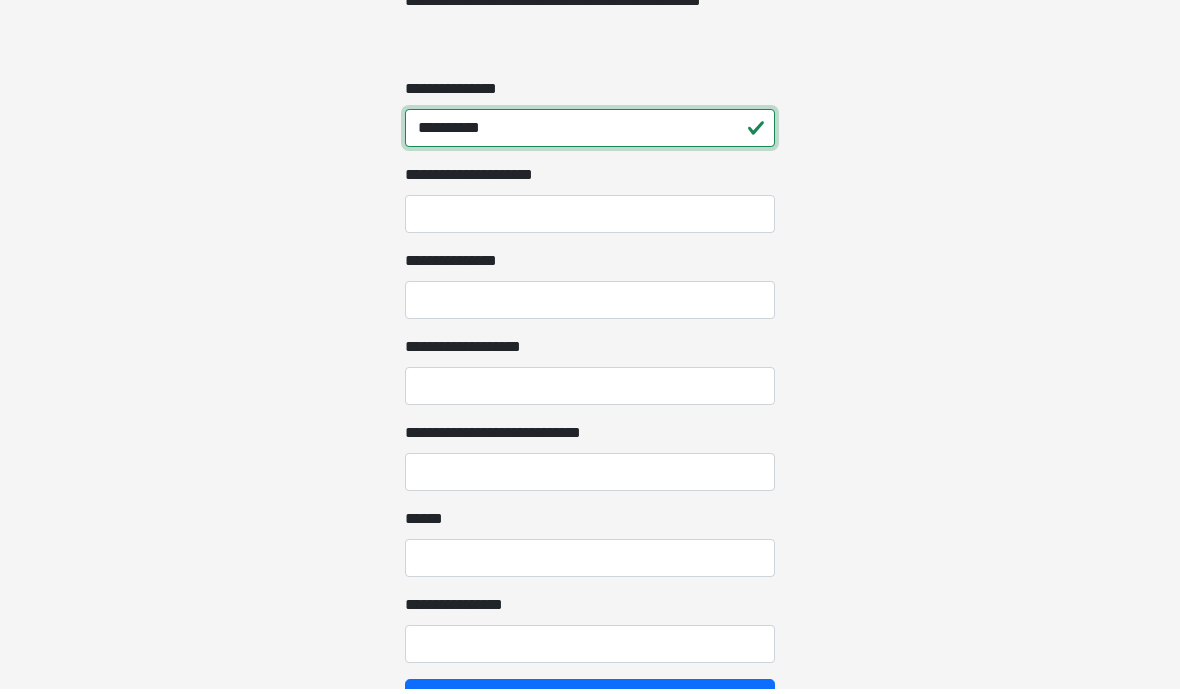 click on "**********" at bounding box center (590, 133) 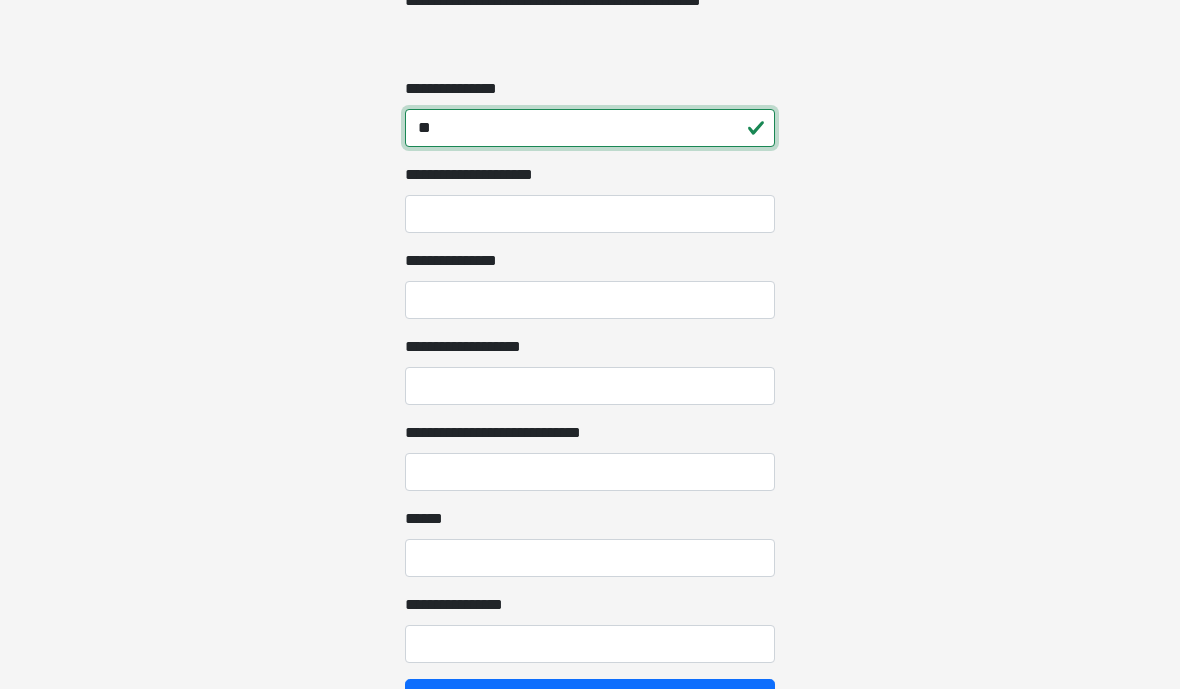 type on "*" 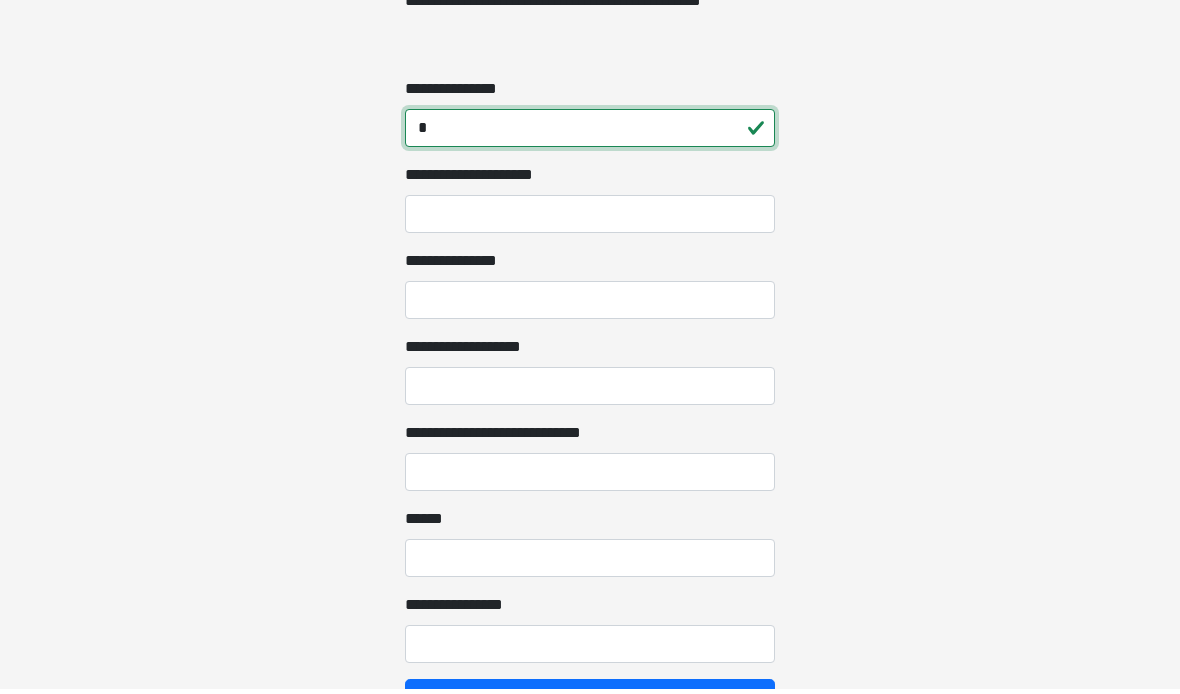 type 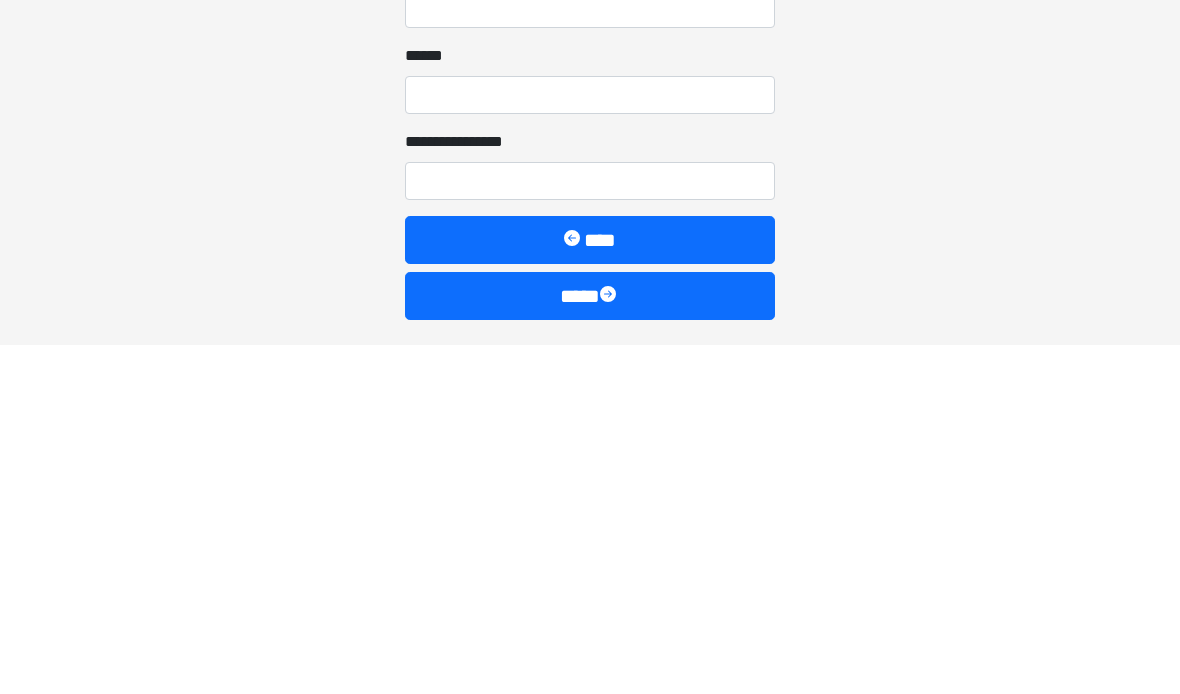 scroll, scrollTop: 1883, scrollLeft: 0, axis: vertical 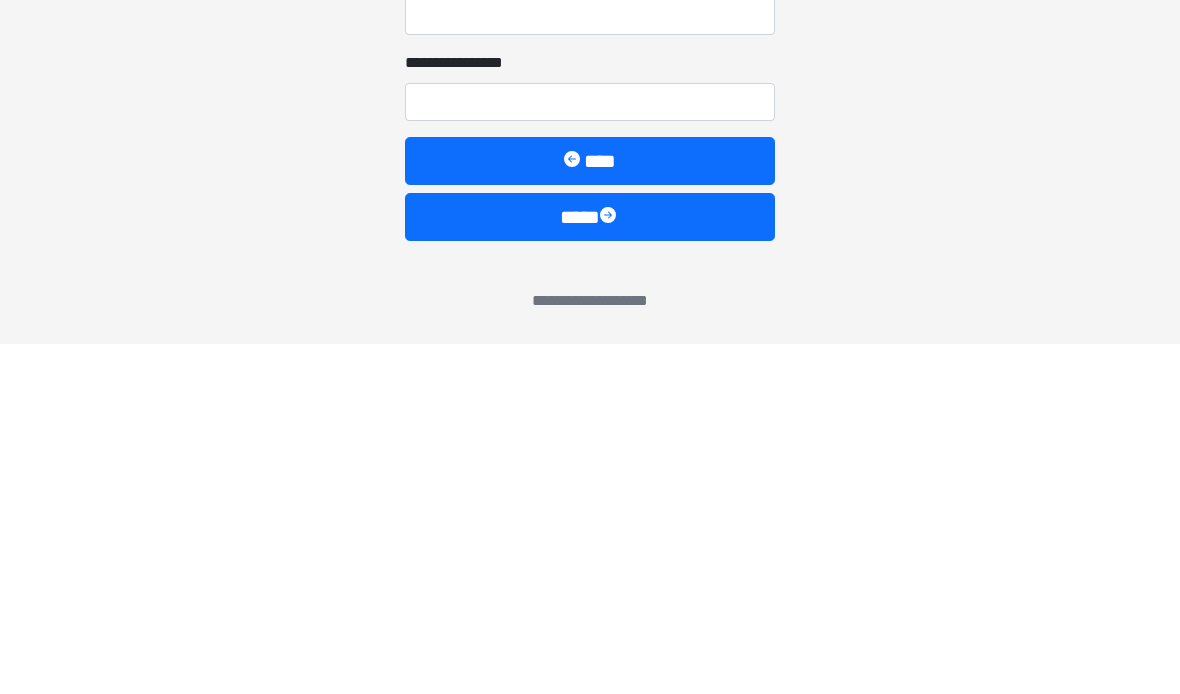 click at bounding box center [610, 567] 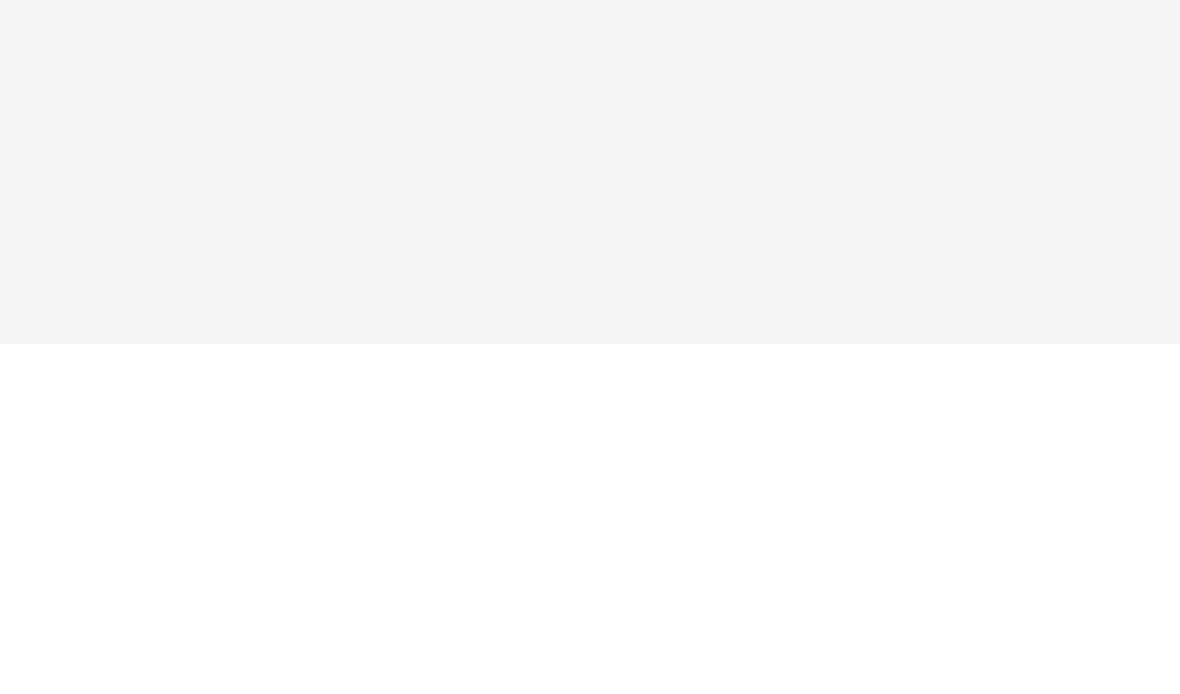 scroll, scrollTop: 0, scrollLeft: 0, axis: both 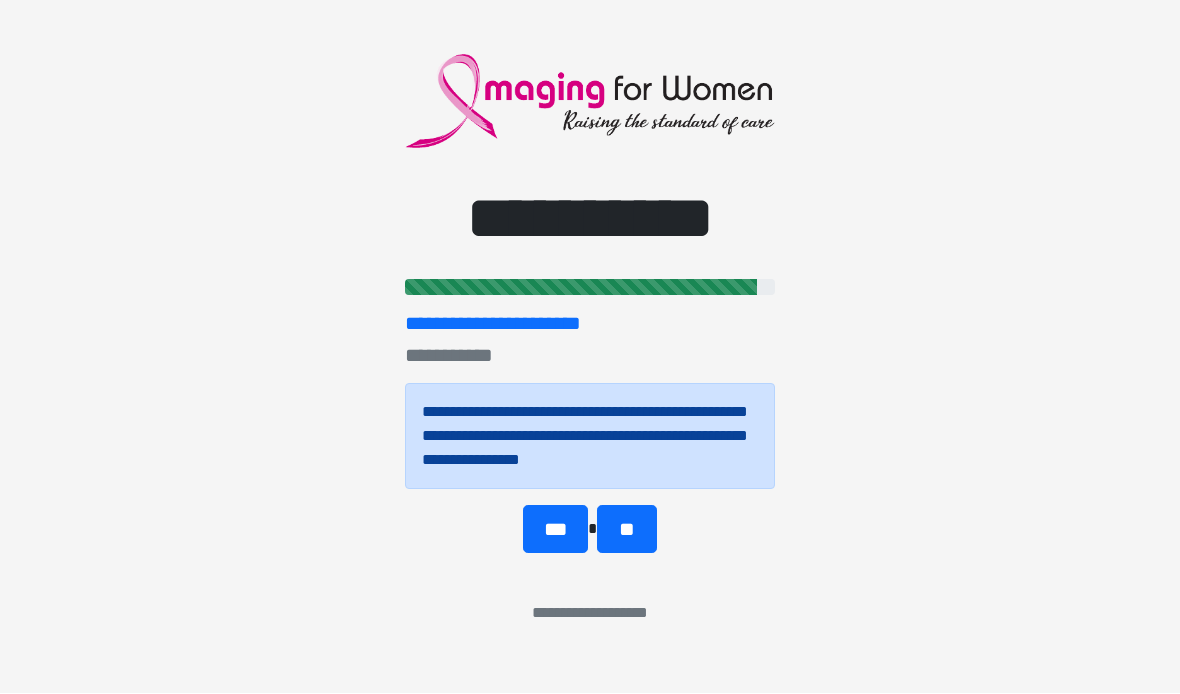 click on "**" at bounding box center (626, 530) 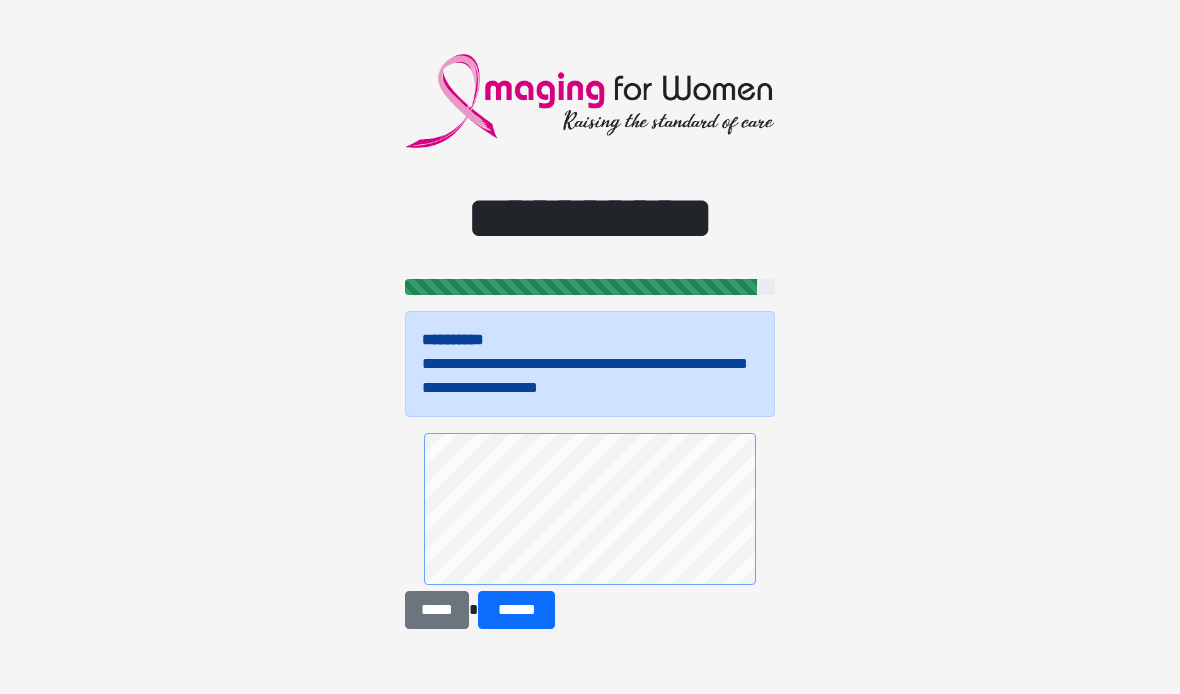scroll, scrollTop: 0, scrollLeft: 0, axis: both 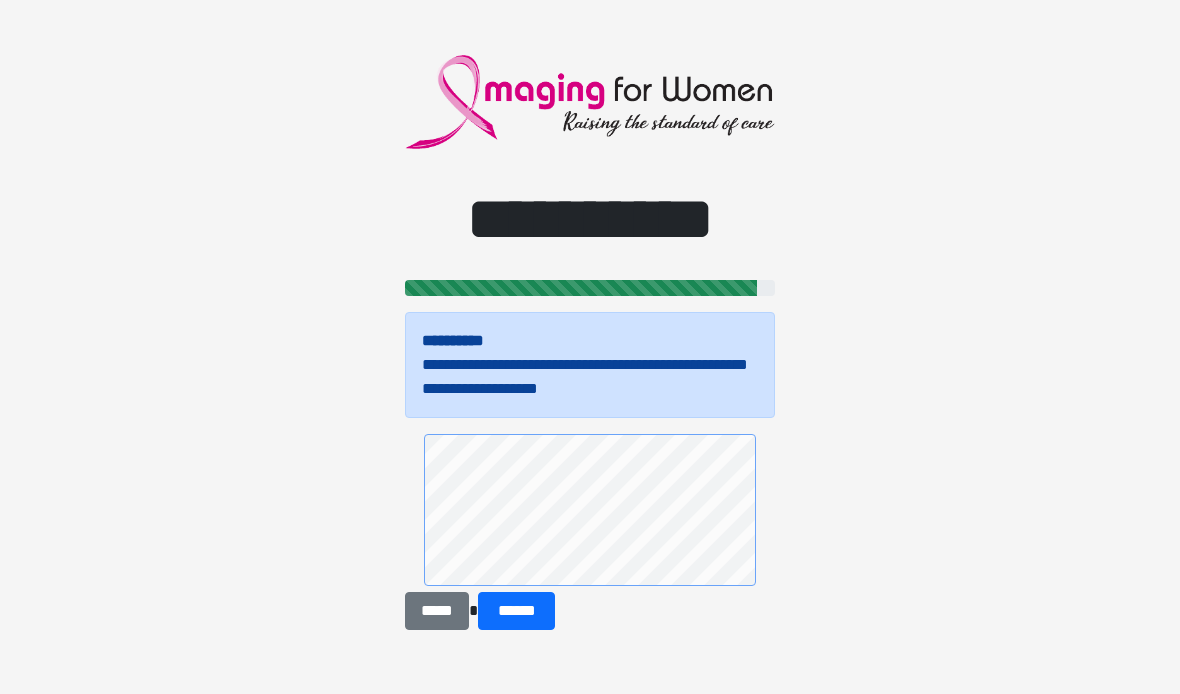 click on "******" at bounding box center (516, 611) 